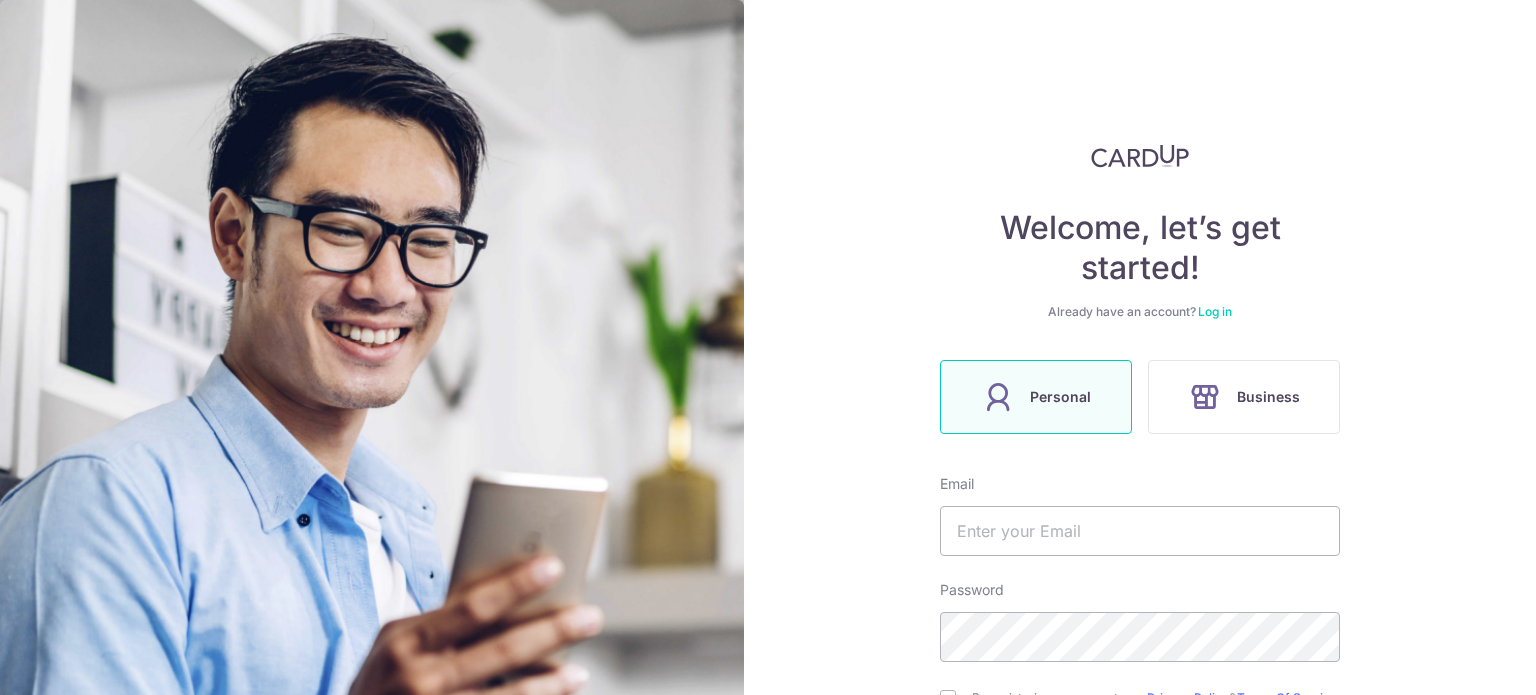 scroll, scrollTop: 0, scrollLeft: 0, axis: both 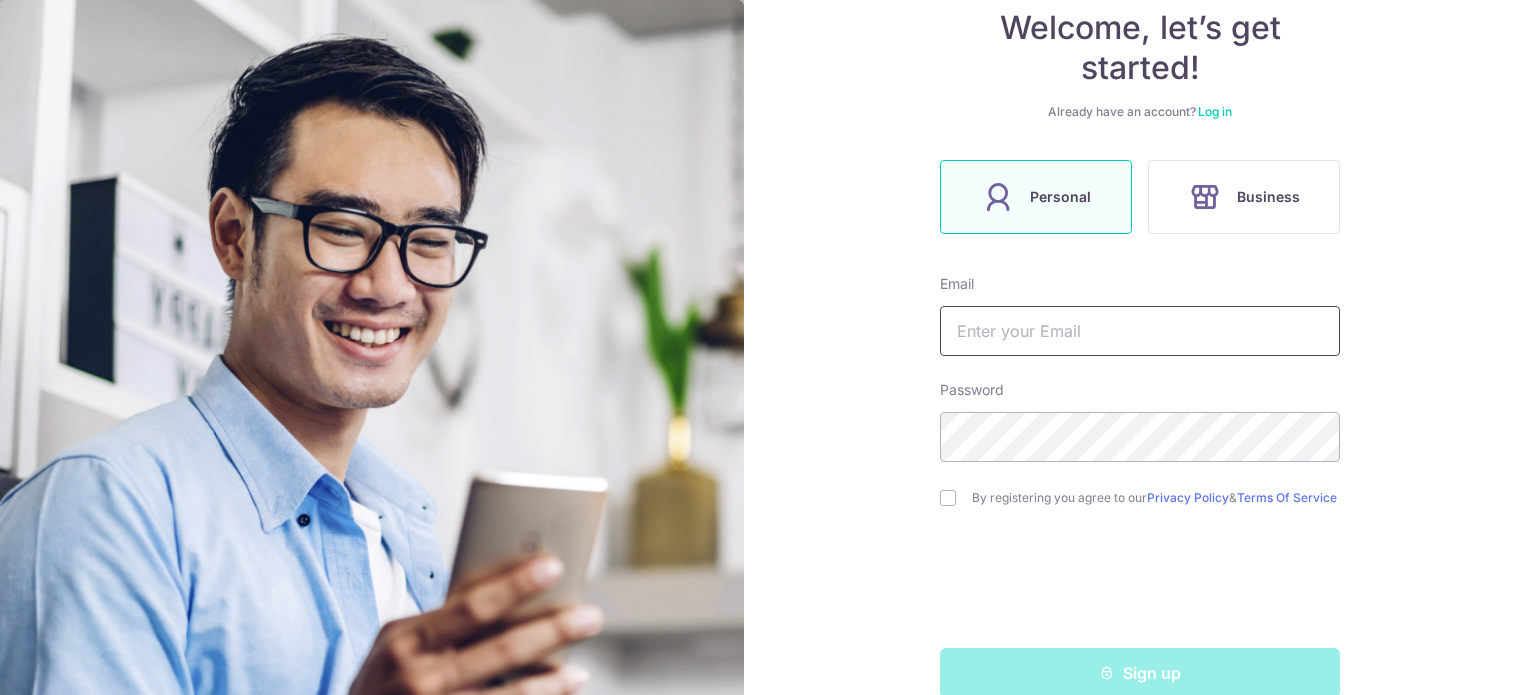 click at bounding box center (1140, 331) 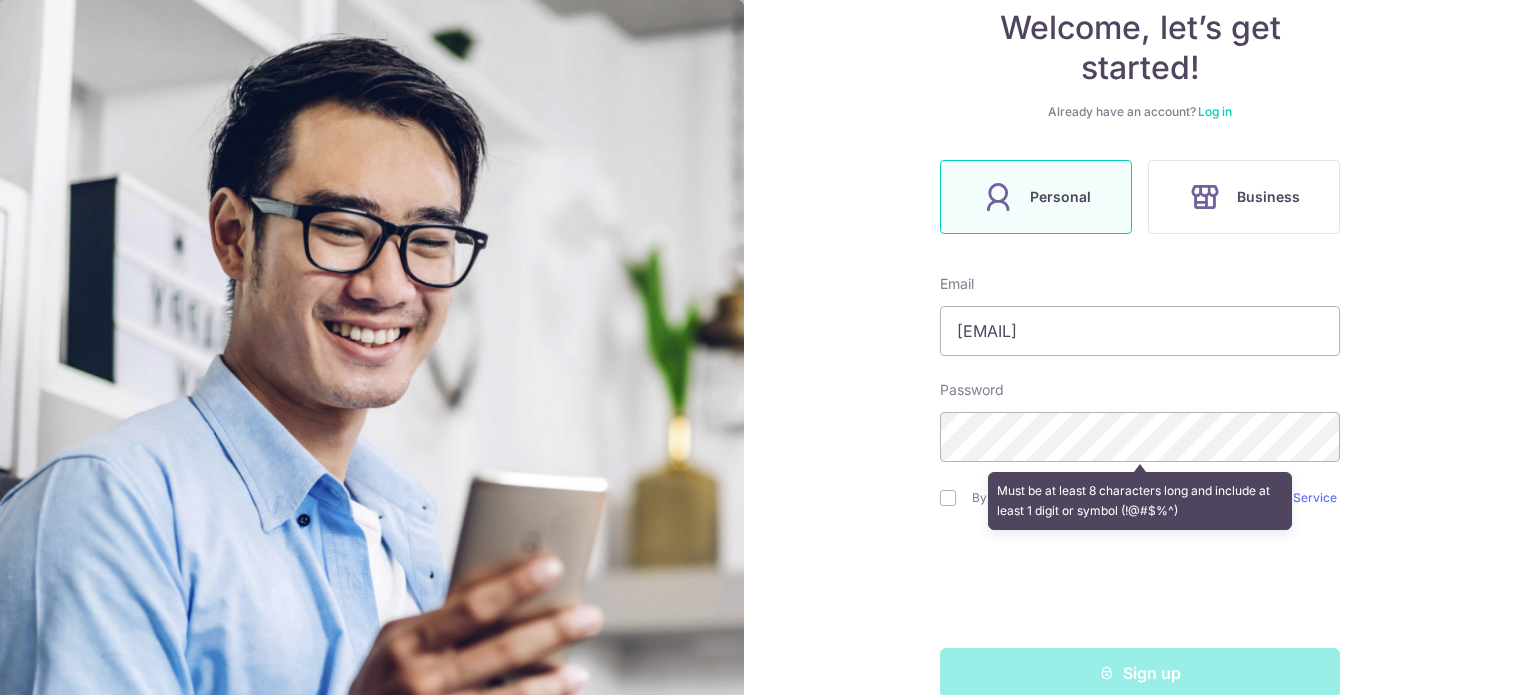 click on "Welcome, let’s get started!
Already have an account?  Log in
Personal
Business
Email
phyteng@gmail.com
Password
Must be at least 8 characters long and include at least 1 digit or symbol (!@#$%^)
By registering you agree to our
Privacy Policy
&  Terms Of Service
Sign up" at bounding box center [1140, 347] 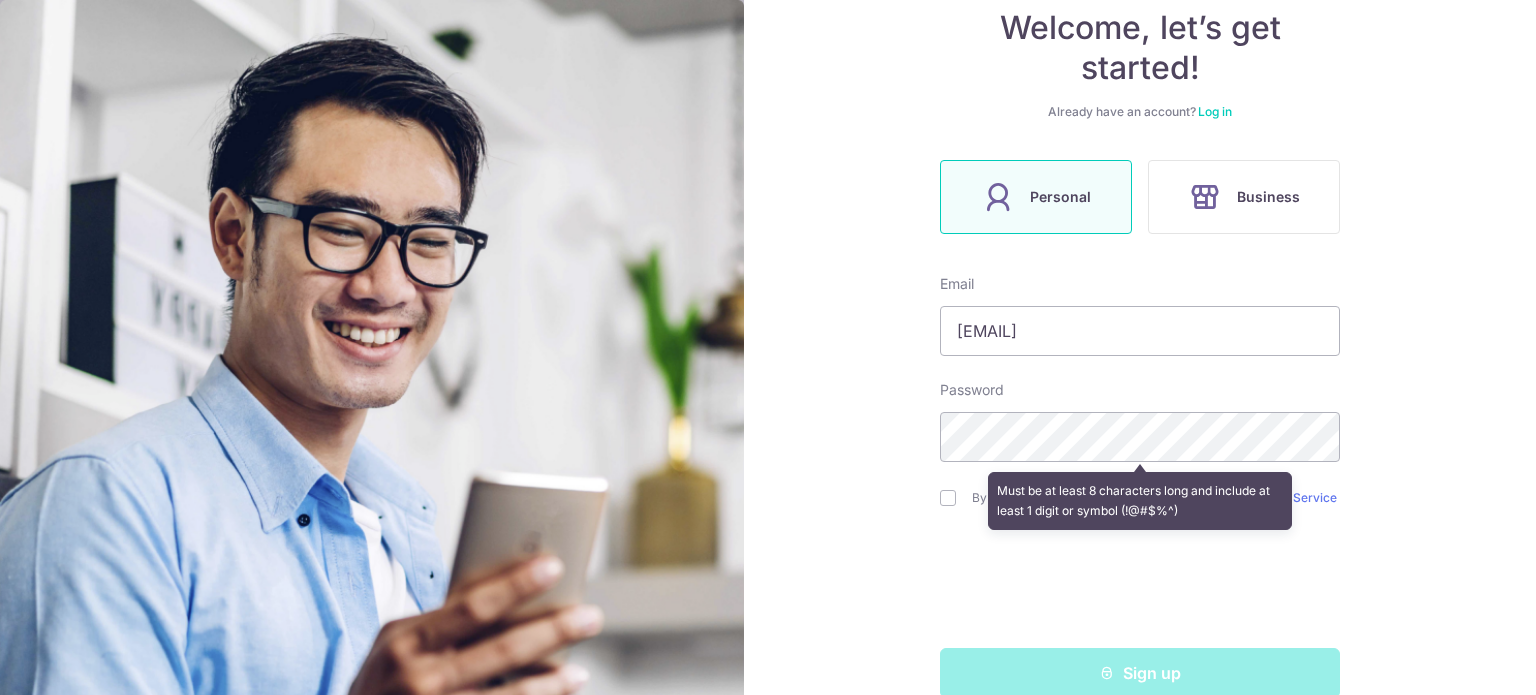 click on "Must be at least 8 characters long and include at least 1 digit or symbol (!@#$%^)" at bounding box center [1140, 501] 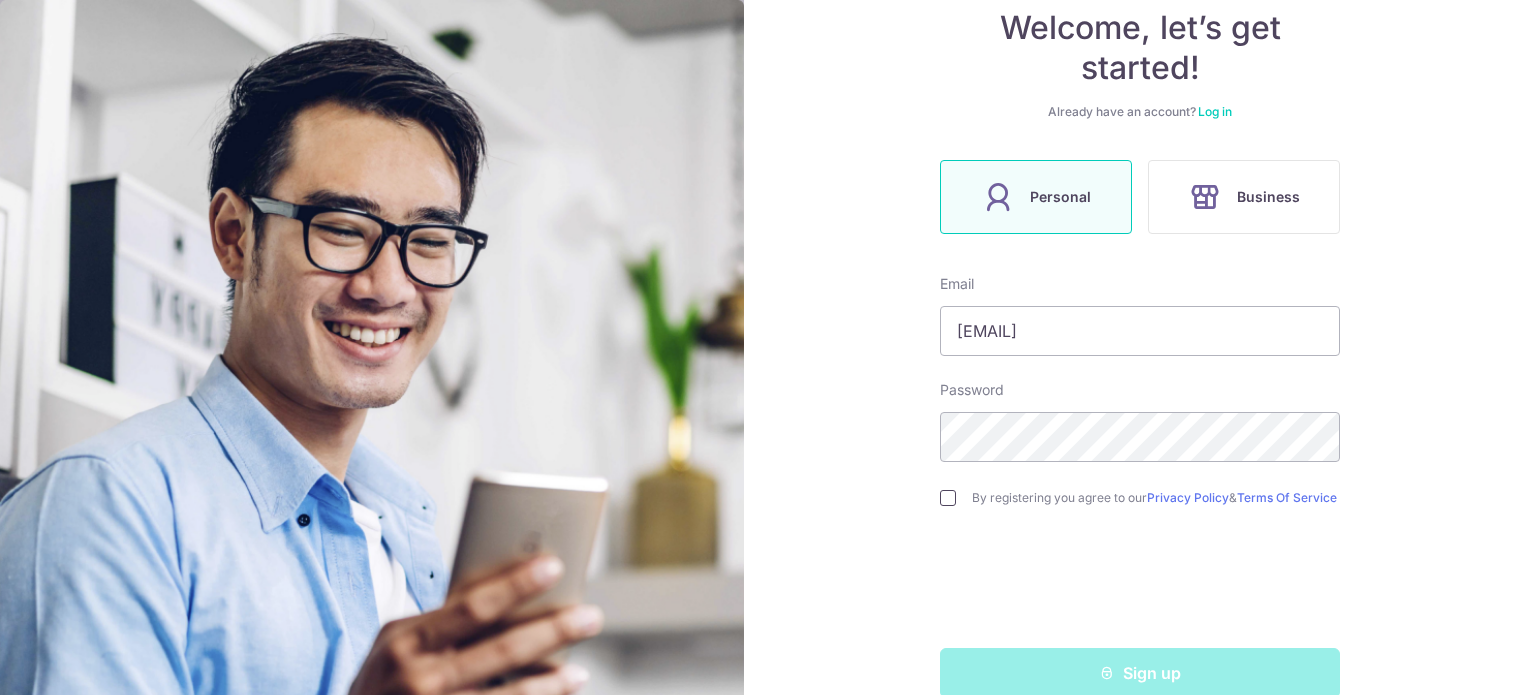 click at bounding box center [948, 498] 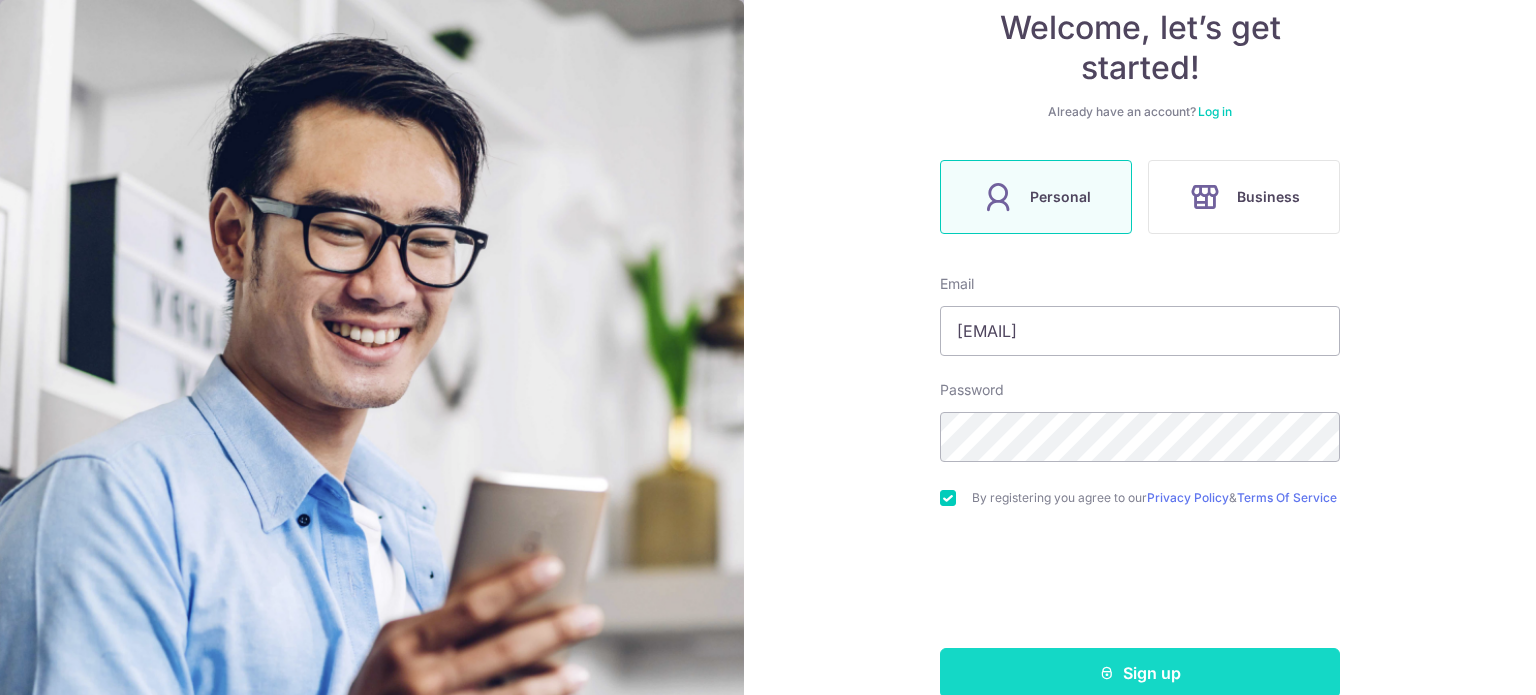 click on "Sign up" at bounding box center (1140, 673) 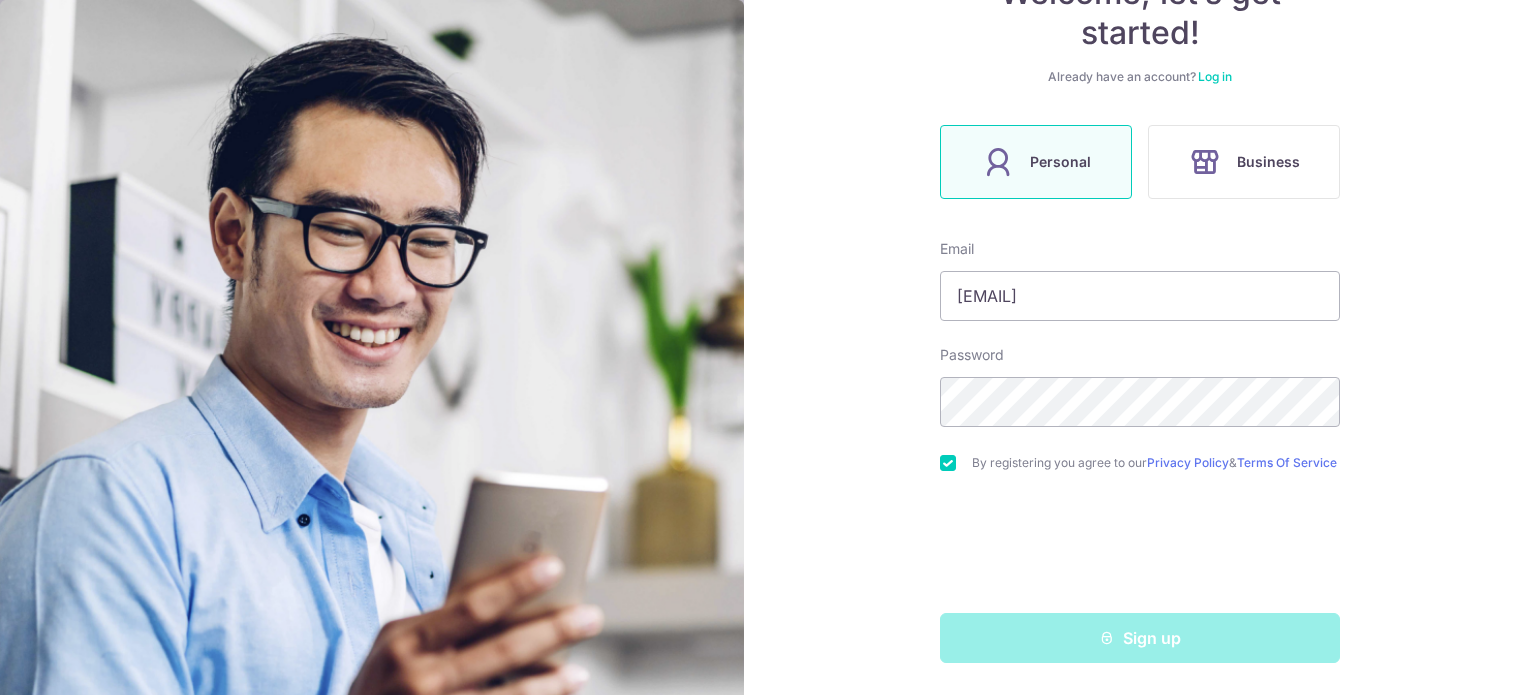 scroll, scrollTop: 242, scrollLeft: 0, axis: vertical 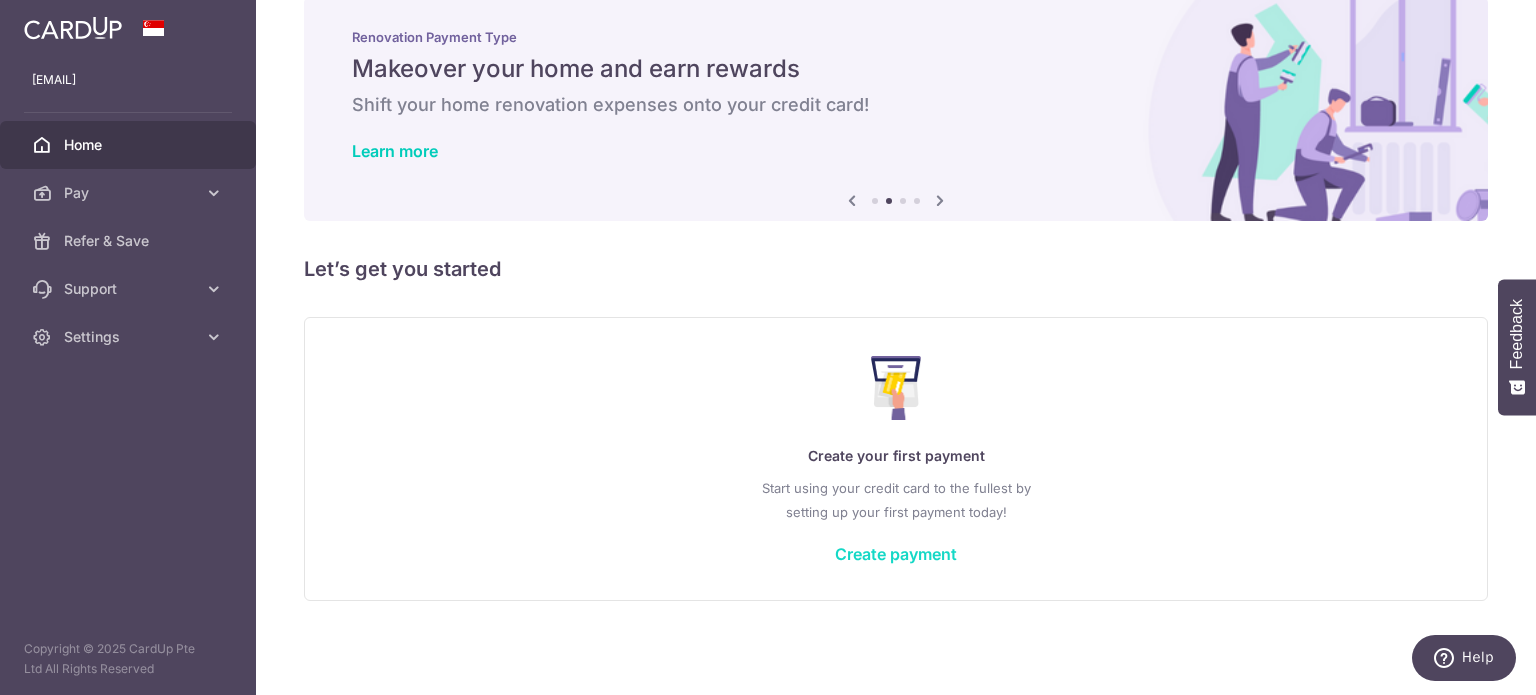 click on "Create payment" at bounding box center [896, 554] 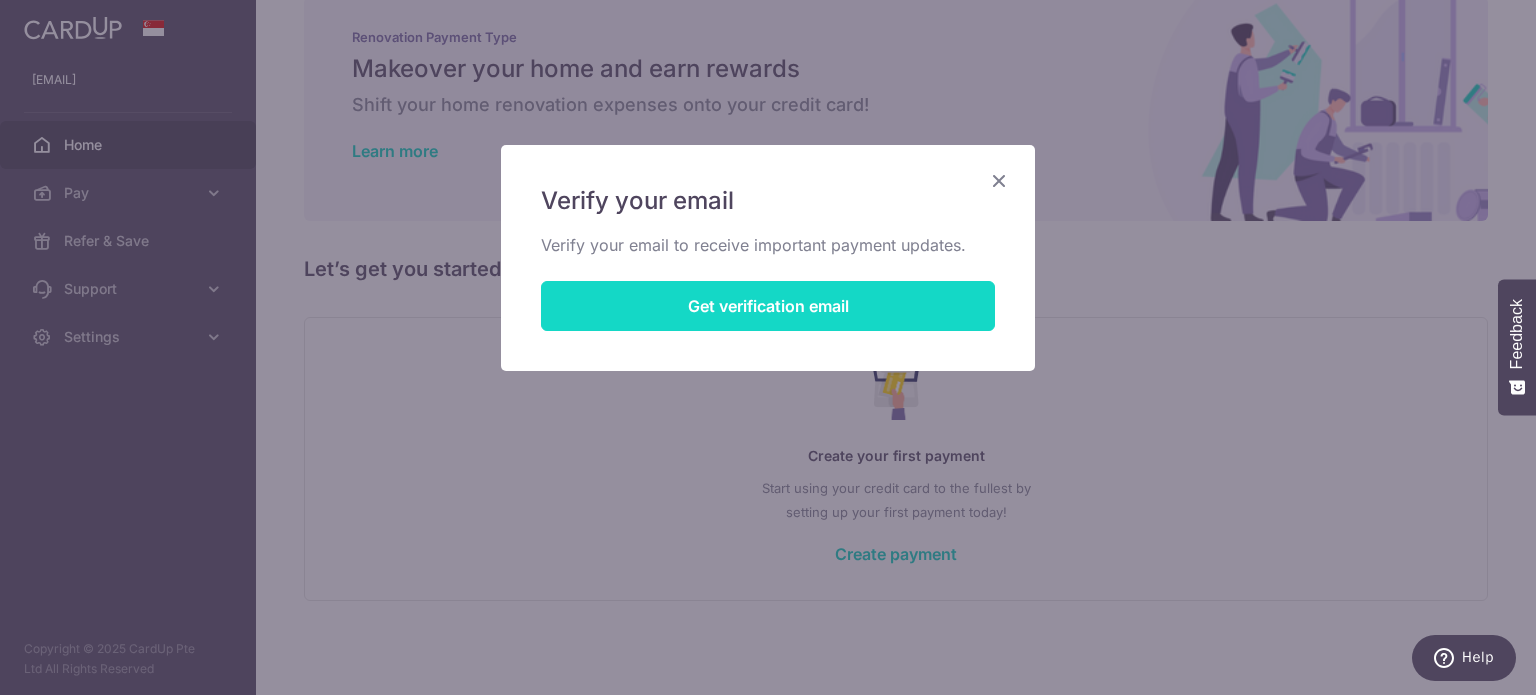 click on "Get verification email" at bounding box center (768, 306) 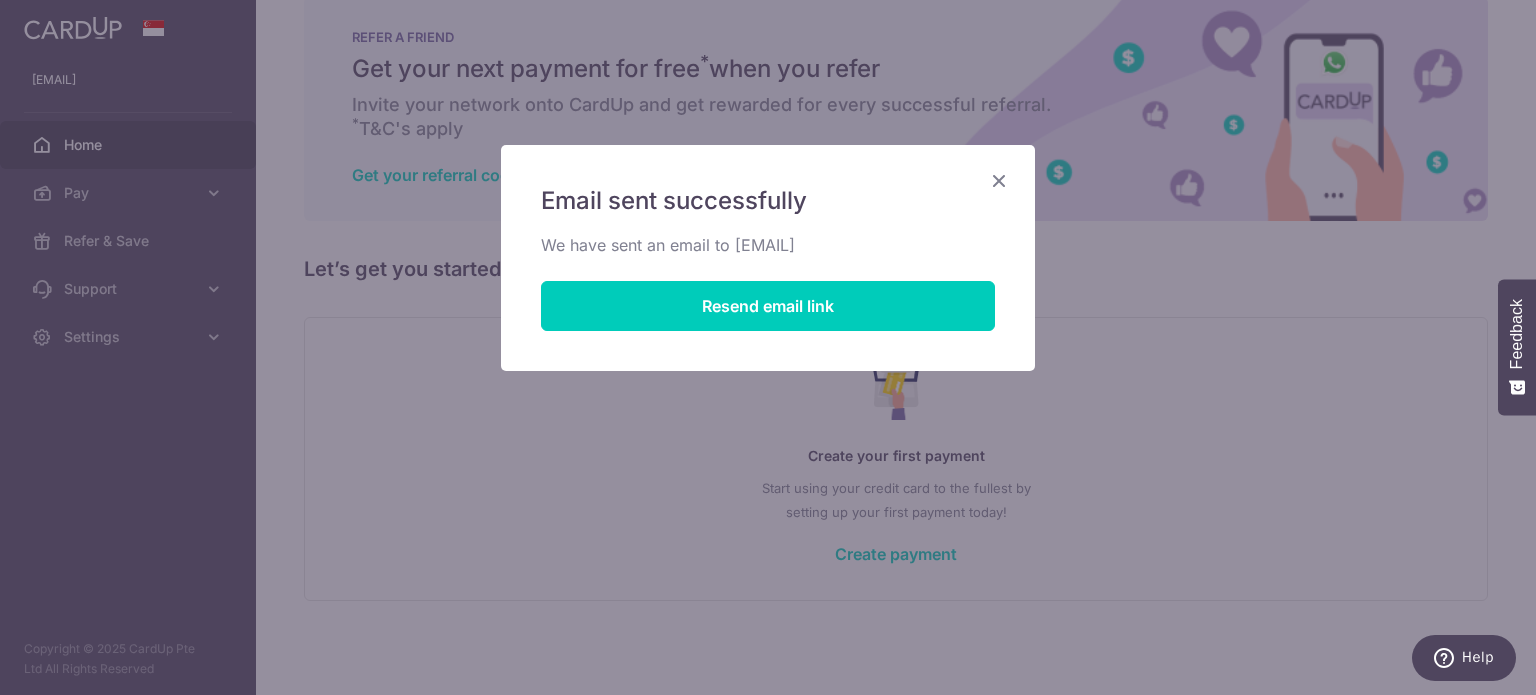click at bounding box center (999, 180) 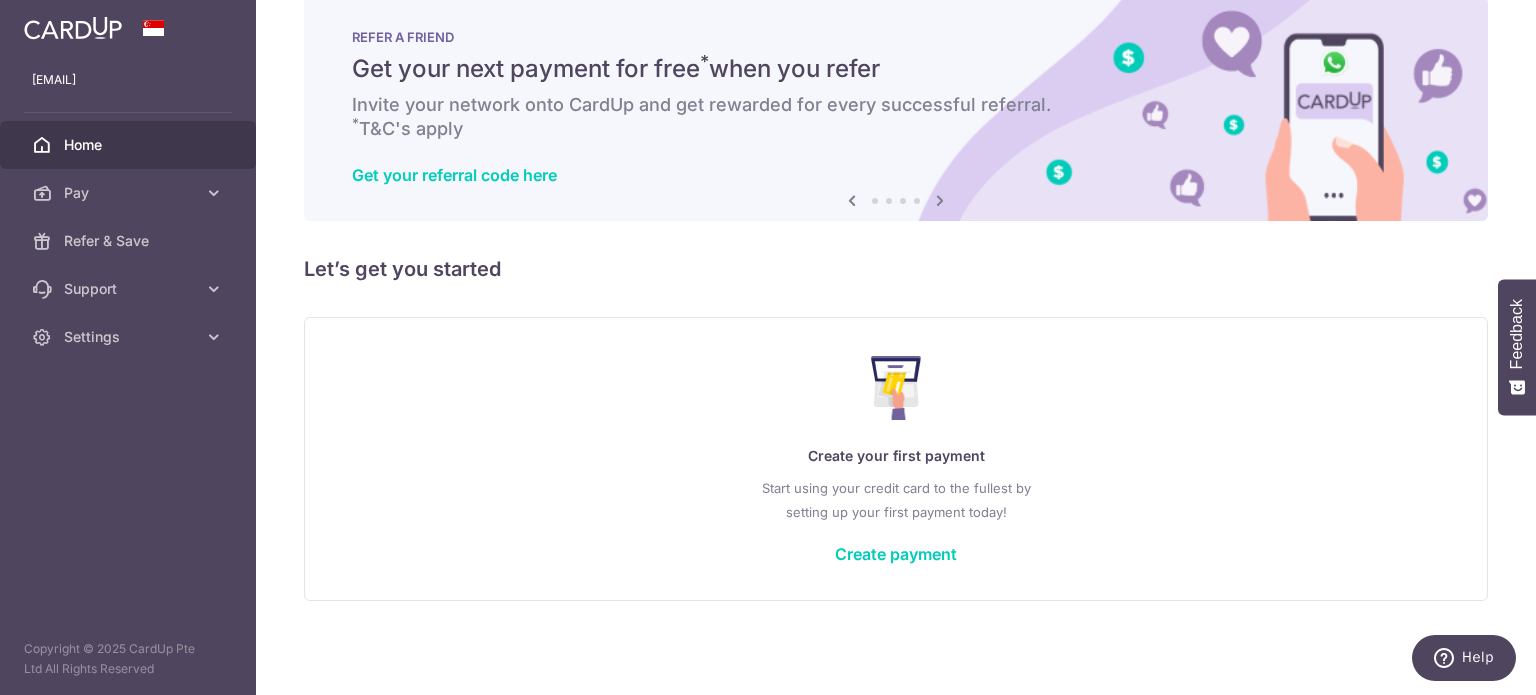scroll, scrollTop: 0, scrollLeft: 0, axis: both 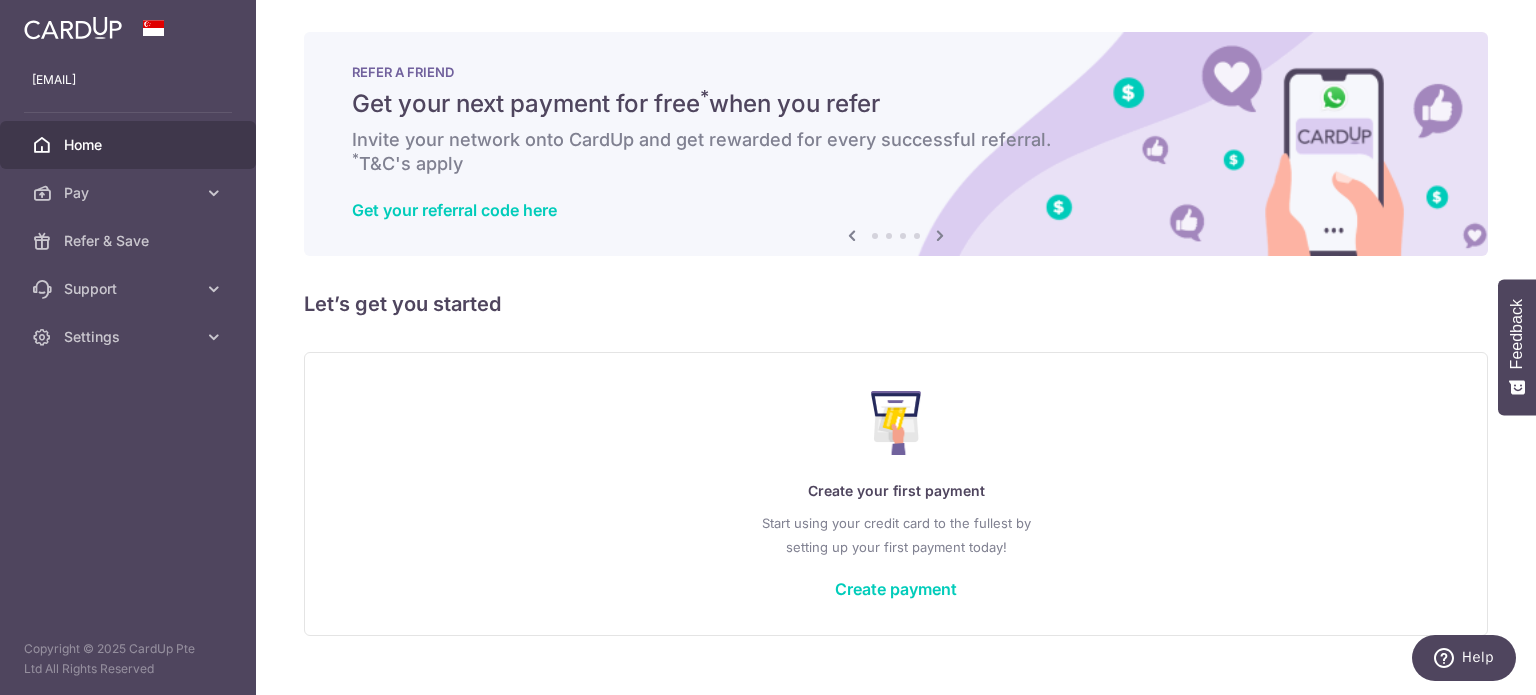 click at bounding box center (73, 28) 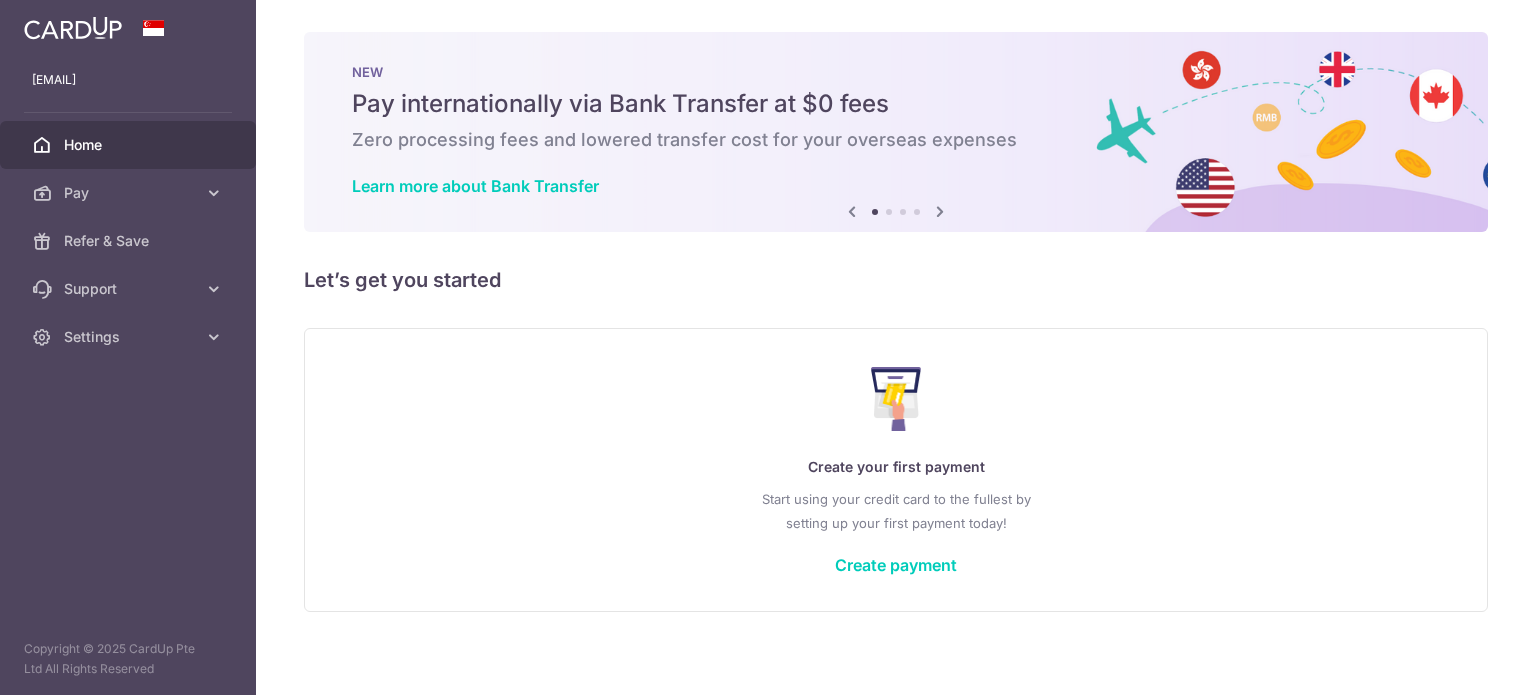scroll, scrollTop: 0, scrollLeft: 0, axis: both 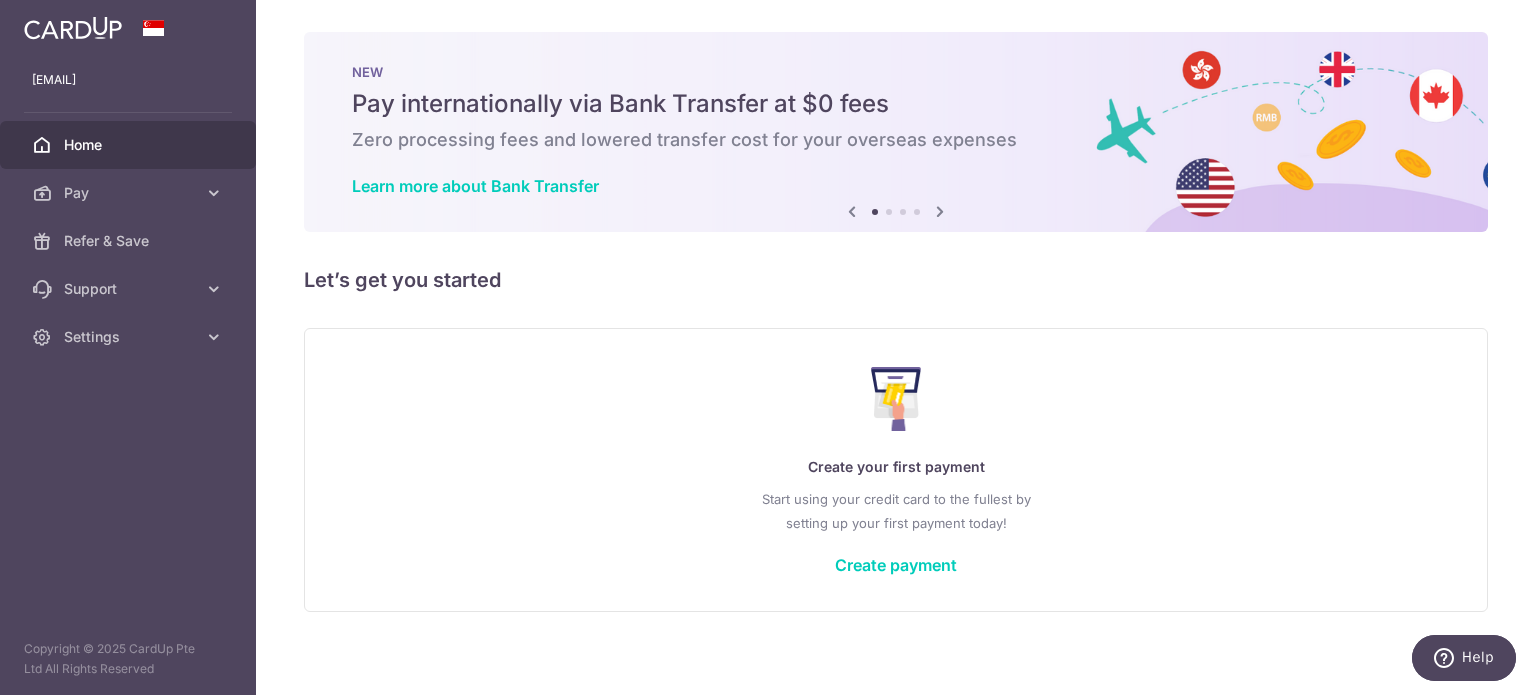 click on "Home" at bounding box center [130, 145] 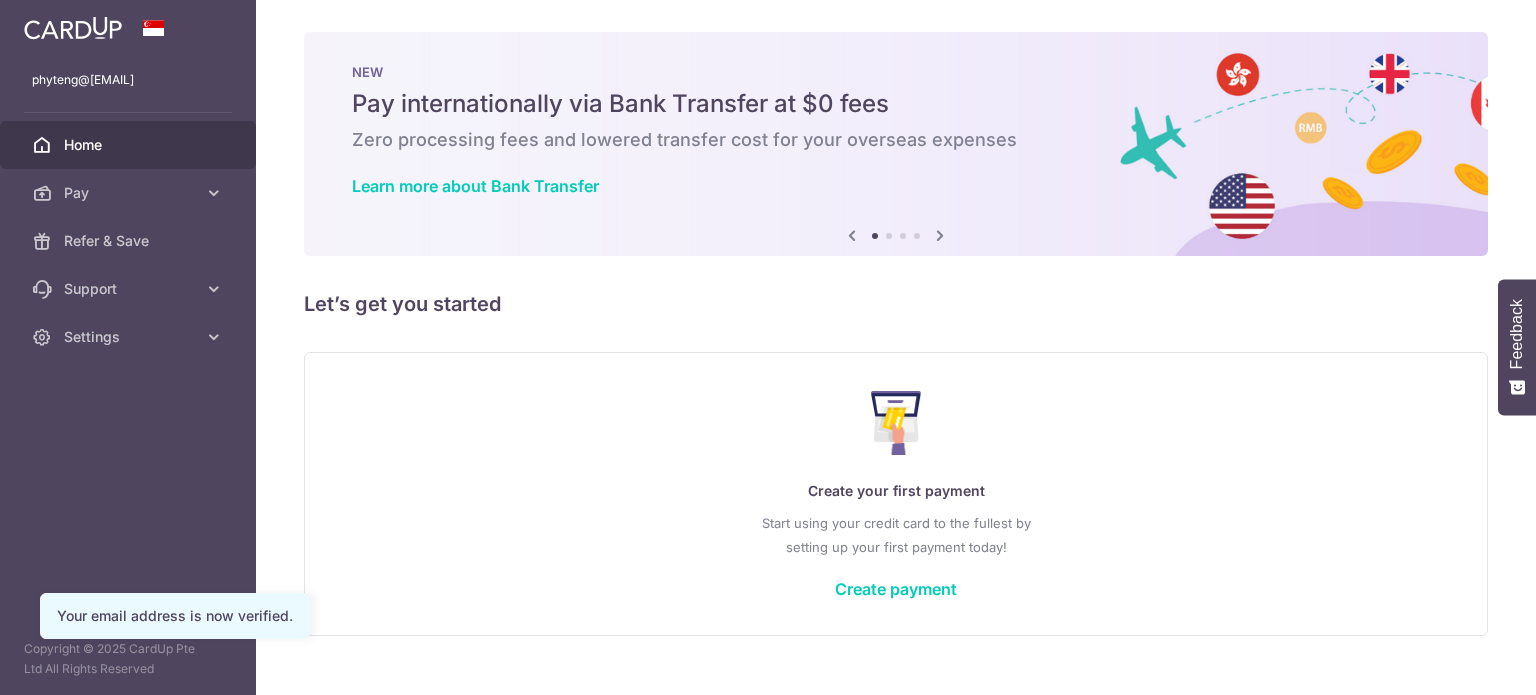 scroll, scrollTop: 0, scrollLeft: 0, axis: both 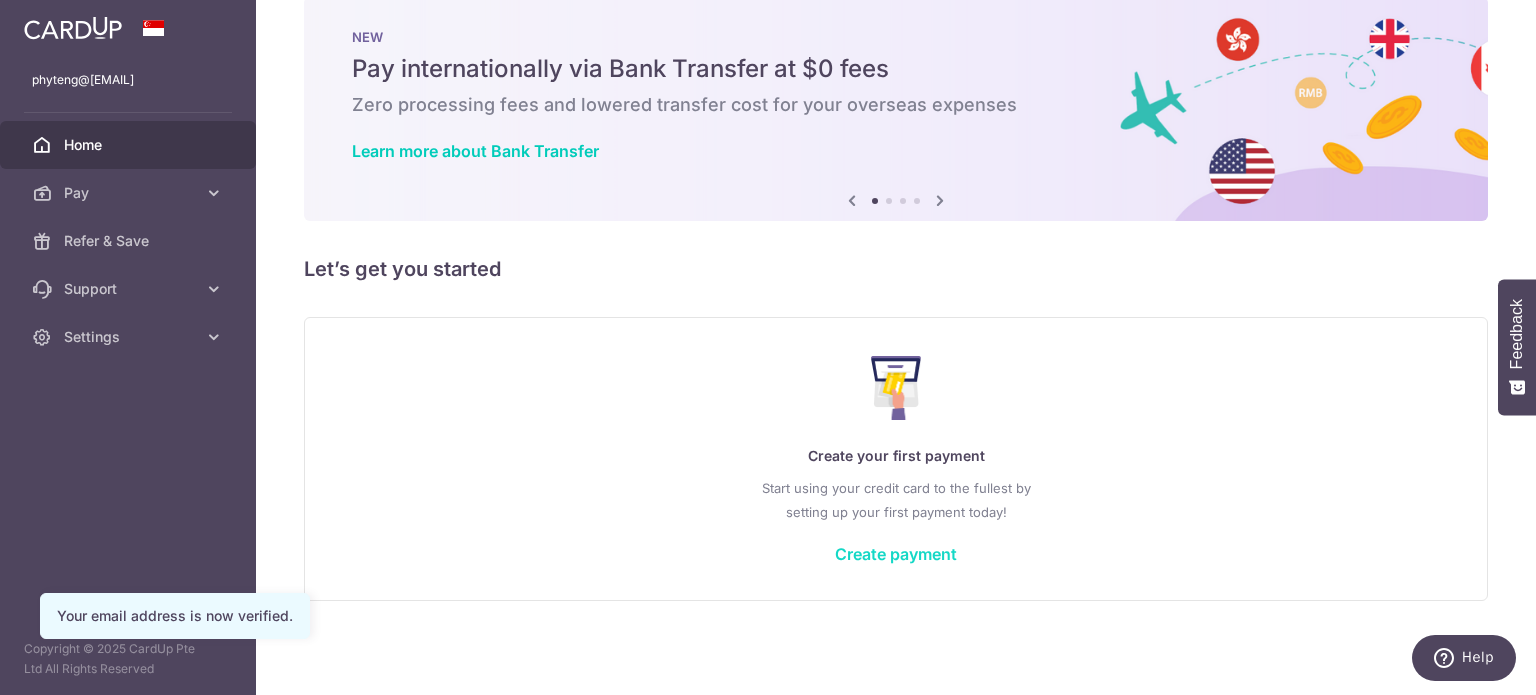 click on "Create payment" at bounding box center (896, 554) 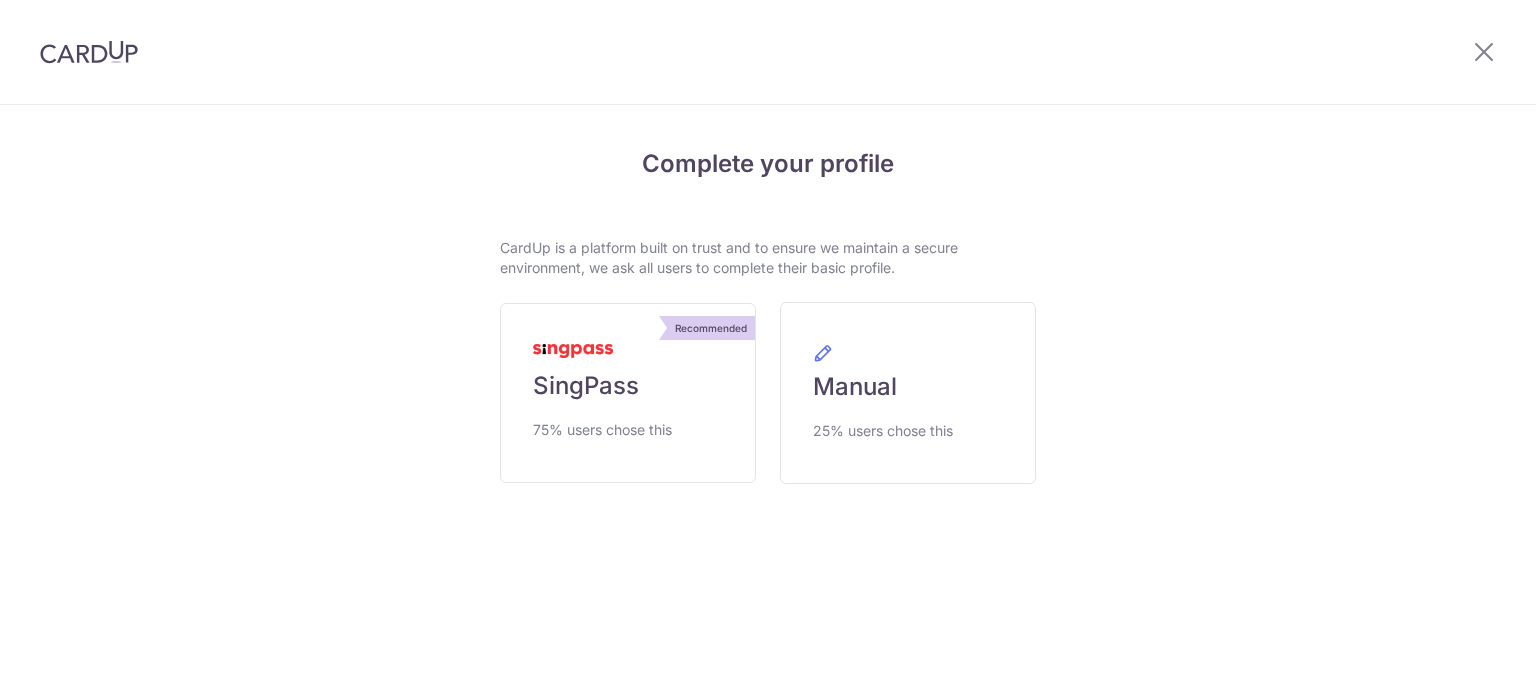 scroll, scrollTop: 0, scrollLeft: 0, axis: both 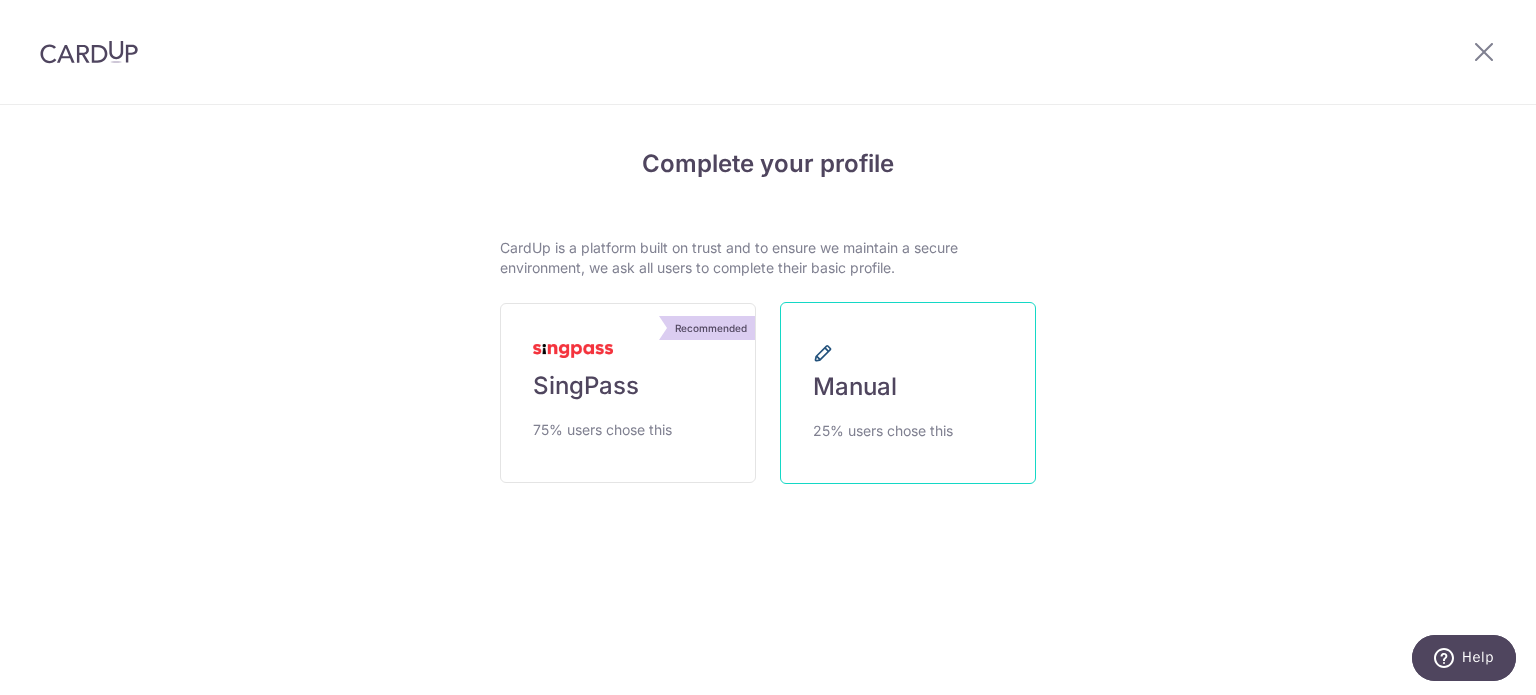 click on "Manual
25% users chose this" at bounding box center [908, 393] 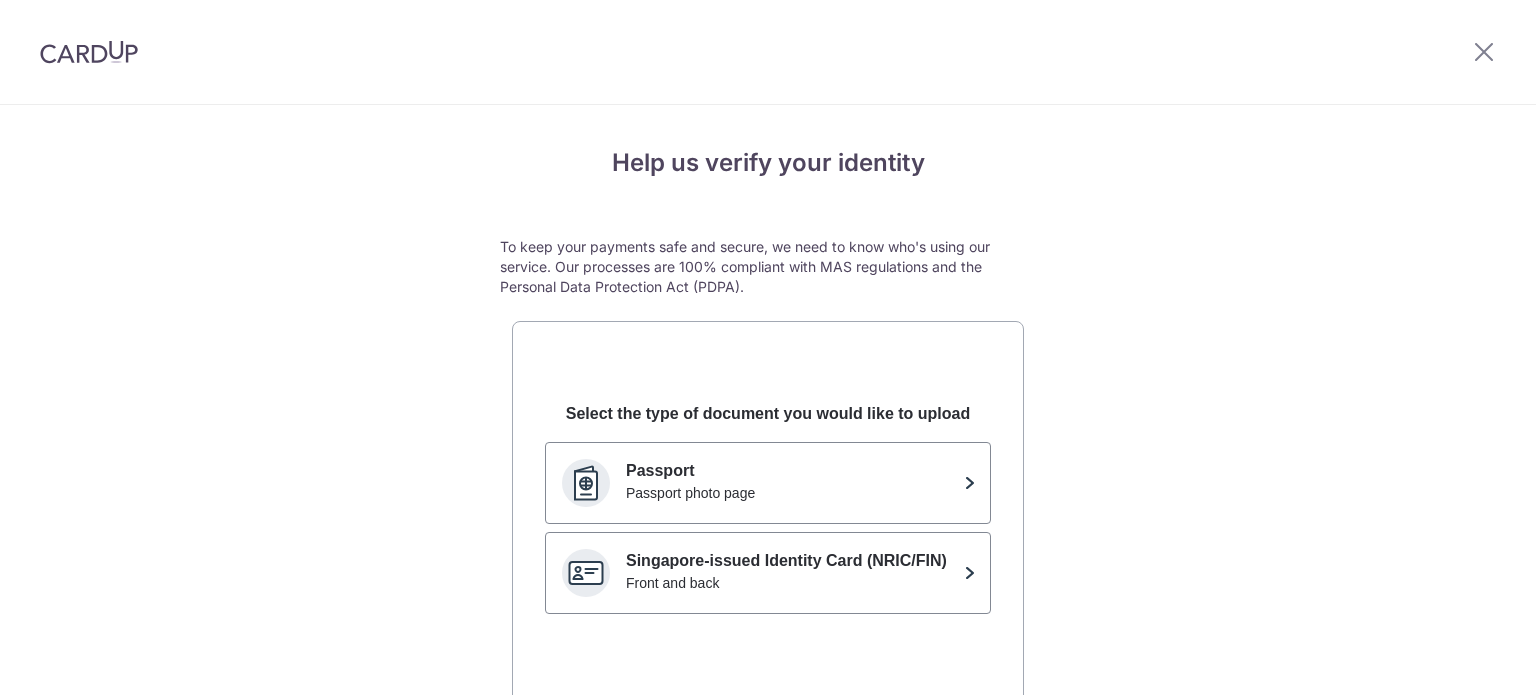 scroll, scrollTop: 0, scrollLeft: 0, axis: both 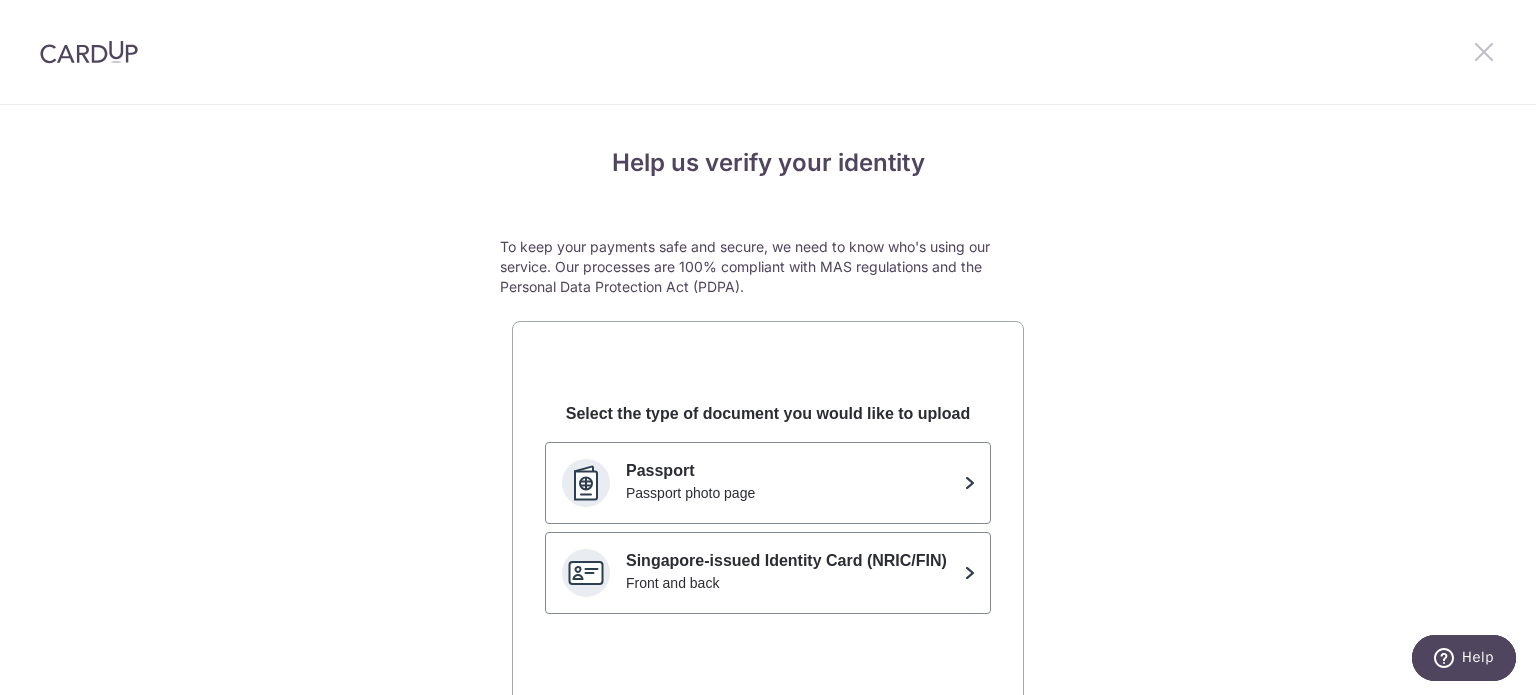 click at bounding box center (1484, 51) 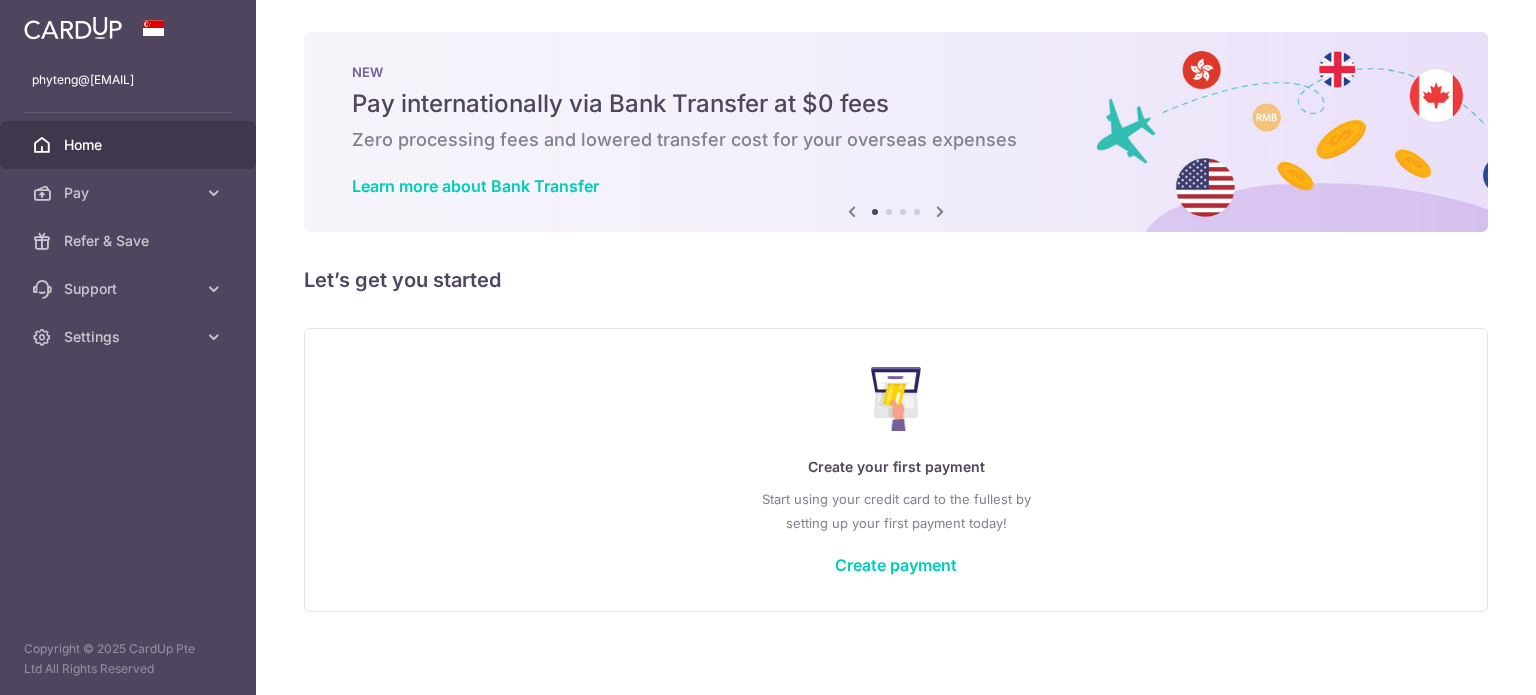 scroll, scrollTop: 0, scrollLeft: 0, axis: both 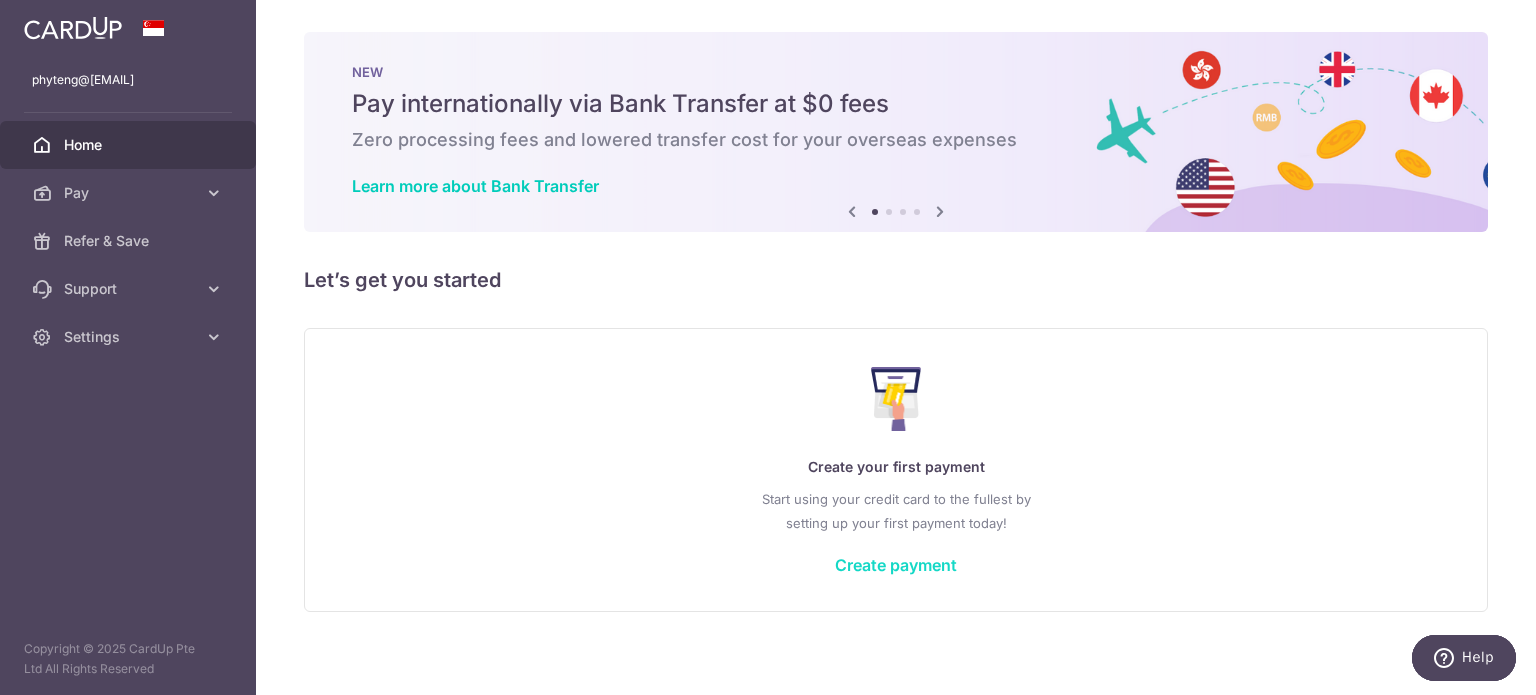 click on "Create payment" at bounding box center (896, 565) 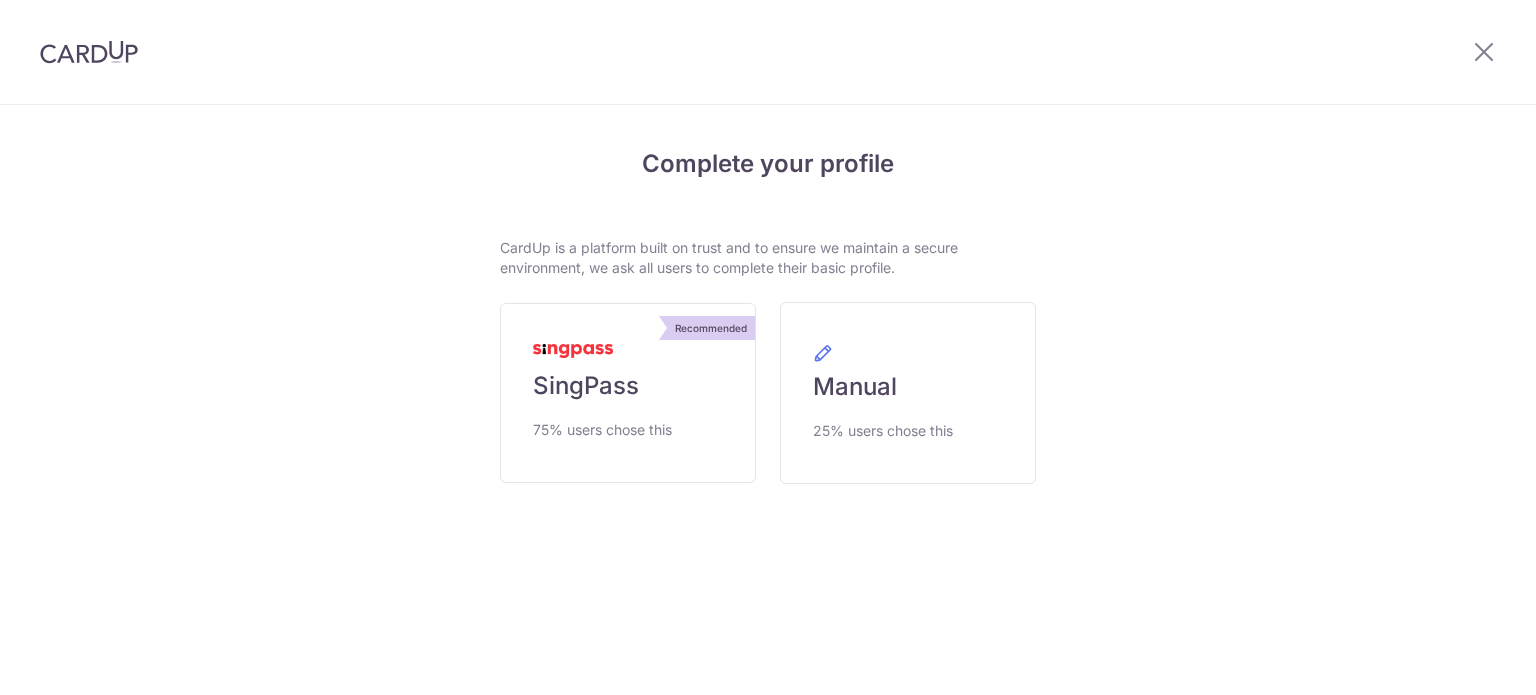 scroll, scrollTop: 0, scrollLeft: 0, axis: both 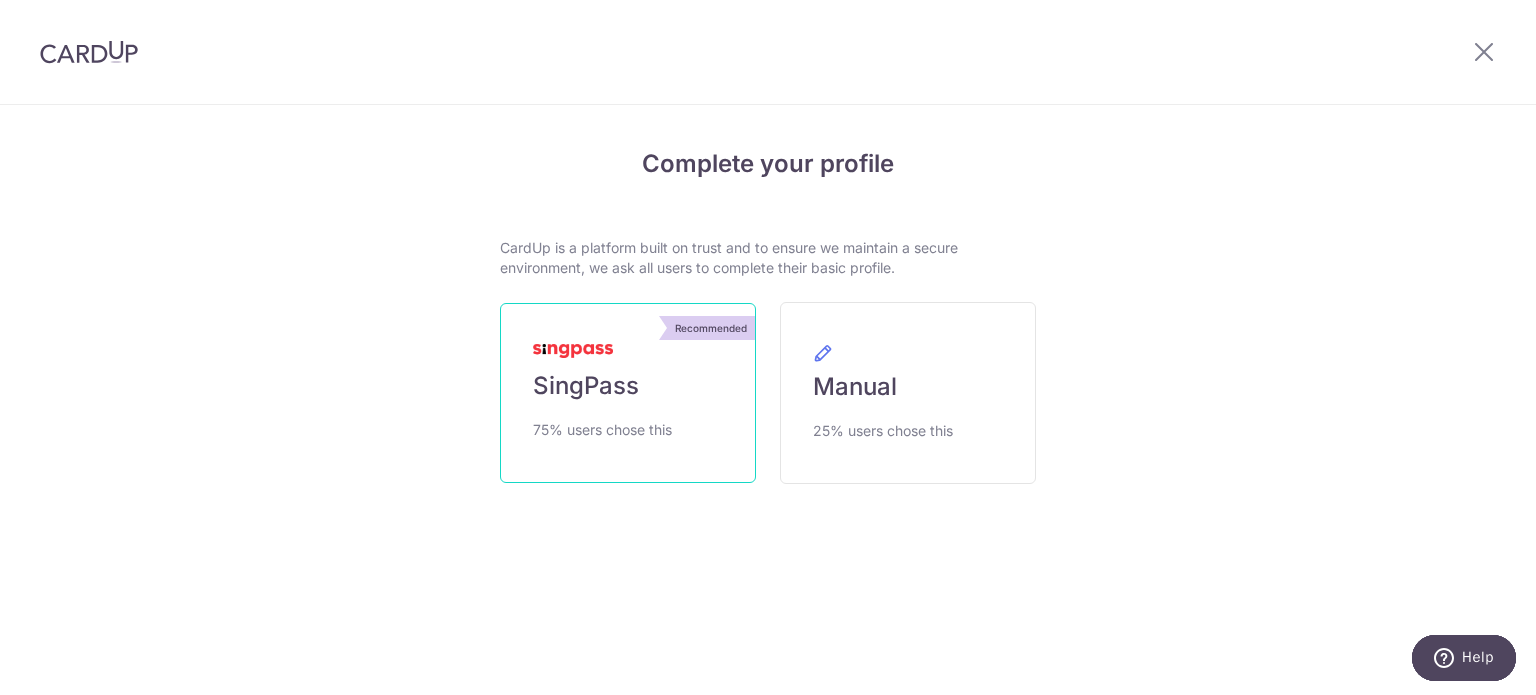click on "Recommended
SingPass
75% users chose this" at bounding box center (628, 393) 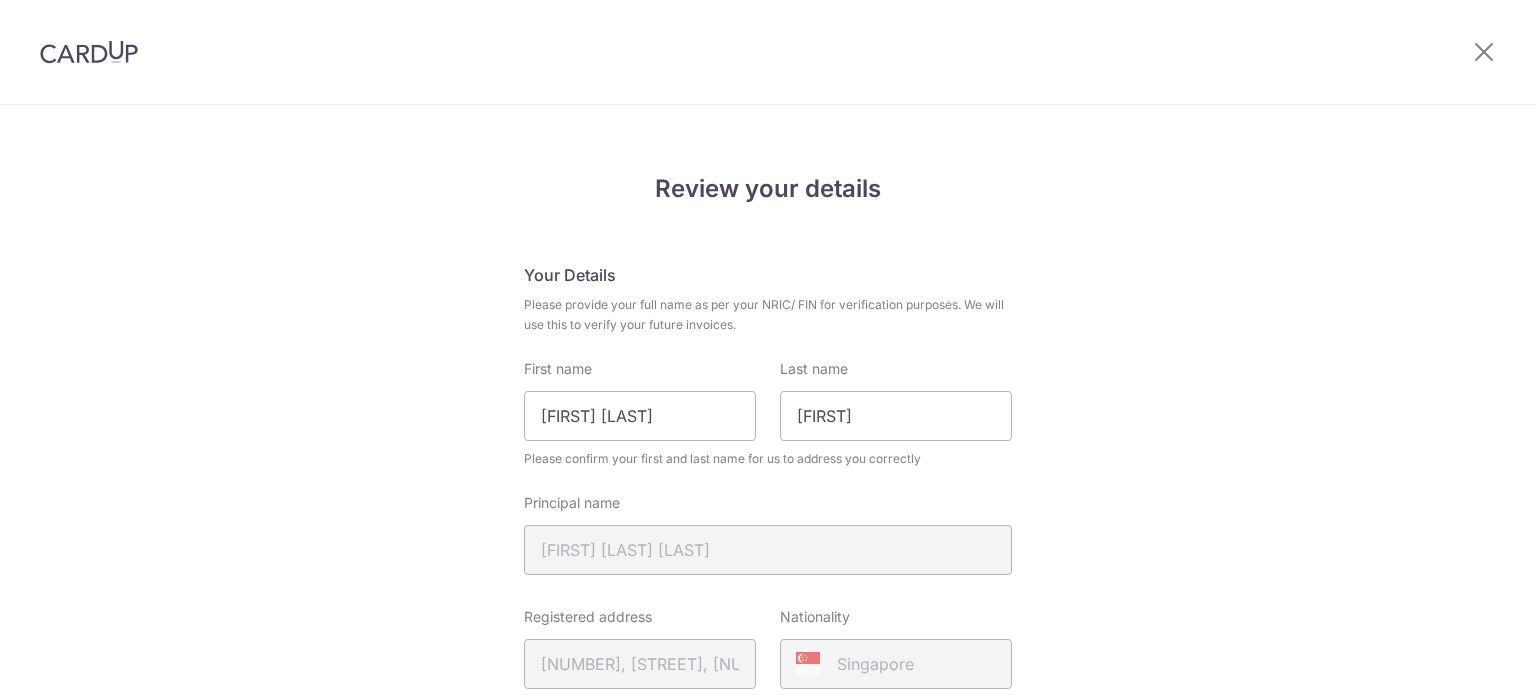 scroll, scrollTop: 0, scrollLeft: 0, axis: both 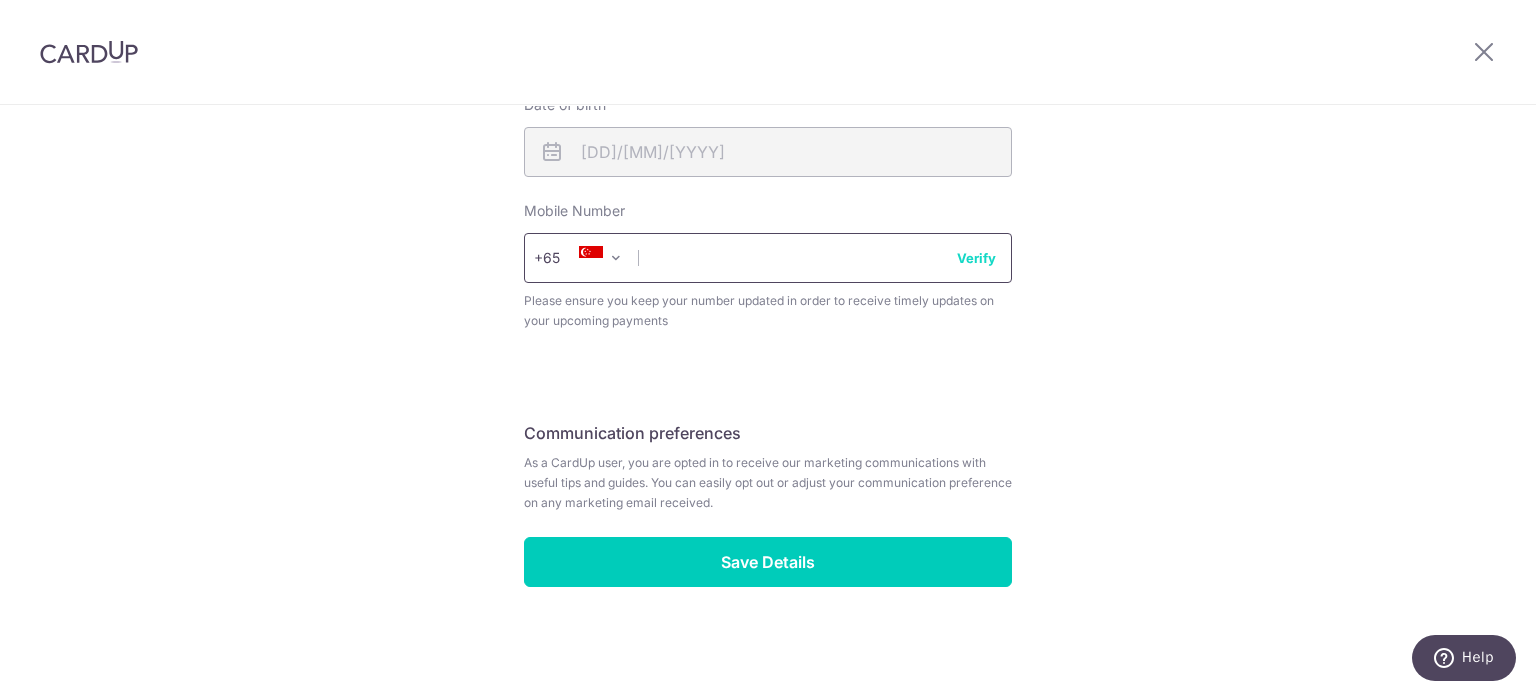 click at bounding box center [768, 258] 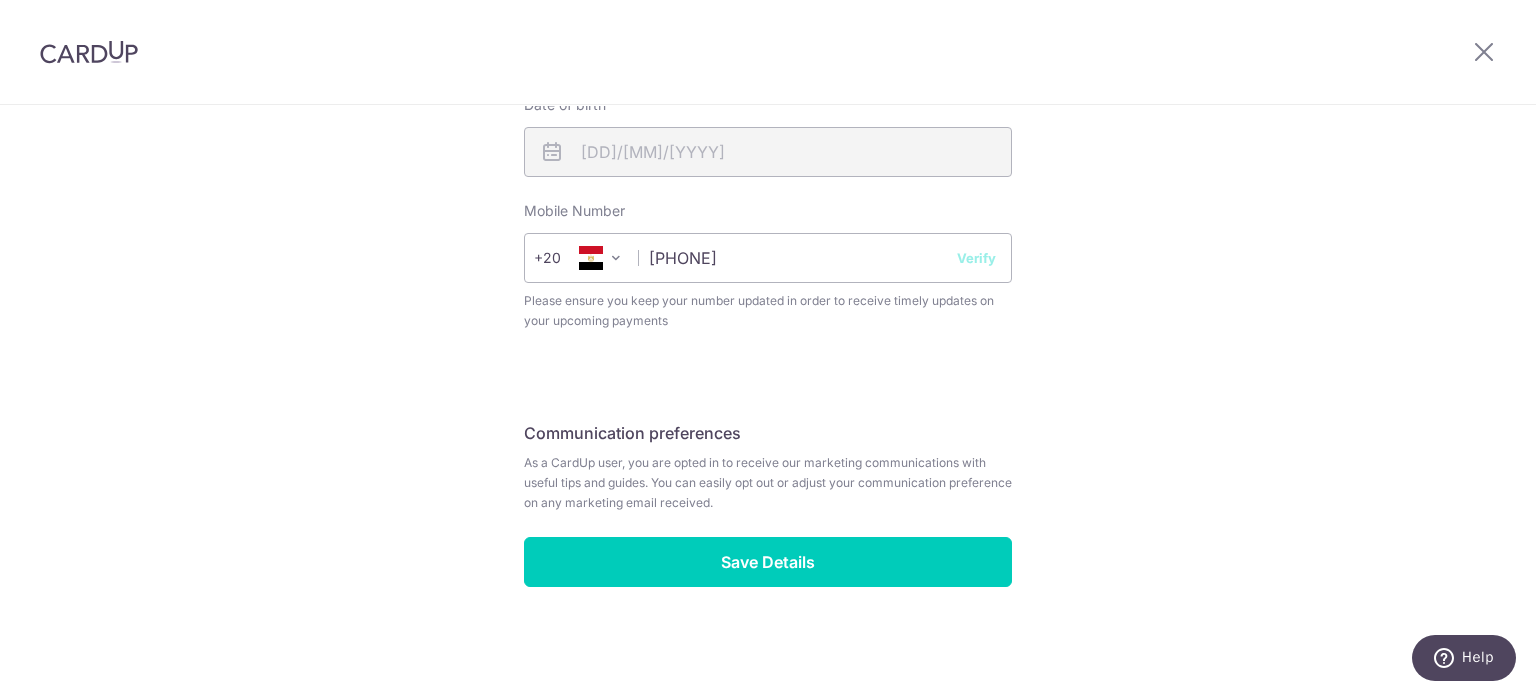 click at bounding box center [616, 258] 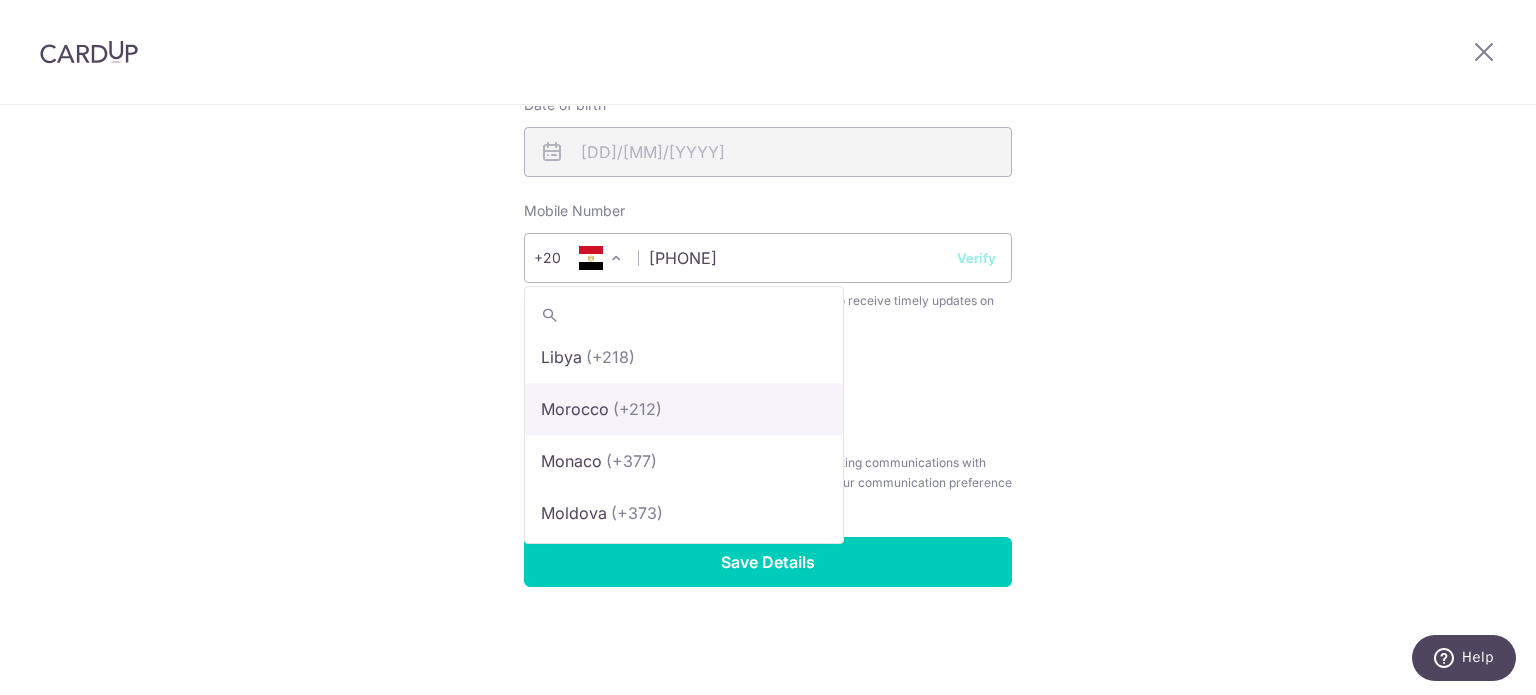 scroll, scrollTop: 6772, scrollLeft: 0, axis: vertical 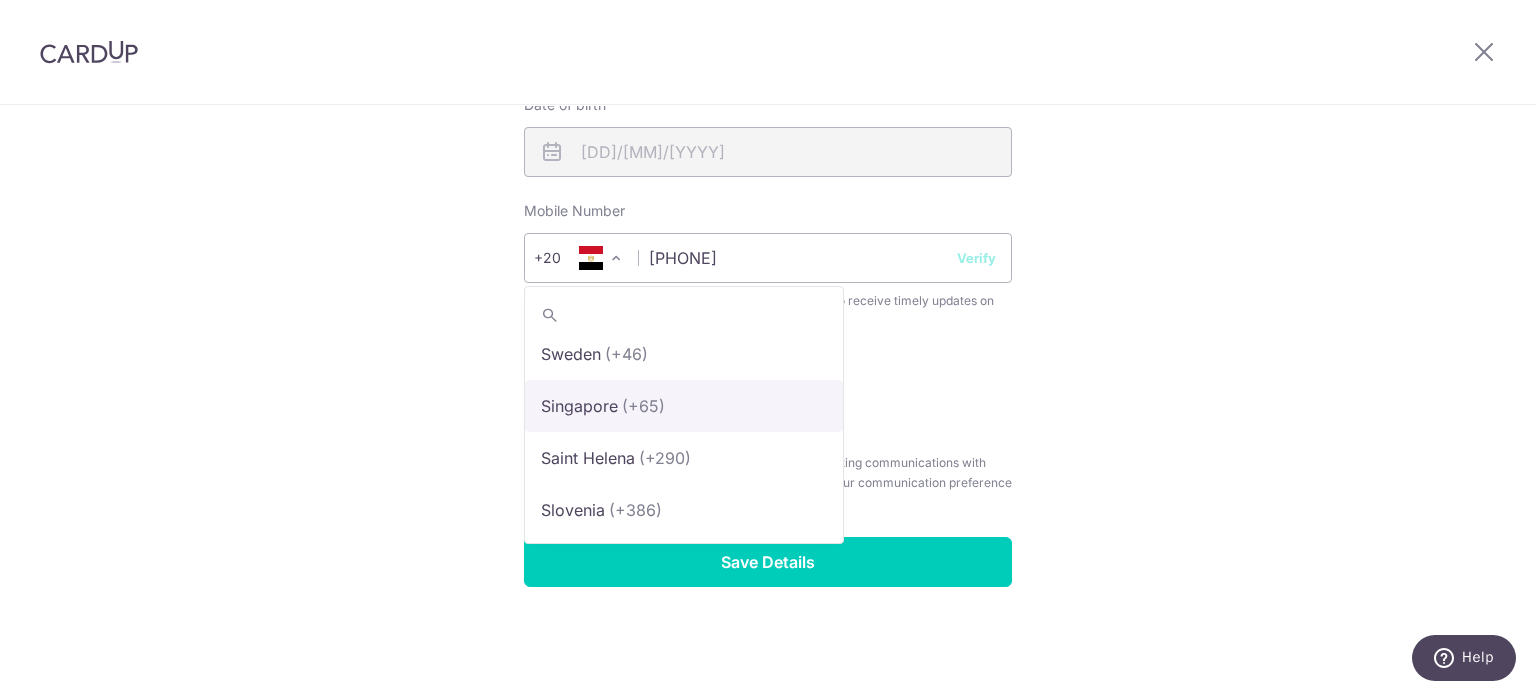 select on "199" 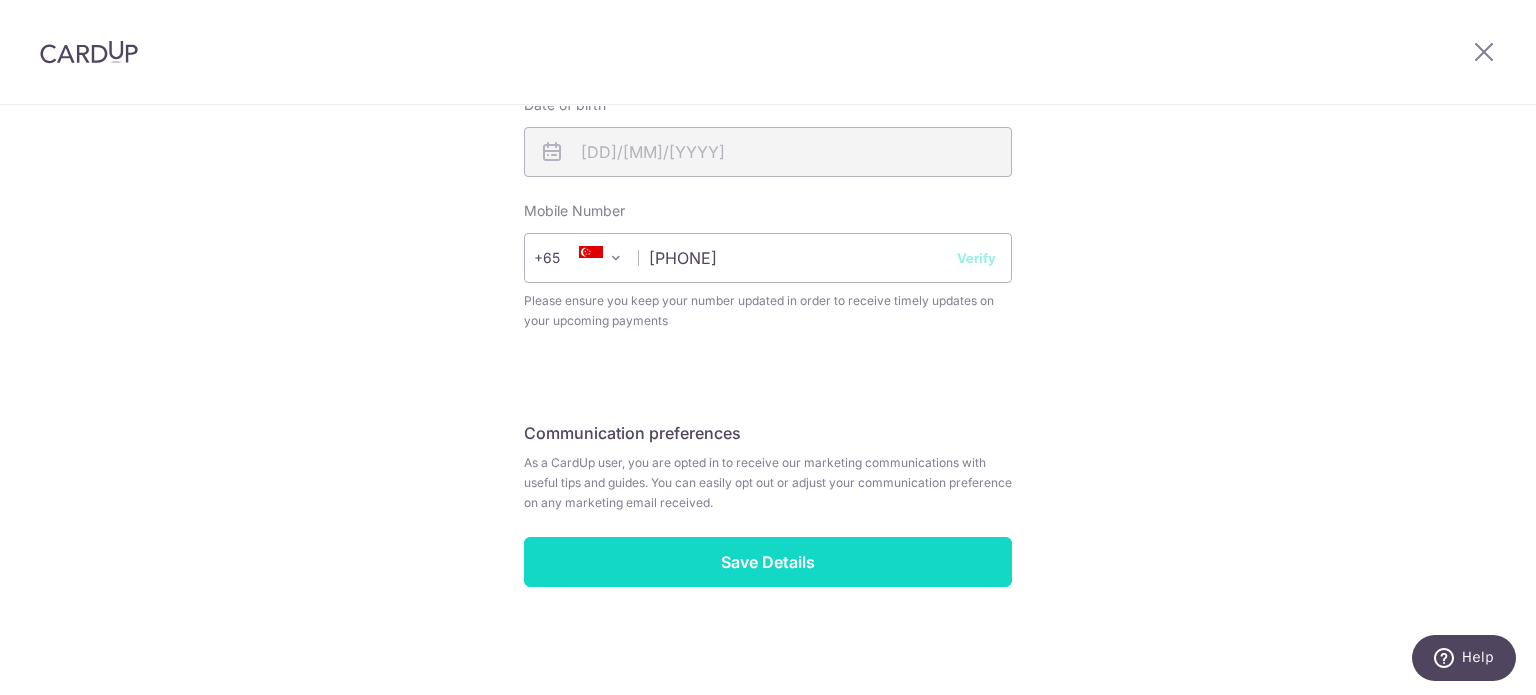click on "Save Details" at bounding box center [768, 562] 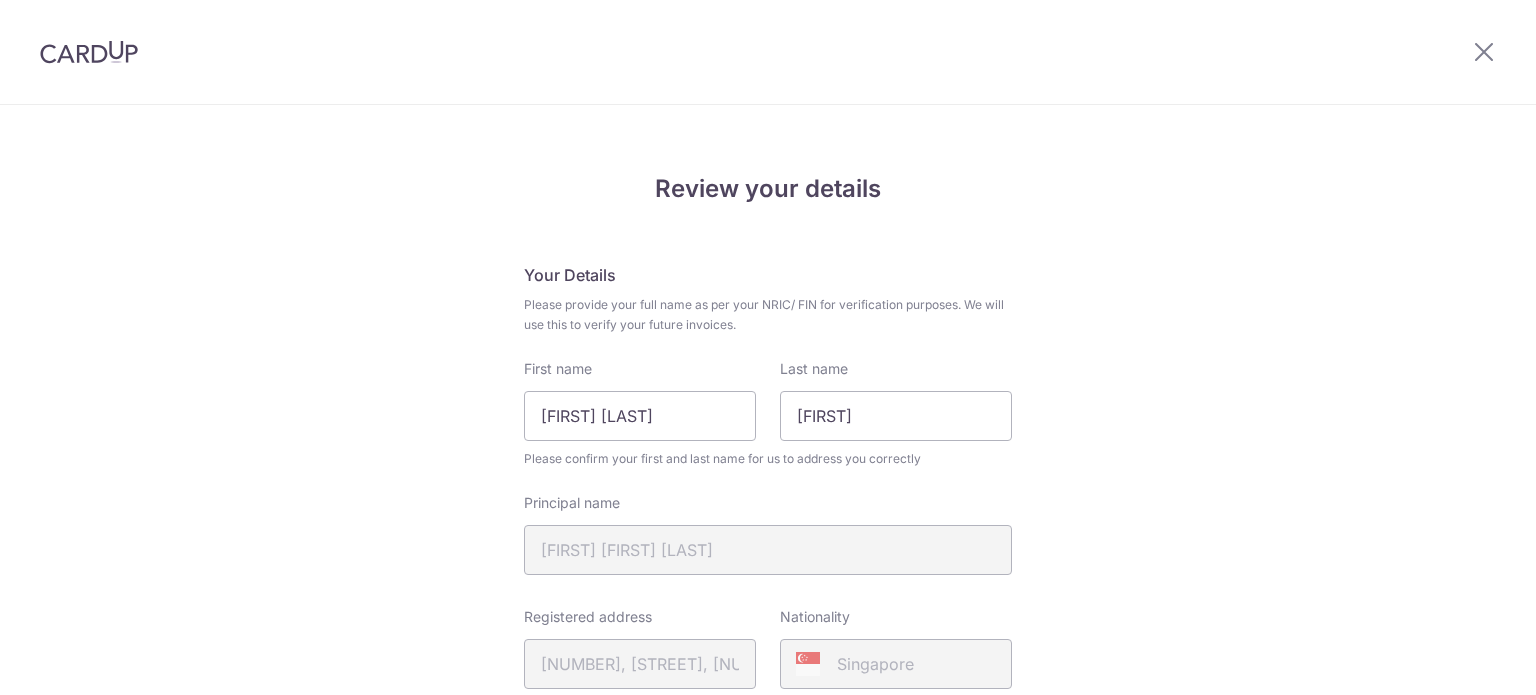 scroll, scrollTop: 0, scrollLeft: 0, axis: both 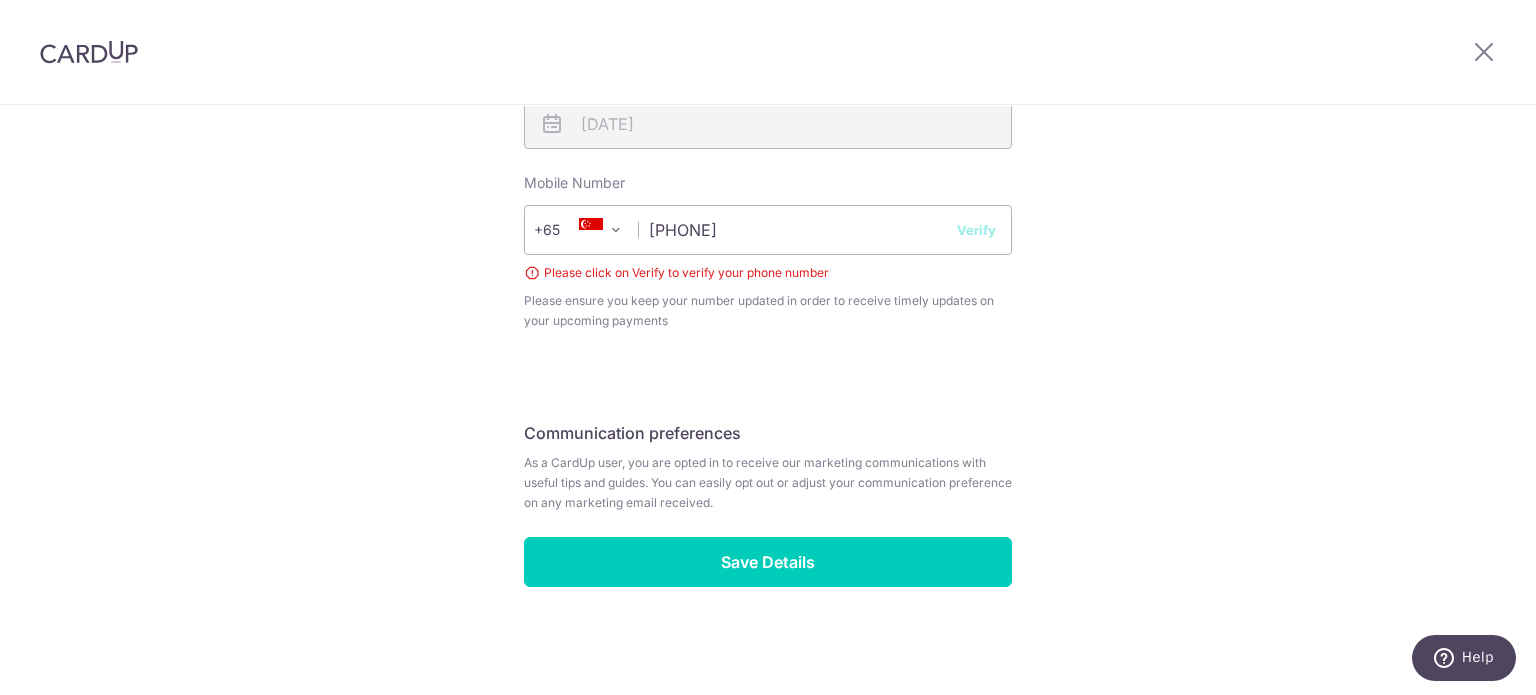 click on "Verify" at bounding box center (976, 230) 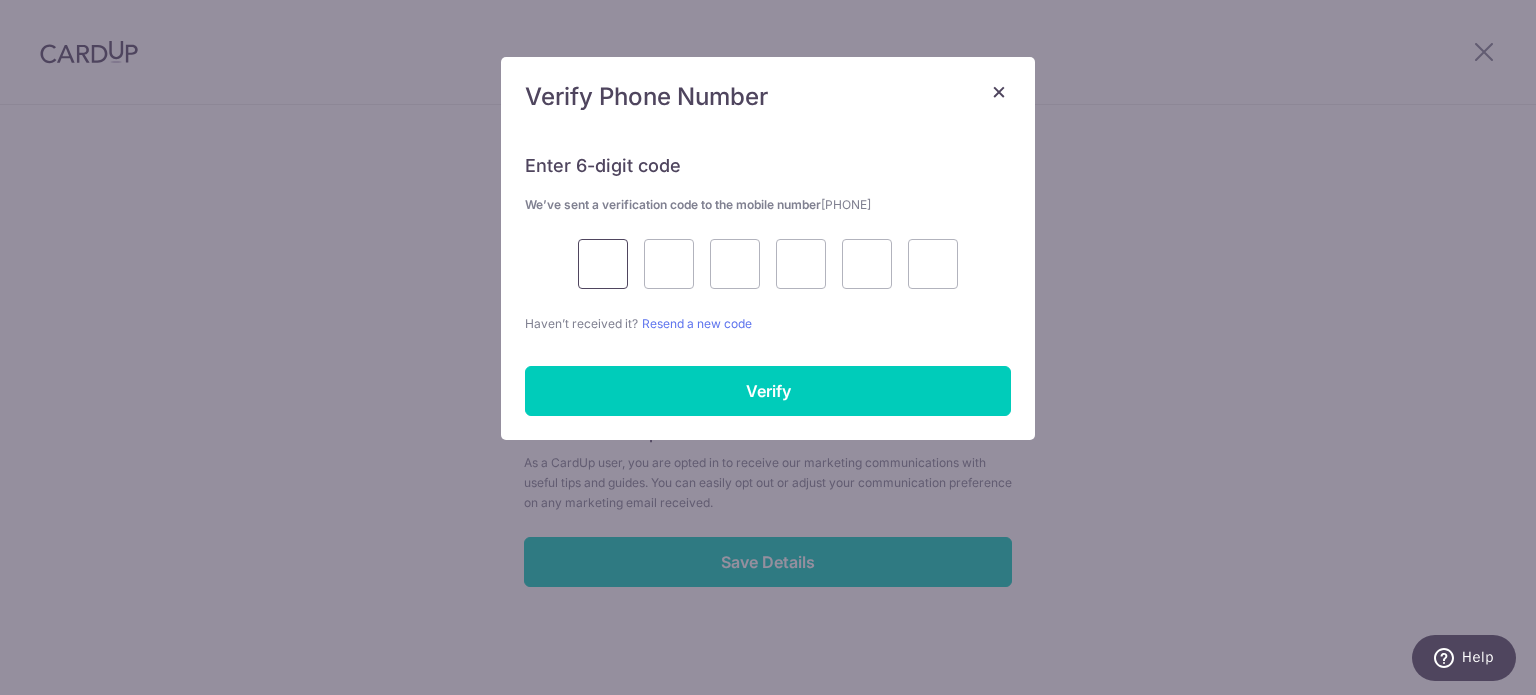 click at bounding box center (603, 264) 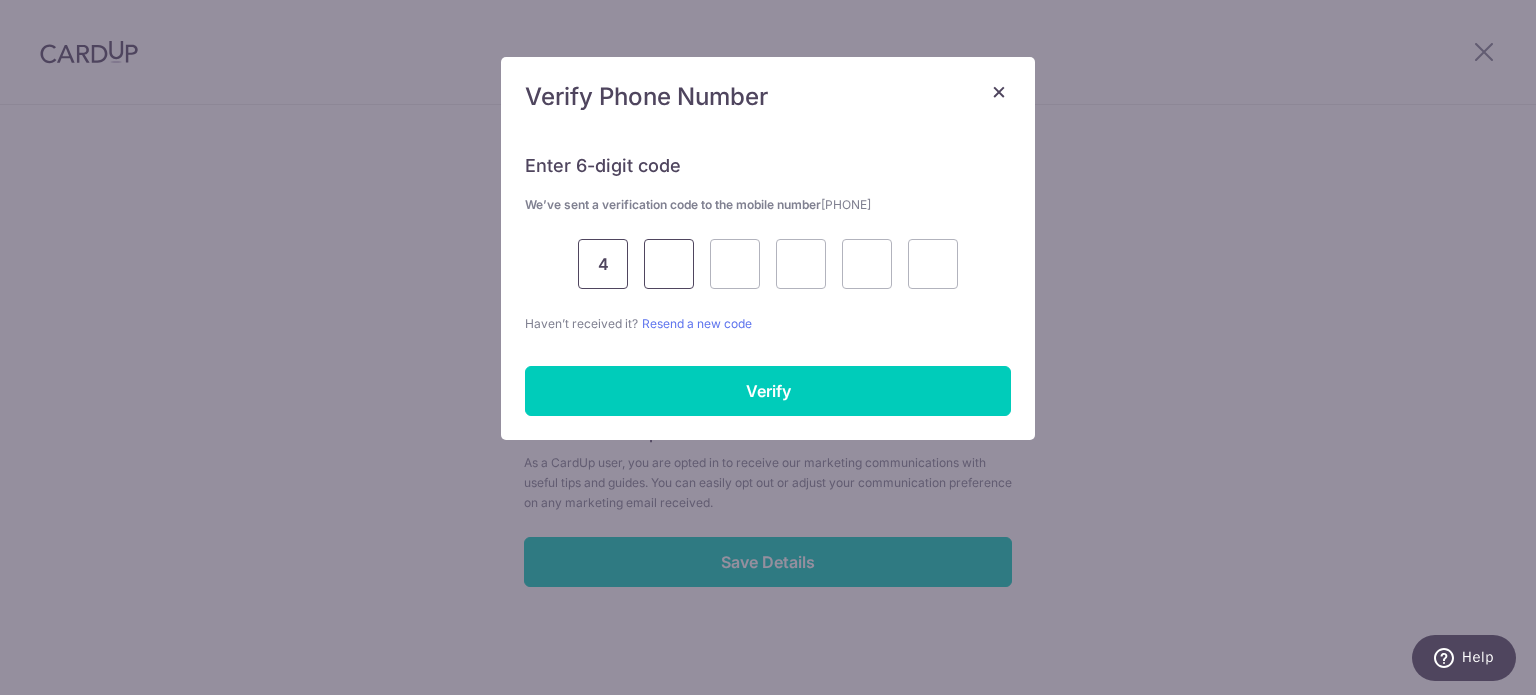 type on "8" 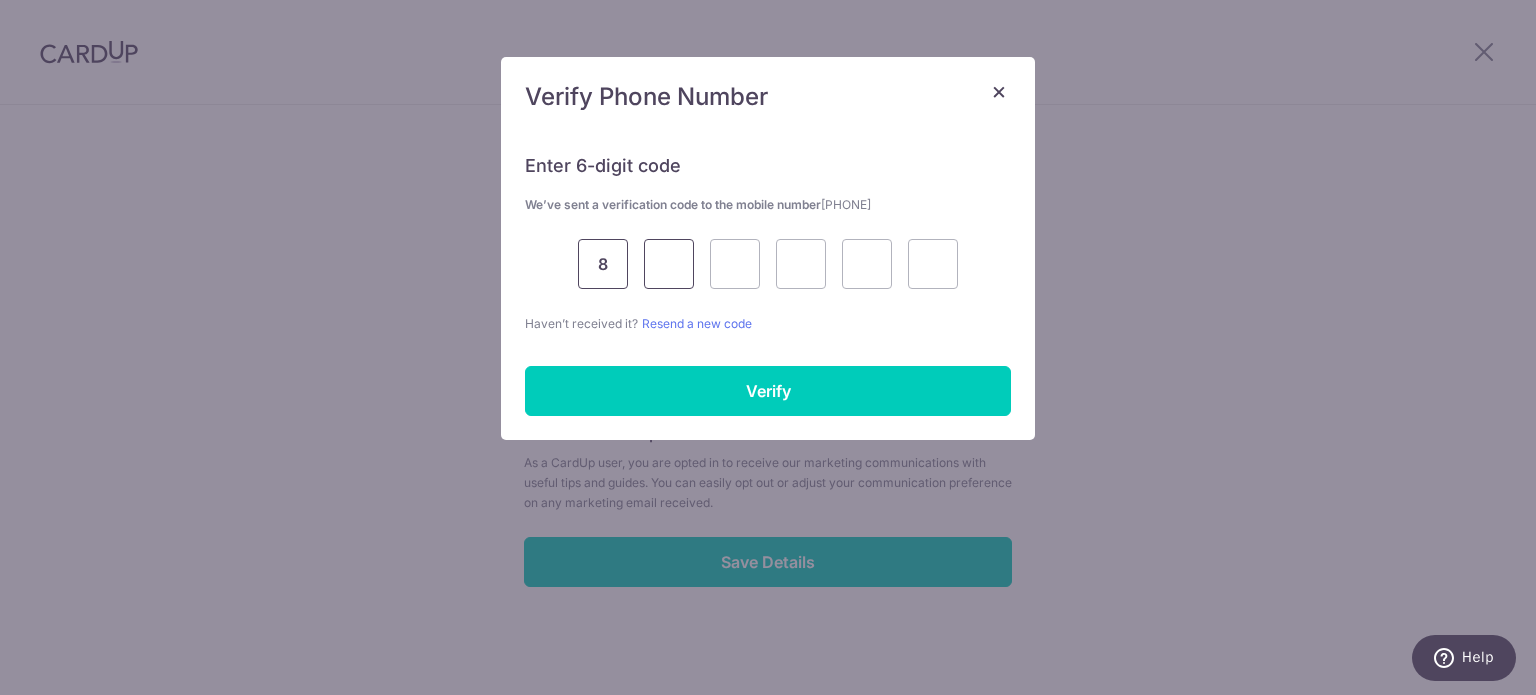 type on "2" 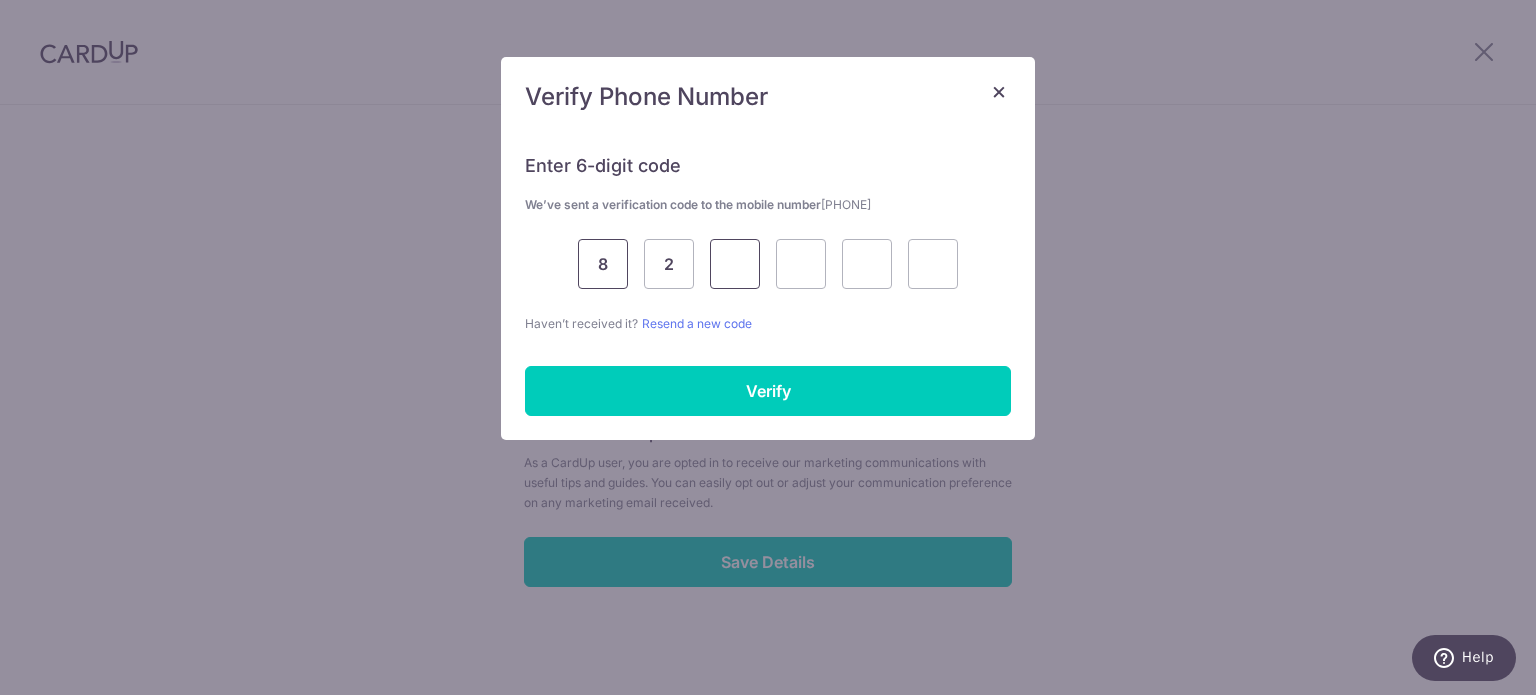 type on "2" 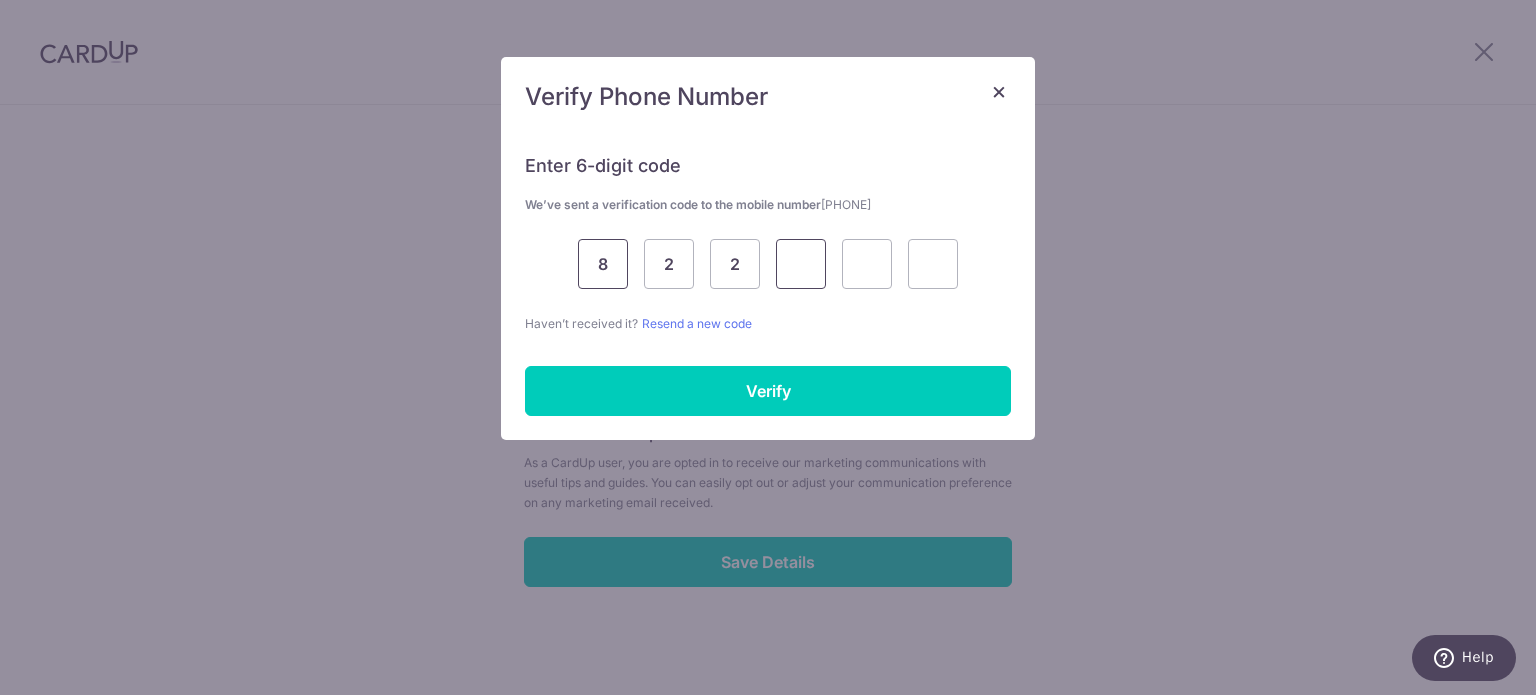 type on "9" 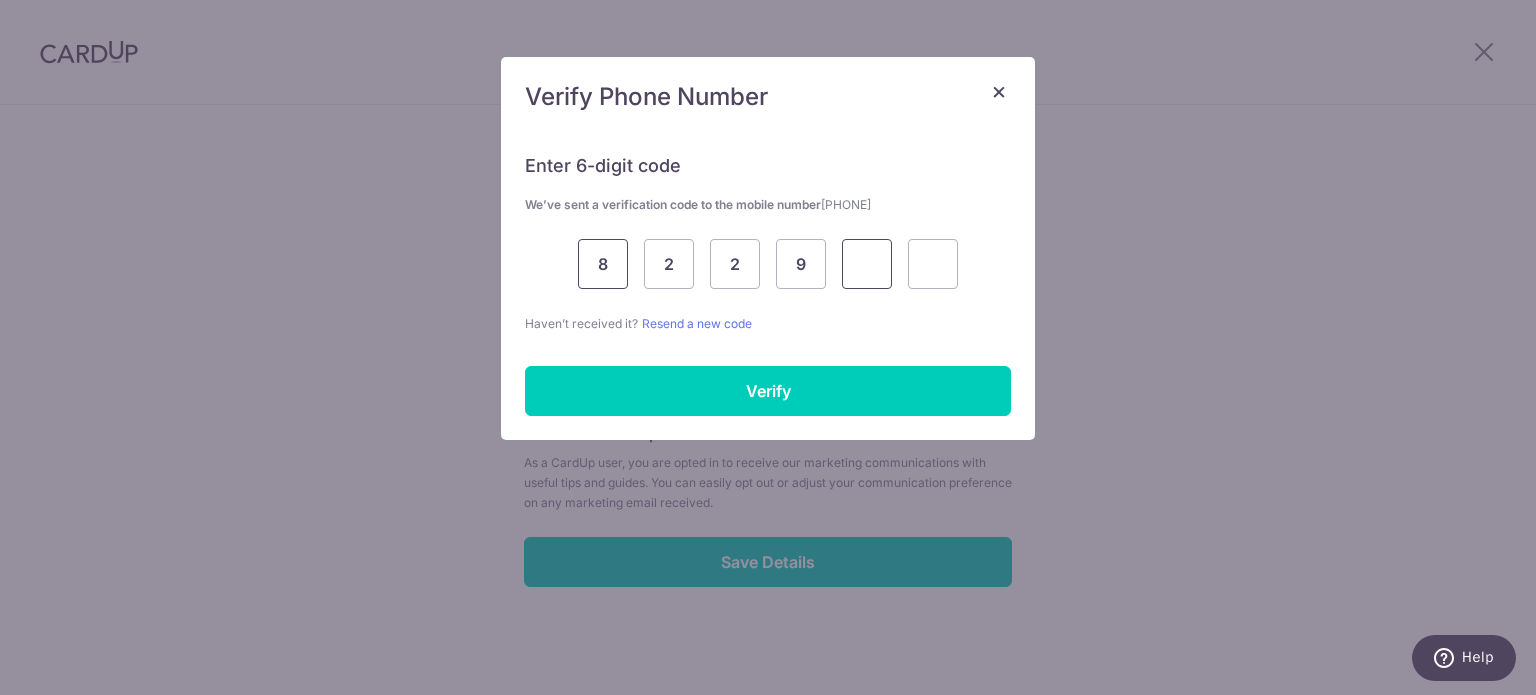 type on "6" 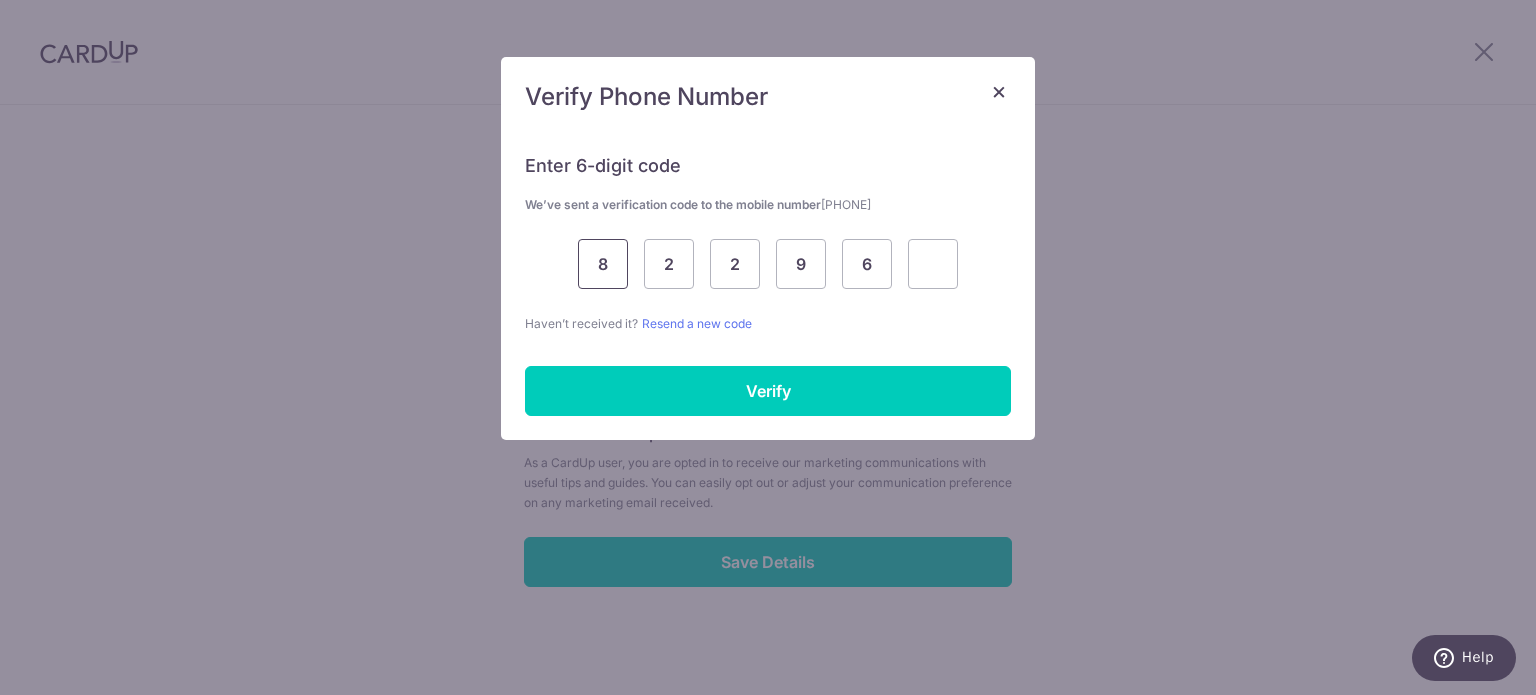 click on "8" at bounding box center (603, 264) 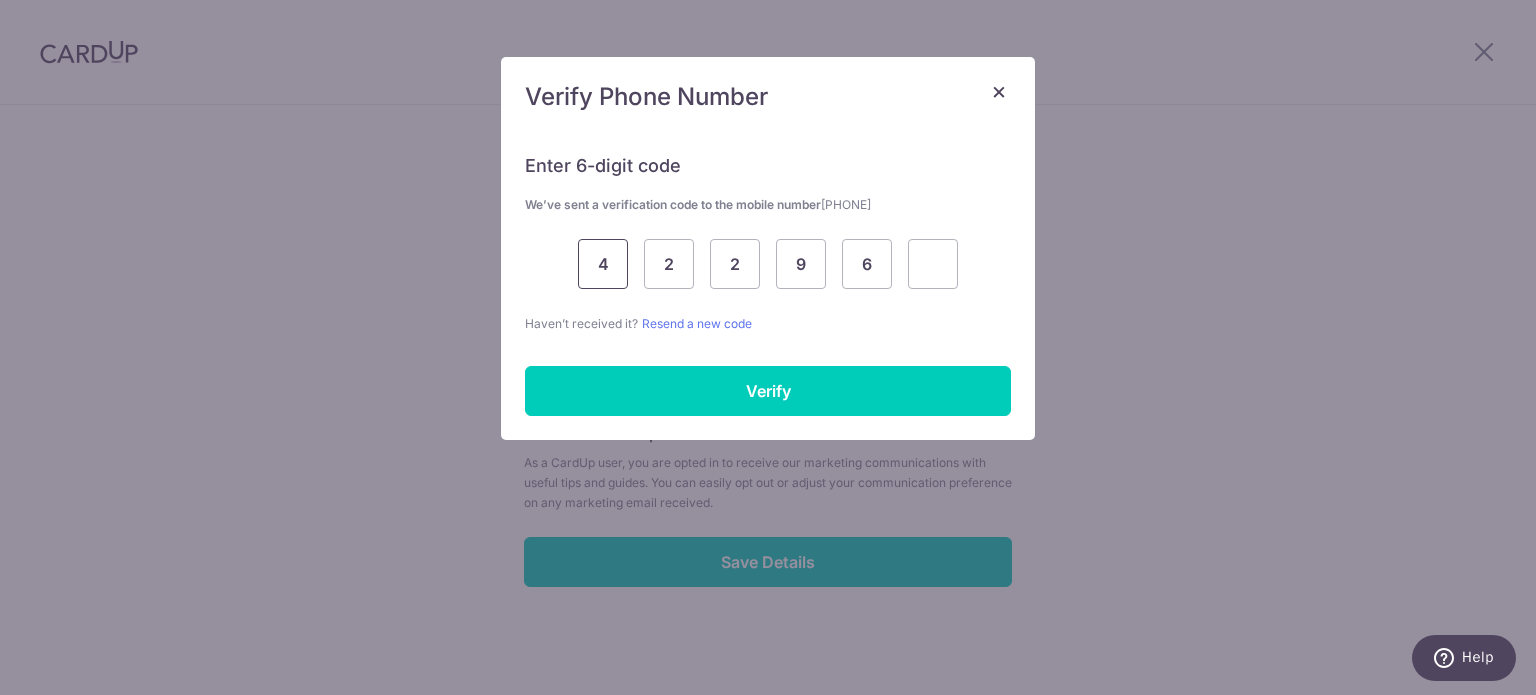 type on "4" 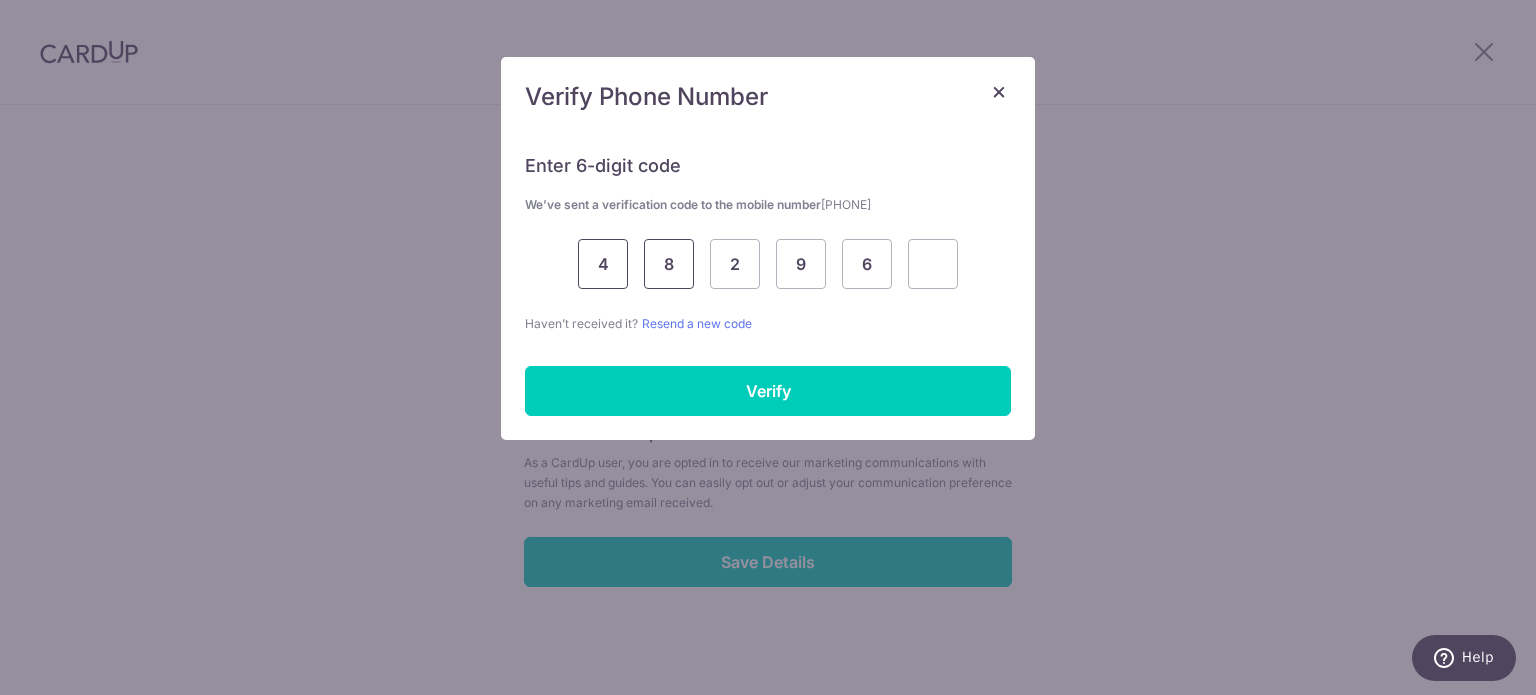 type on "8" 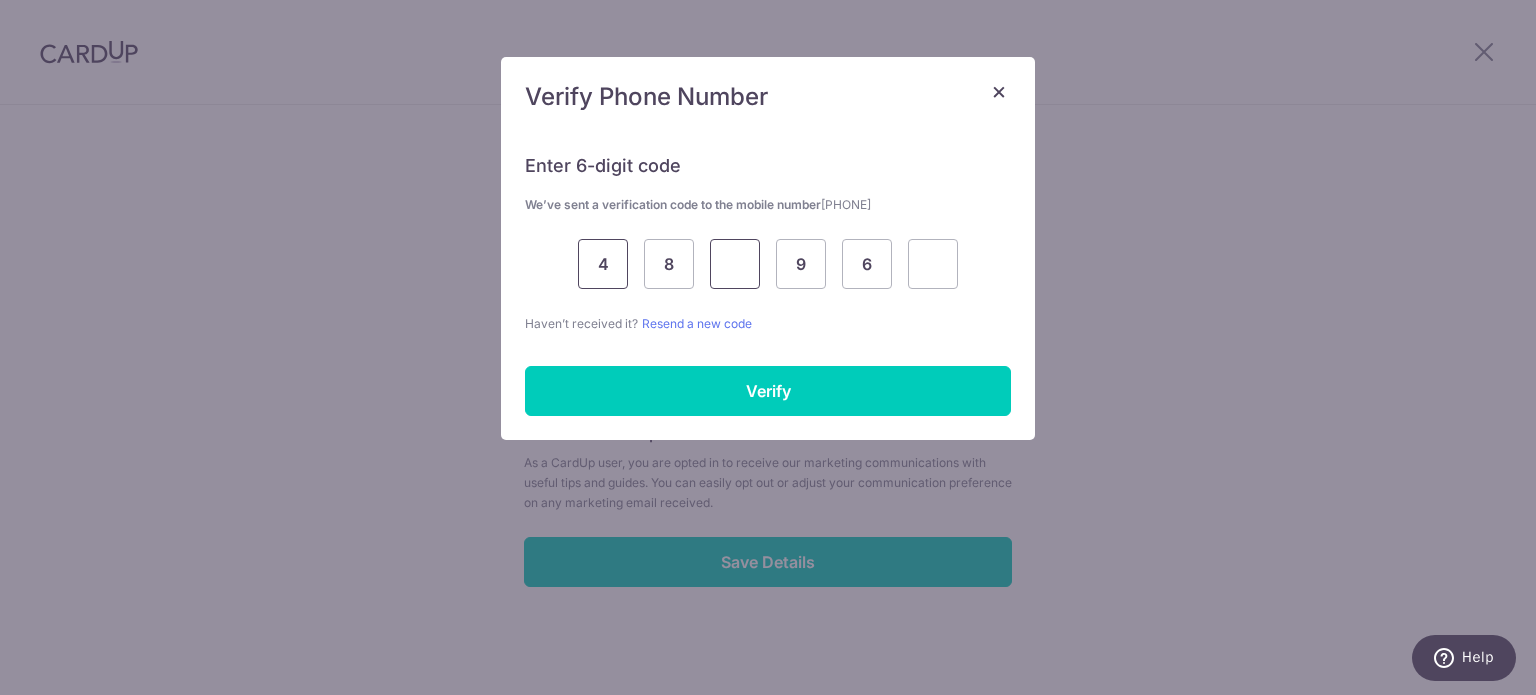 type on "2" 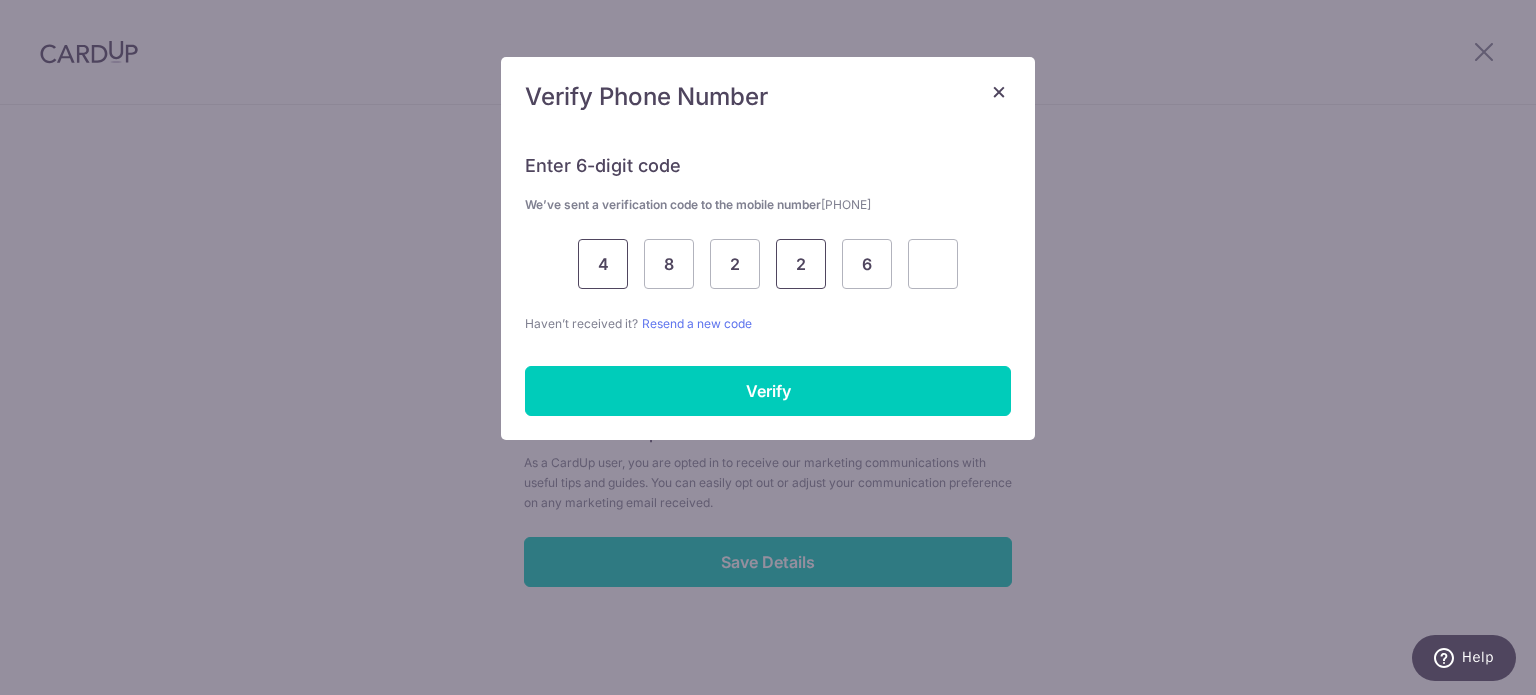 type on "2" 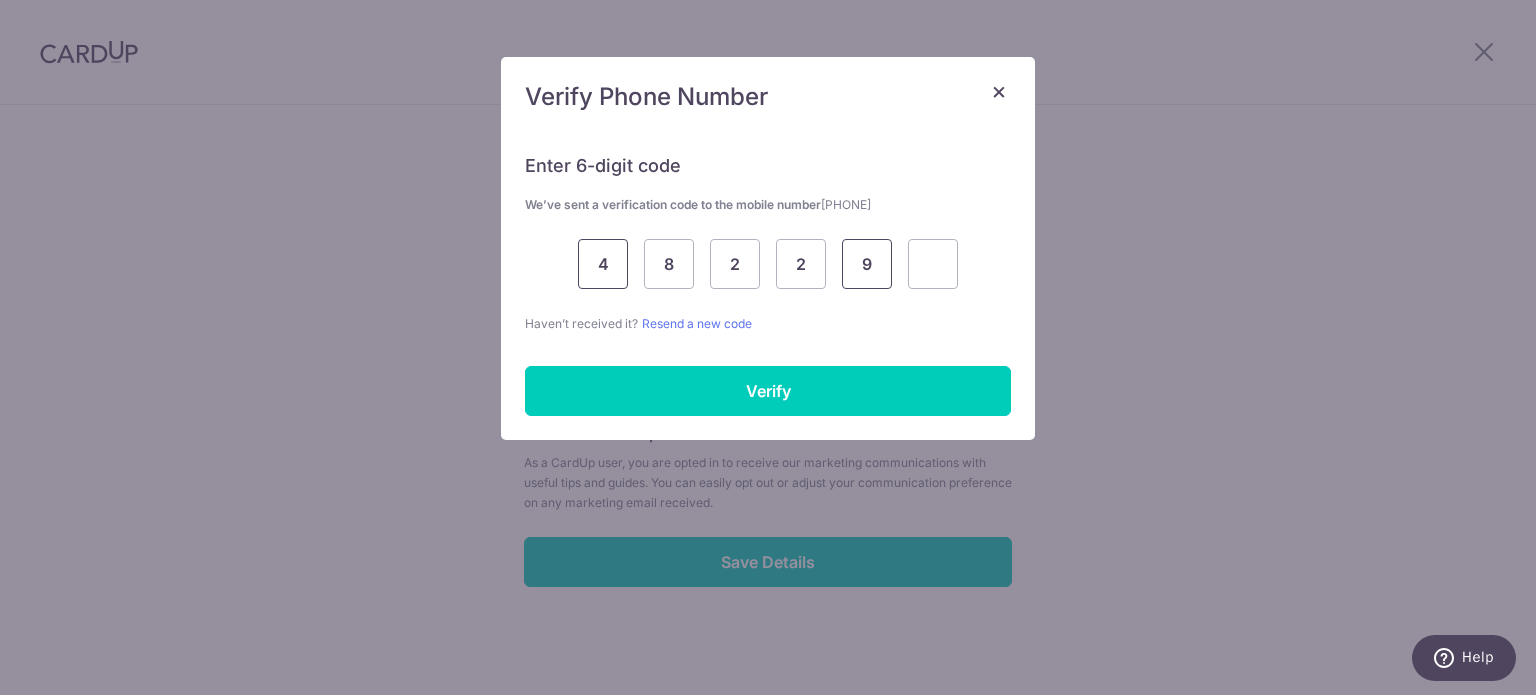 type on "9" 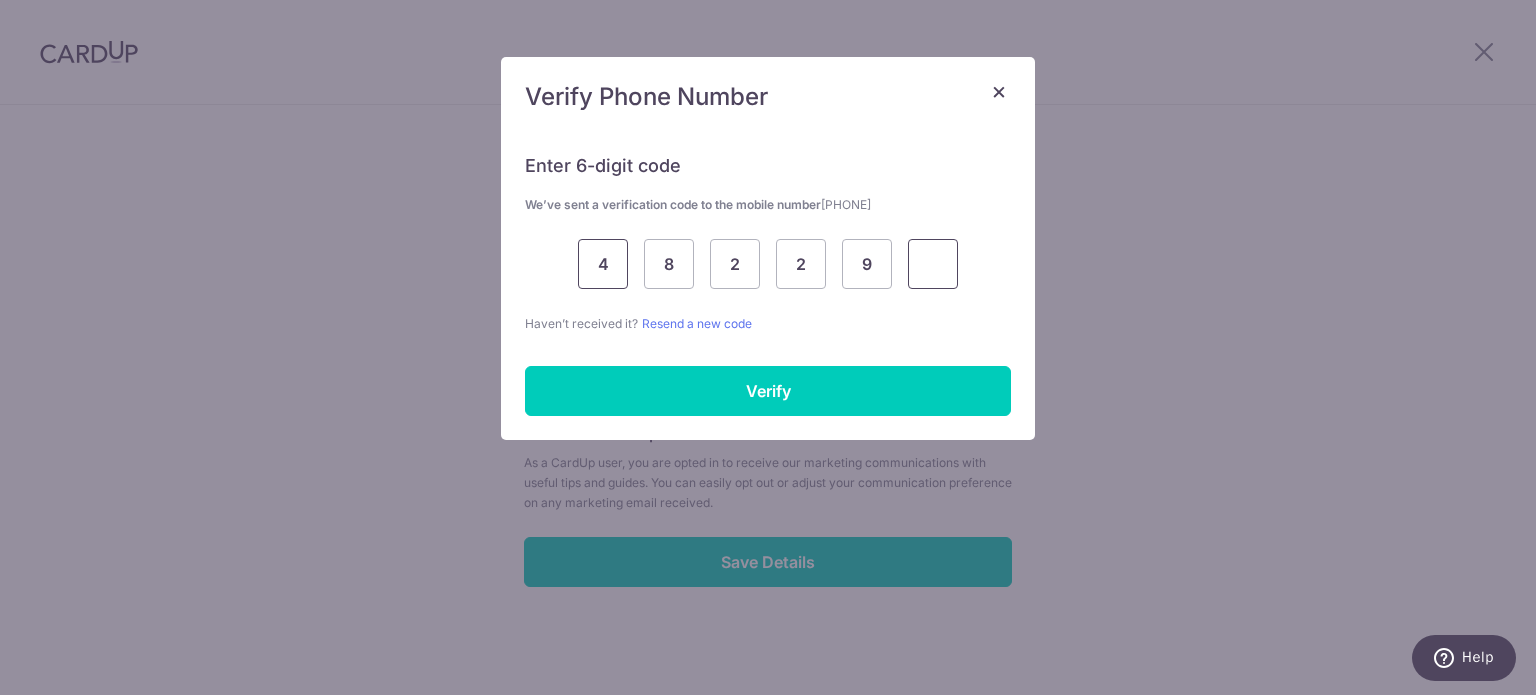 type on "6" 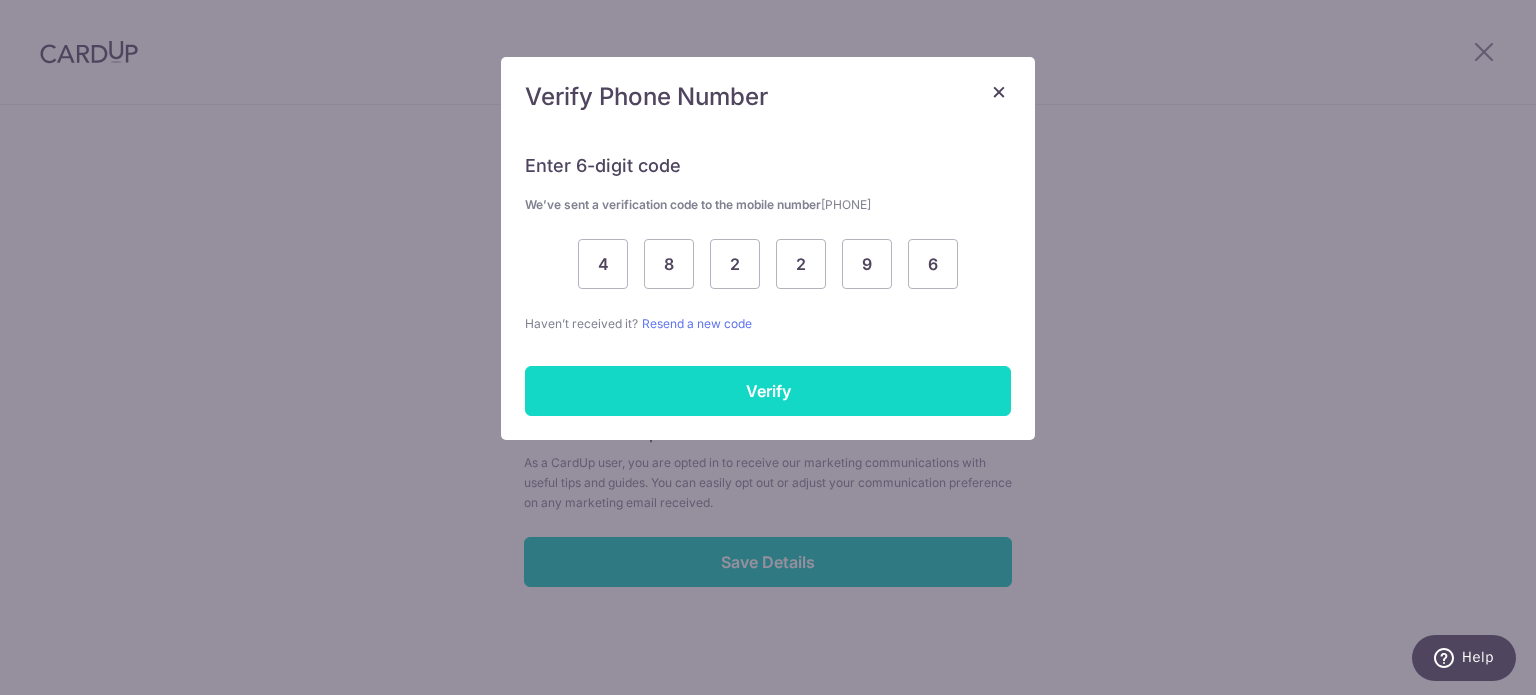 click on "Verify" at bounding box center [768, 391] 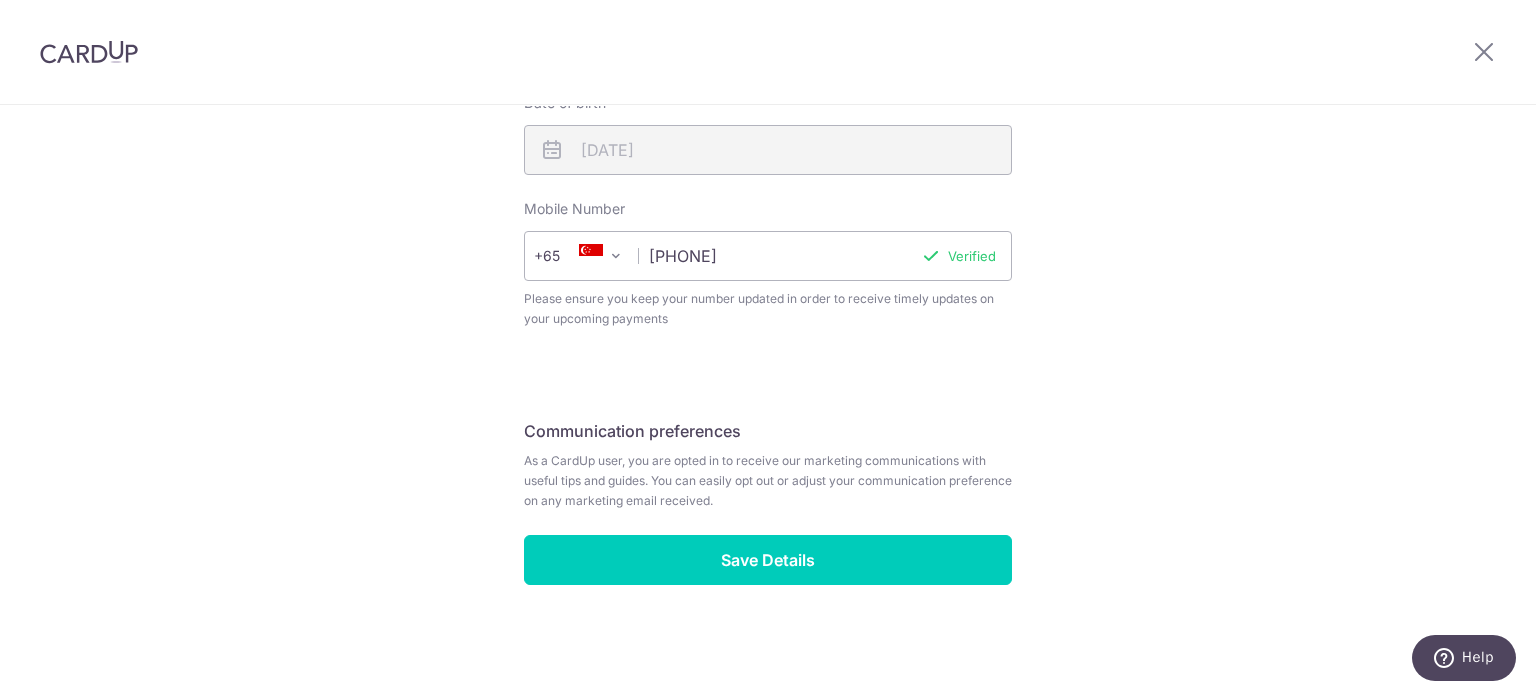 scroll, scrollTop: 784, scrollLeft: 0, axis: vertical 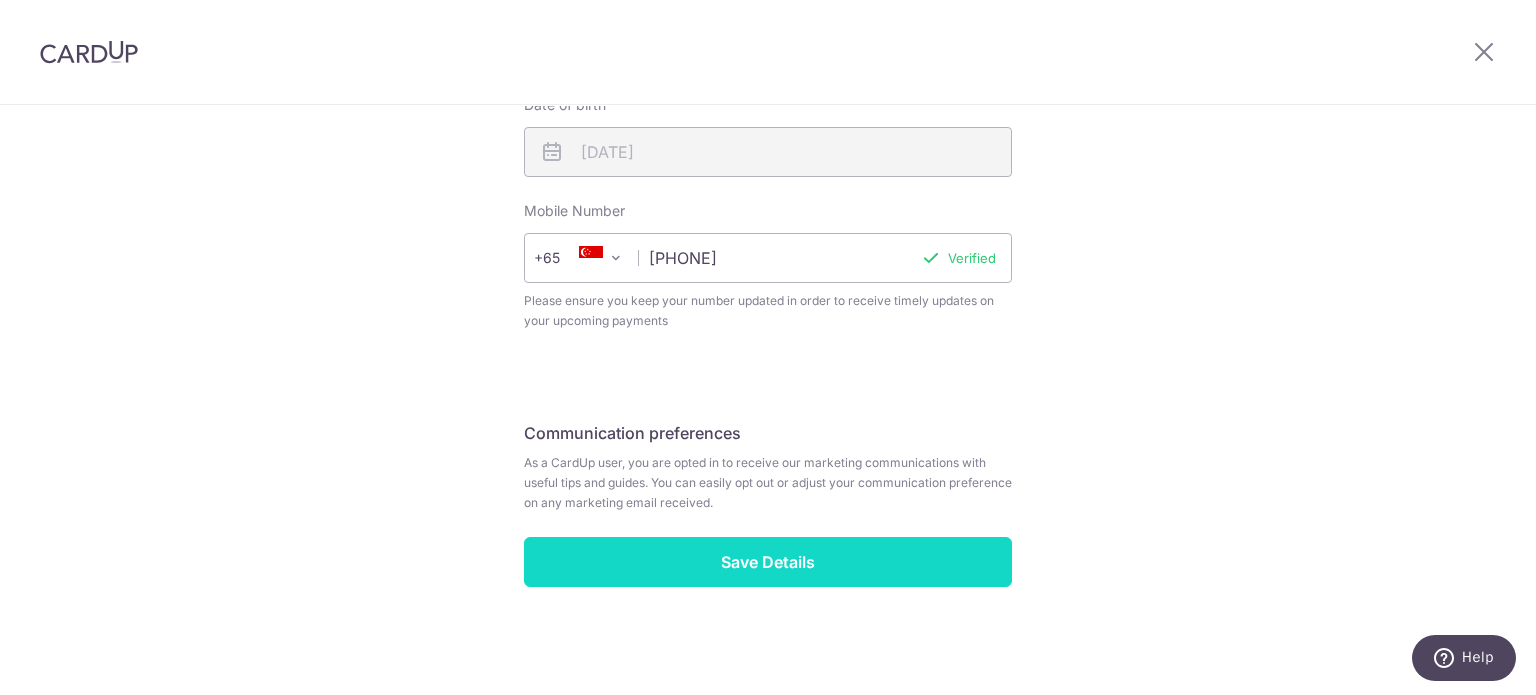 click on "Save Details" at bounding box center [768, 562] 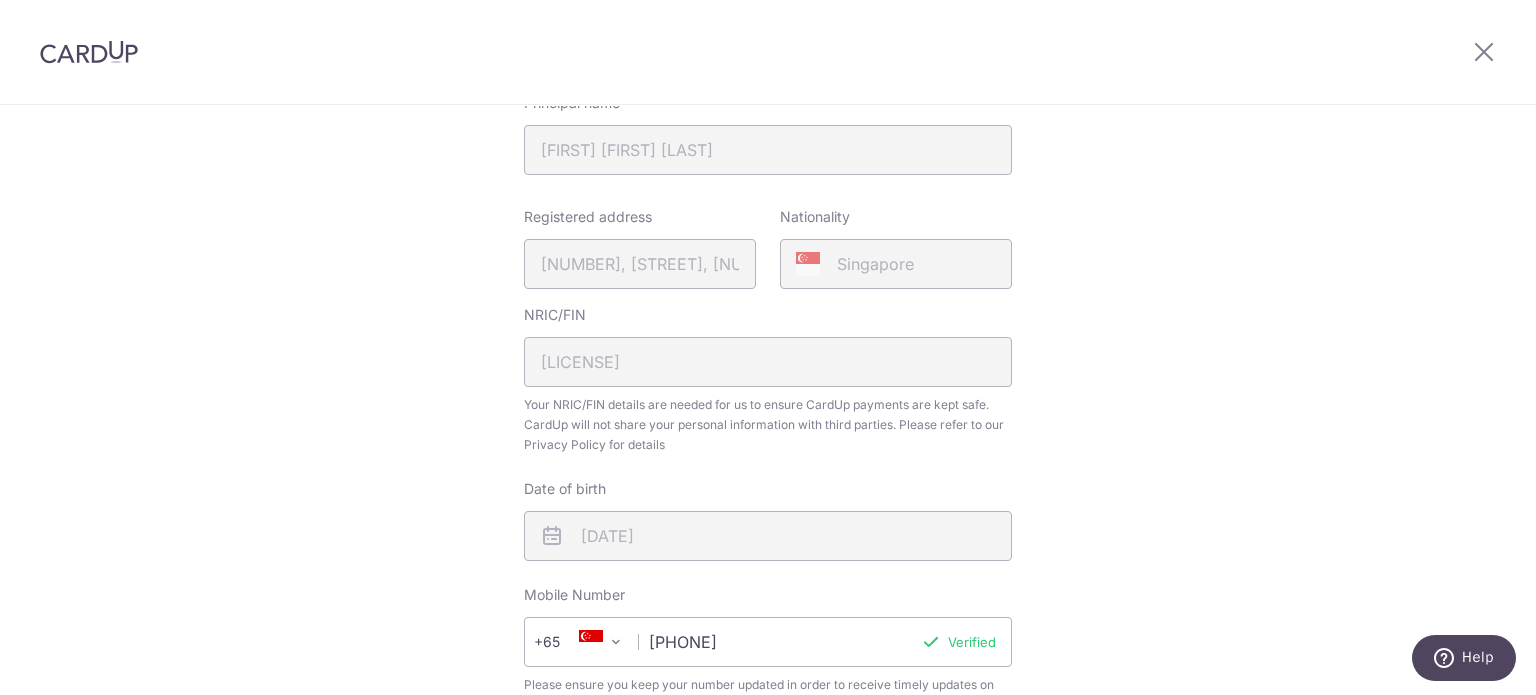 scroll, scrollTop: 784, scrollLeft: 0, axis: vertical 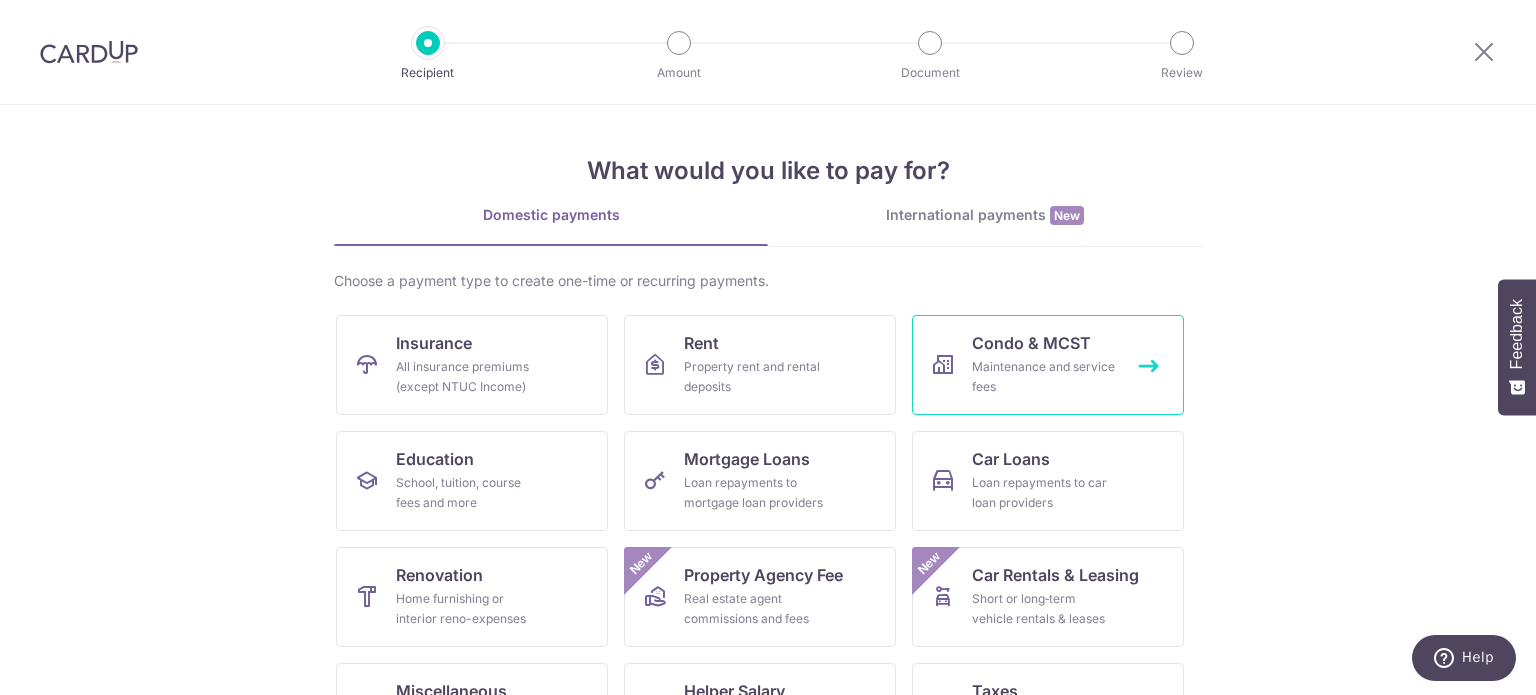 click on "Maintenance and service fees" at bounding box center [1044, 377] 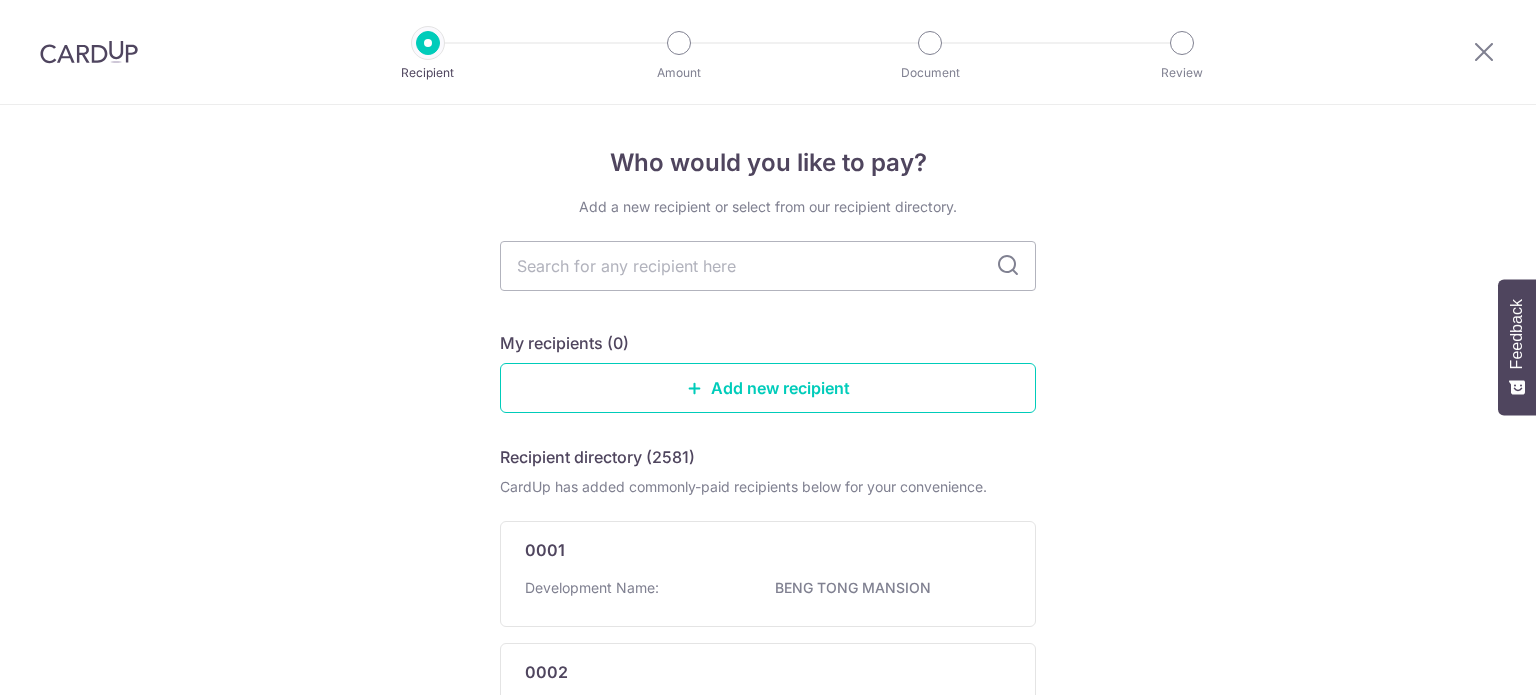 scroll, scrollTop: 0, scrollLeft: 0, axis: both 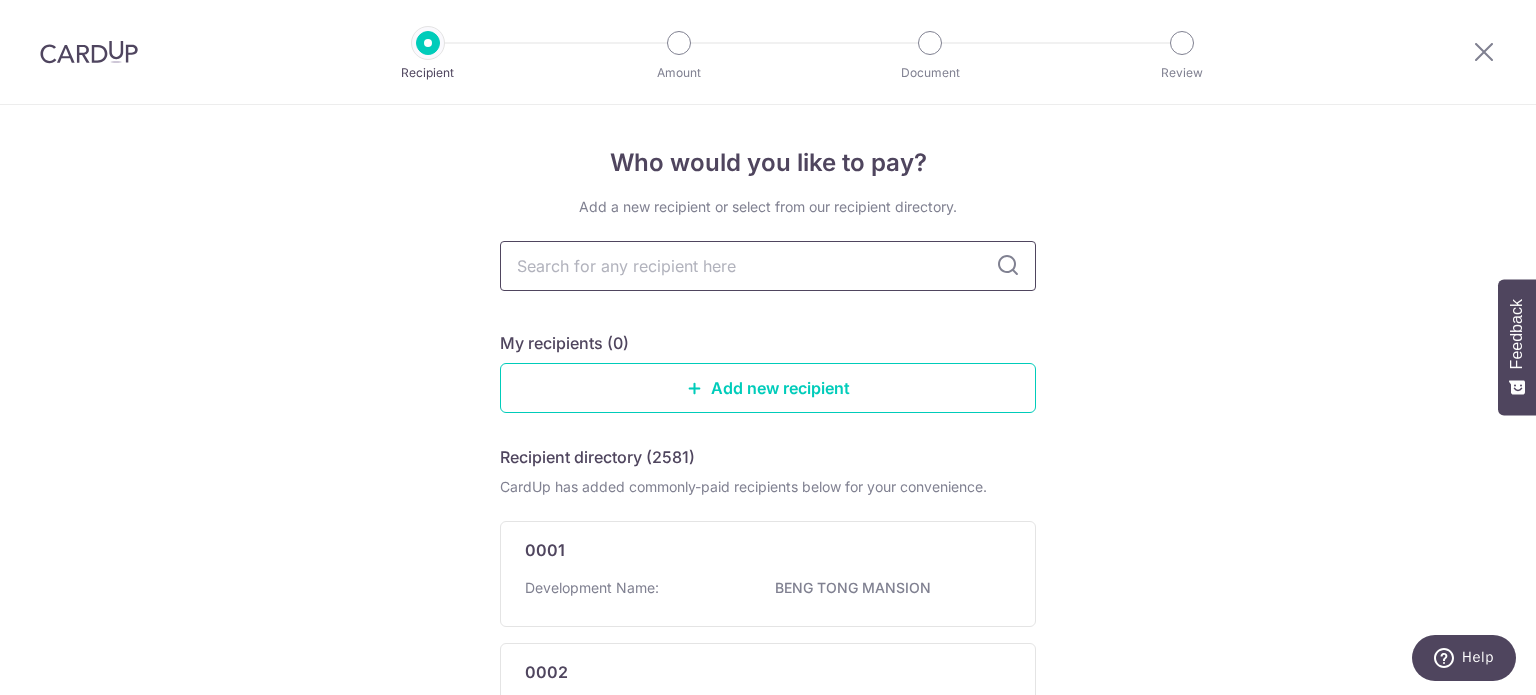 click at bounding box center [768, 266] 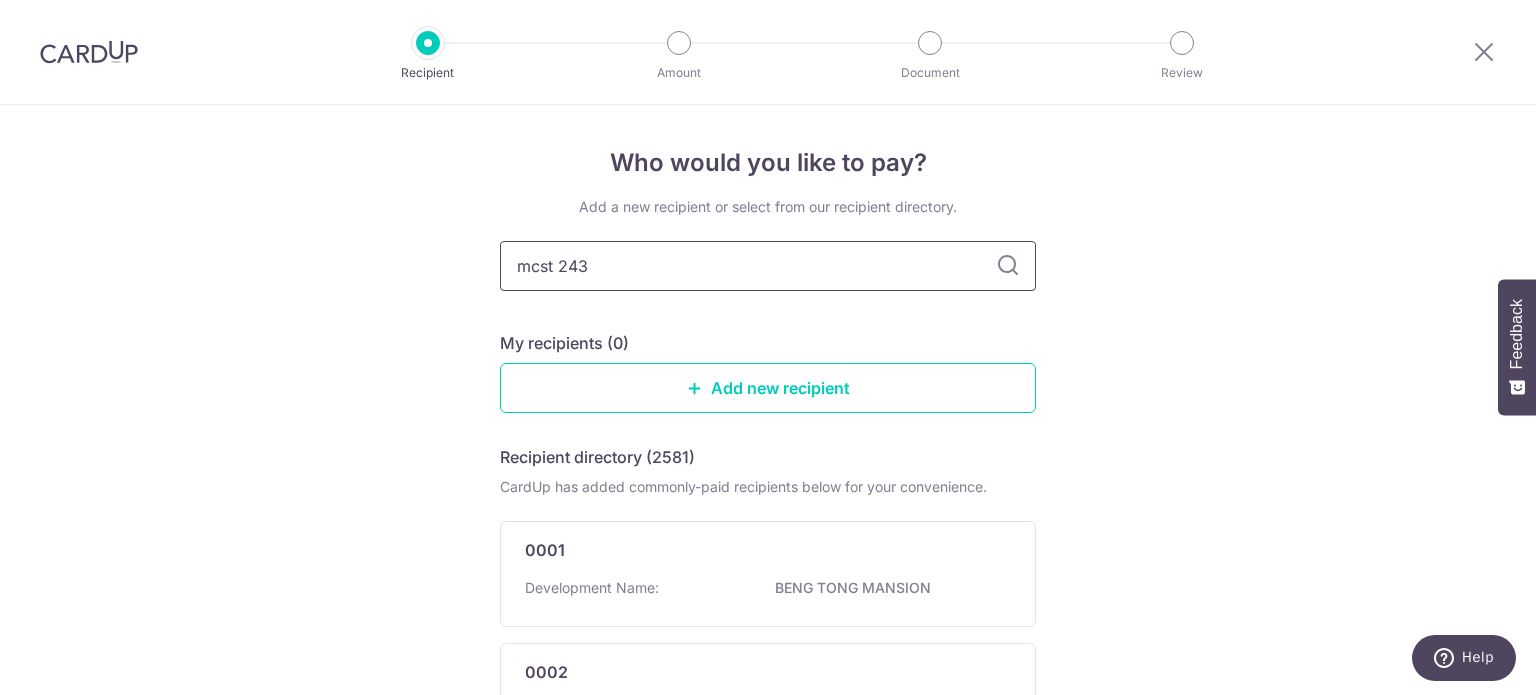 type on "mcst 2436" 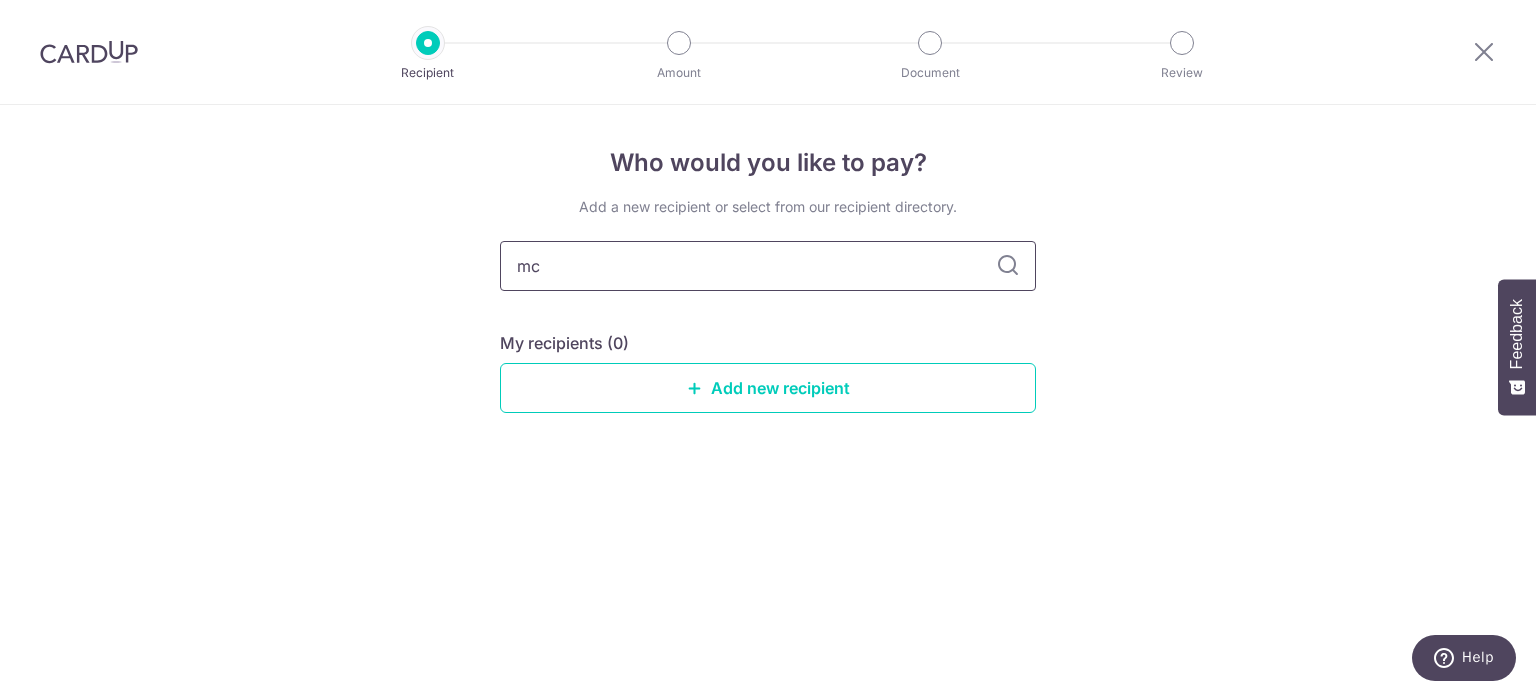 type on "m" 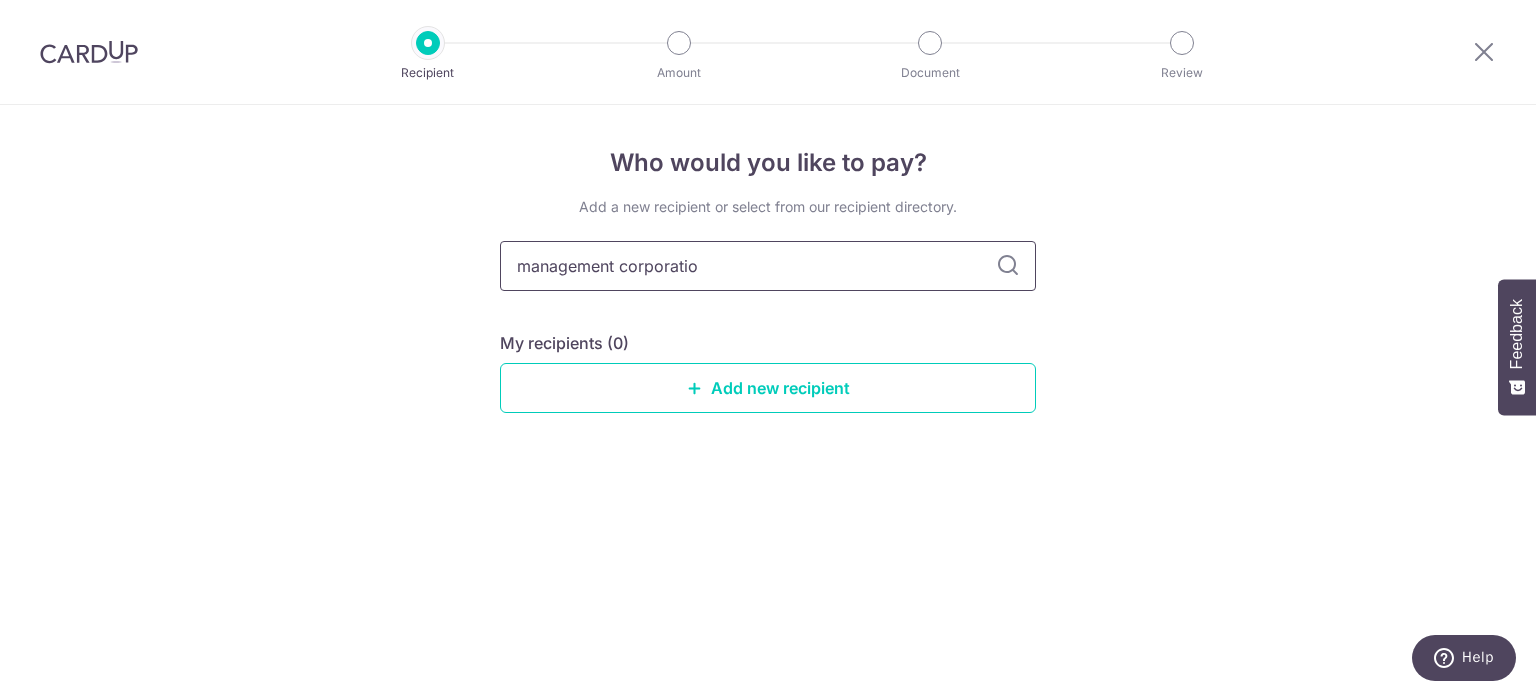 type on "management corporation" 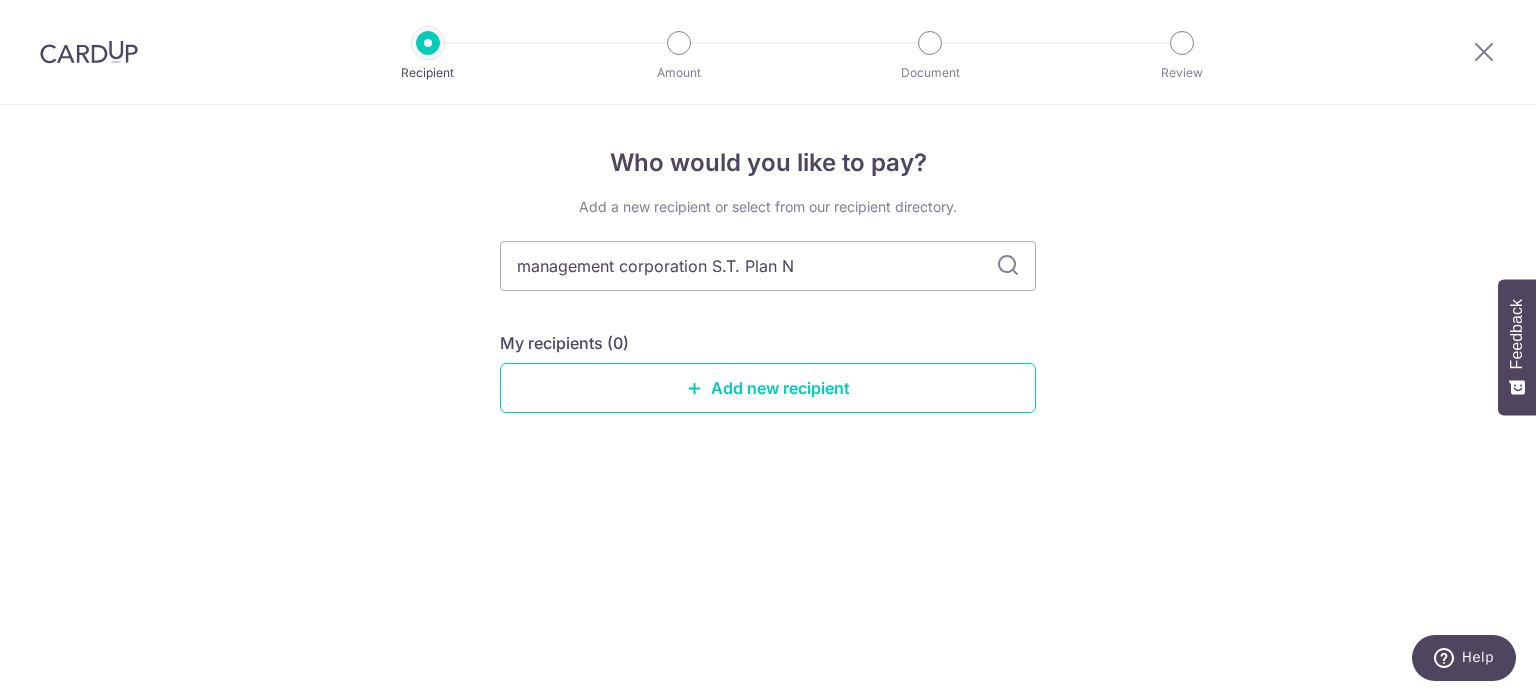 type on "management corporation S.T. Plan No" 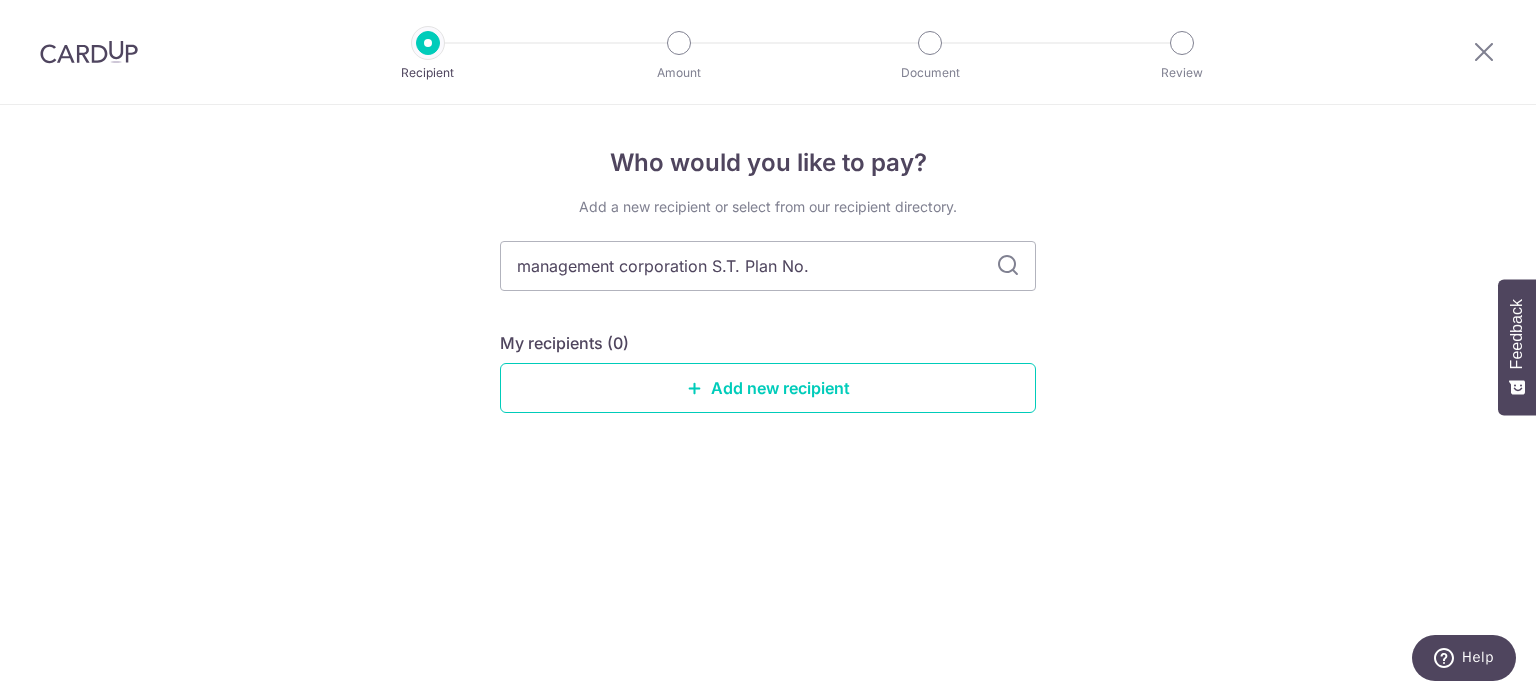 type on "management corporation S.T. Plan No. 4" 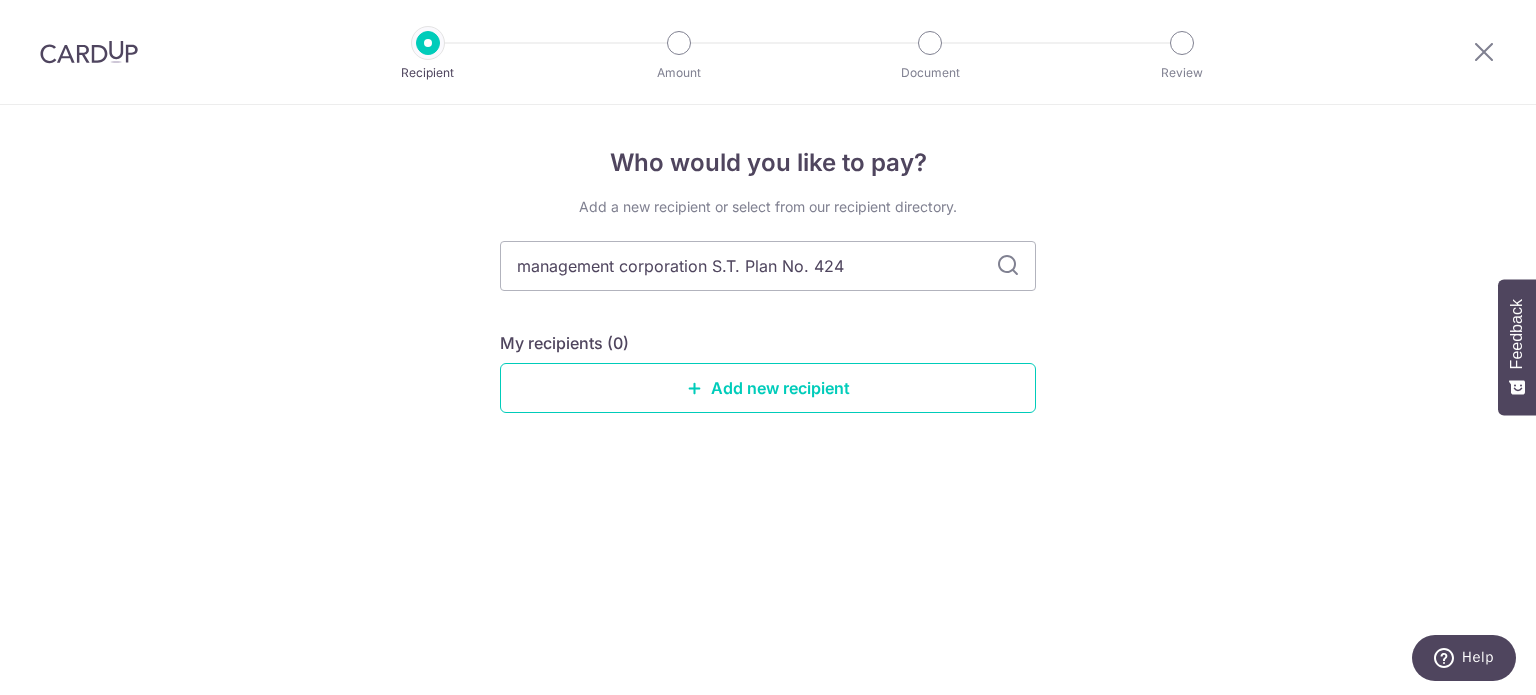type on "management corporation S.T. Plan No. 4246" 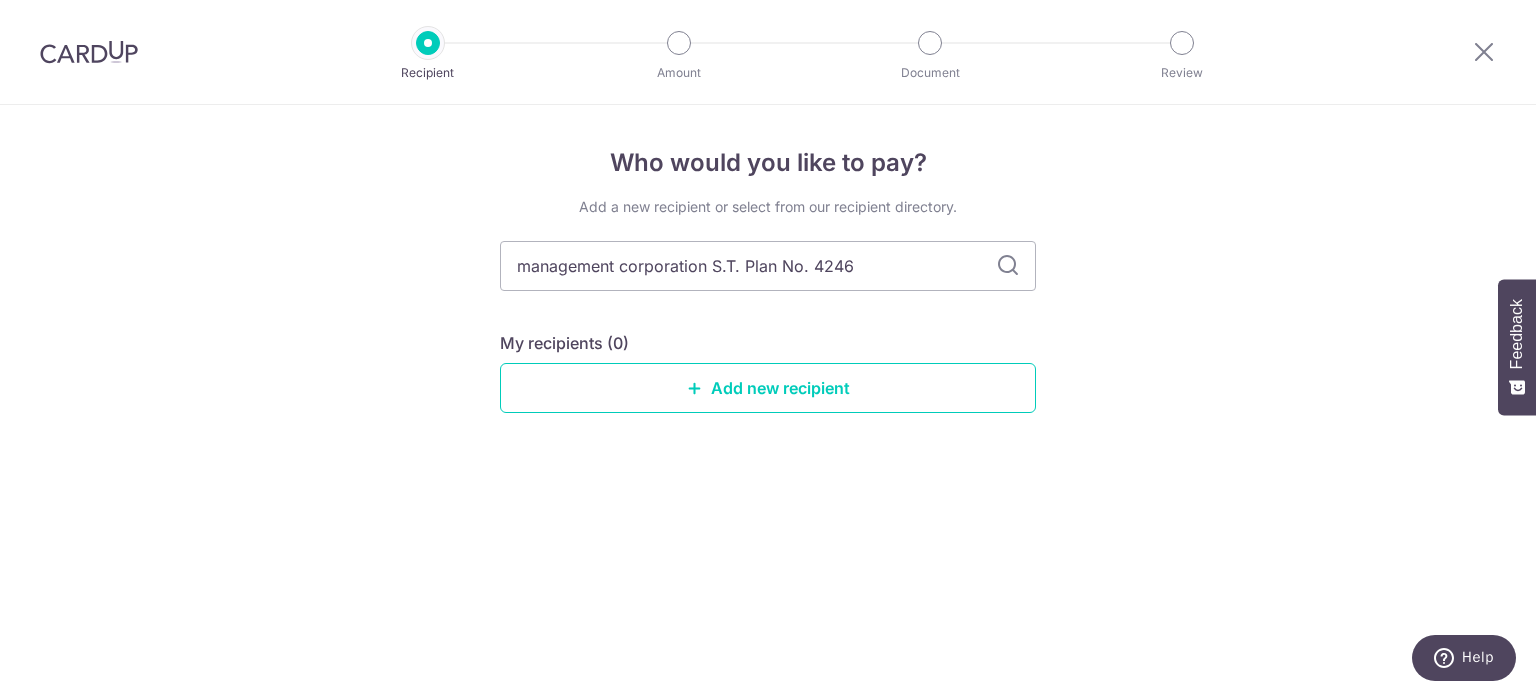 click at bounding box center (1008, 266) 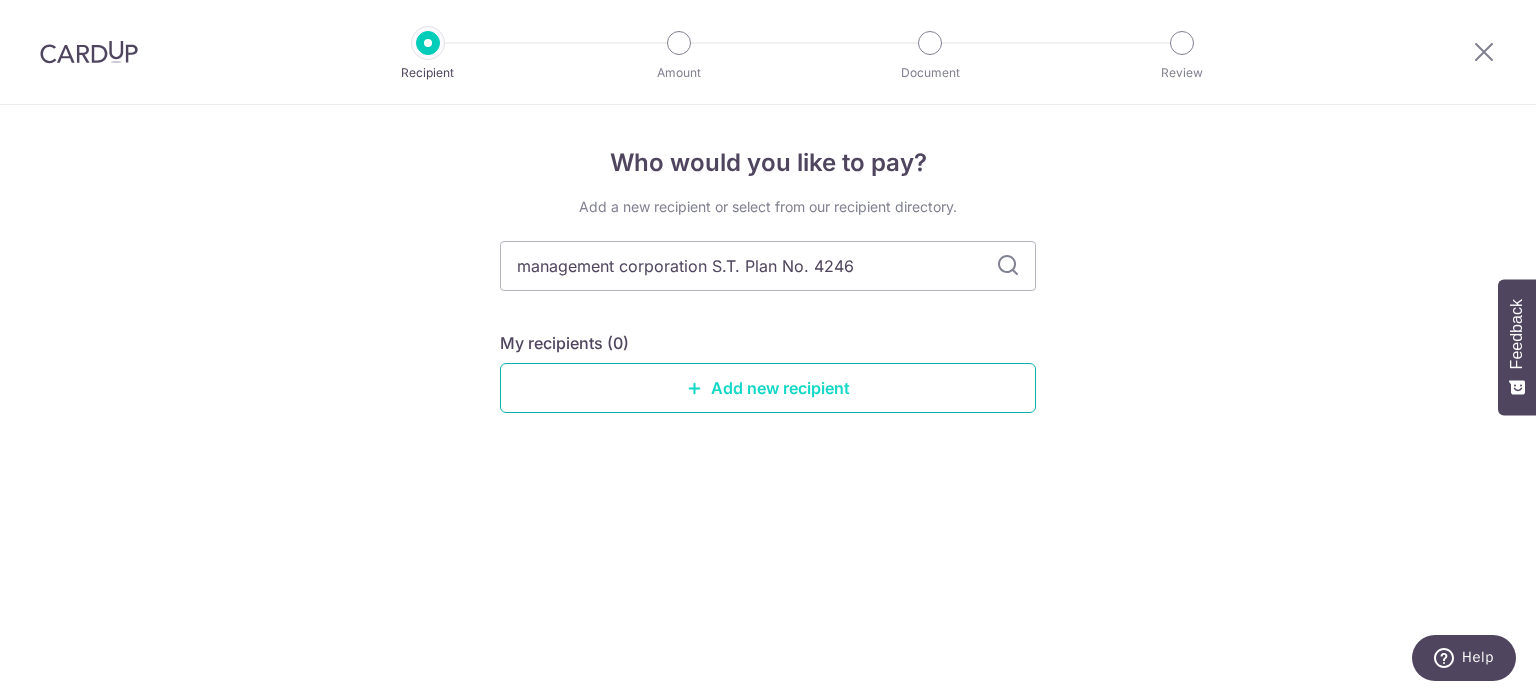 click on "Add new recipient" at bounding box center (768, 388) 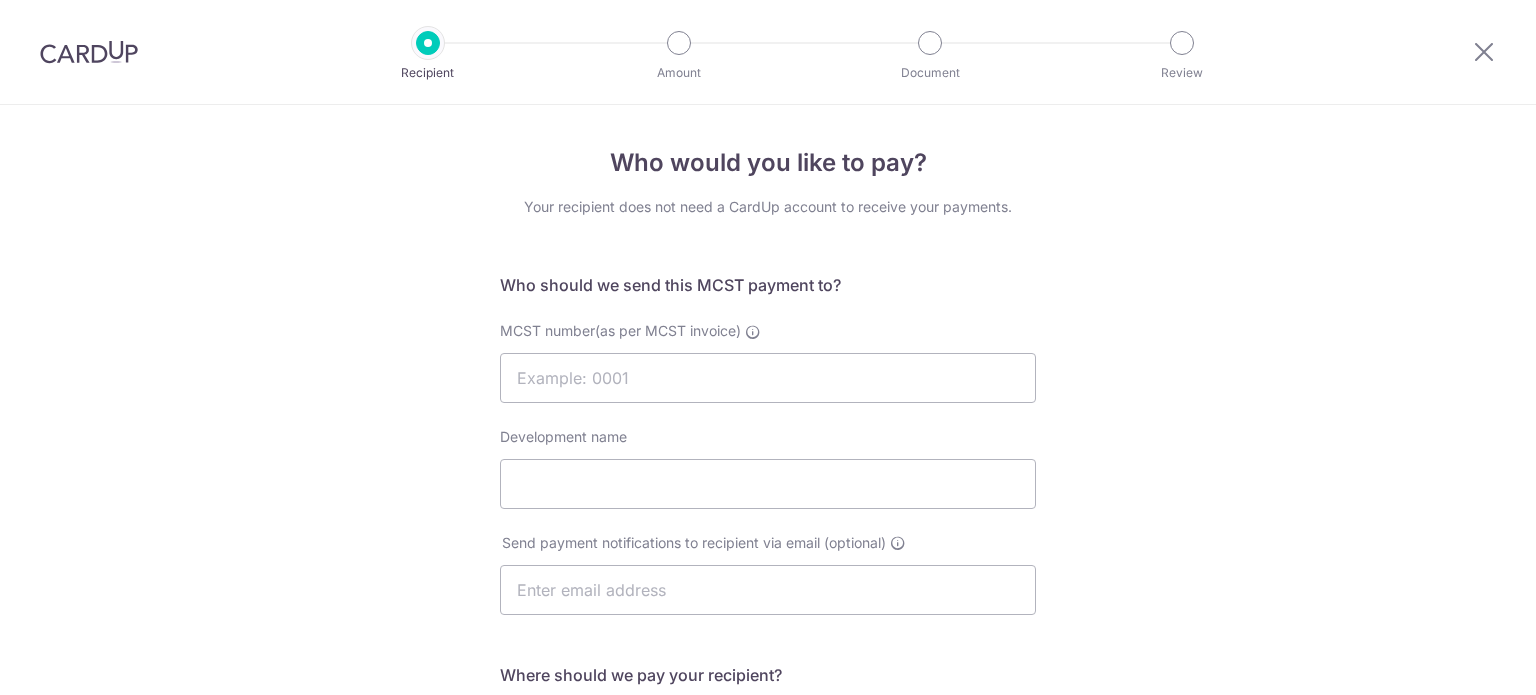 scroll, scrollTop: 0, scrollLeft: 0, axis: both 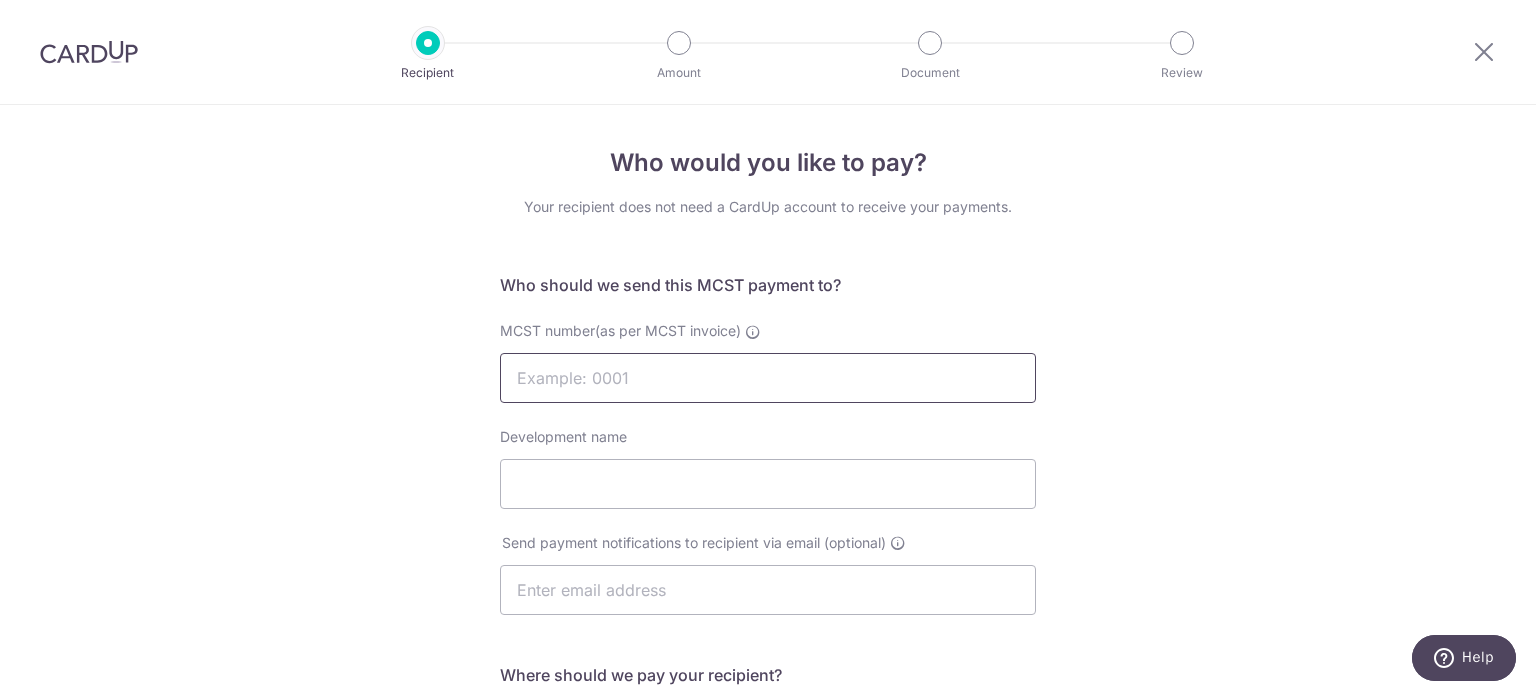 click on "MCST number(as per MCST invoice)" at bounding box center (768, 378) 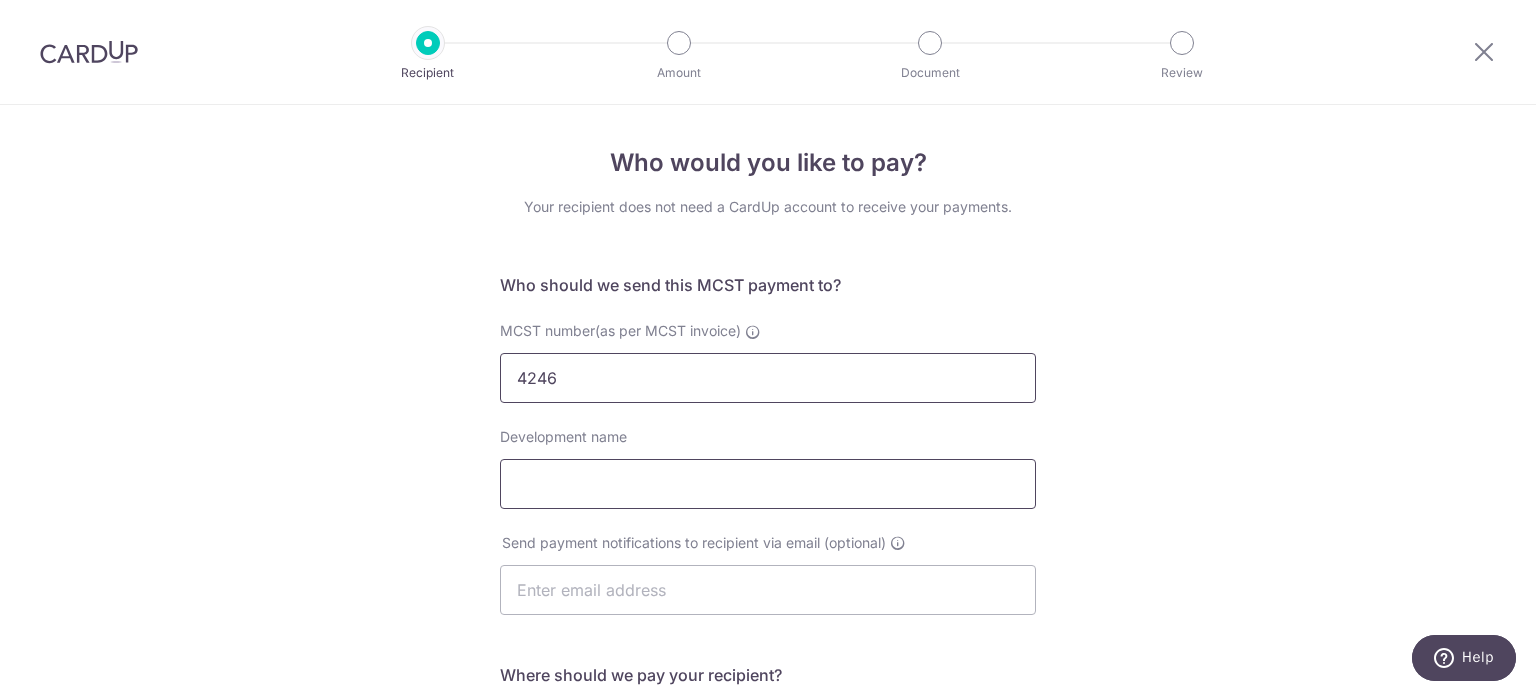 type on "4246" 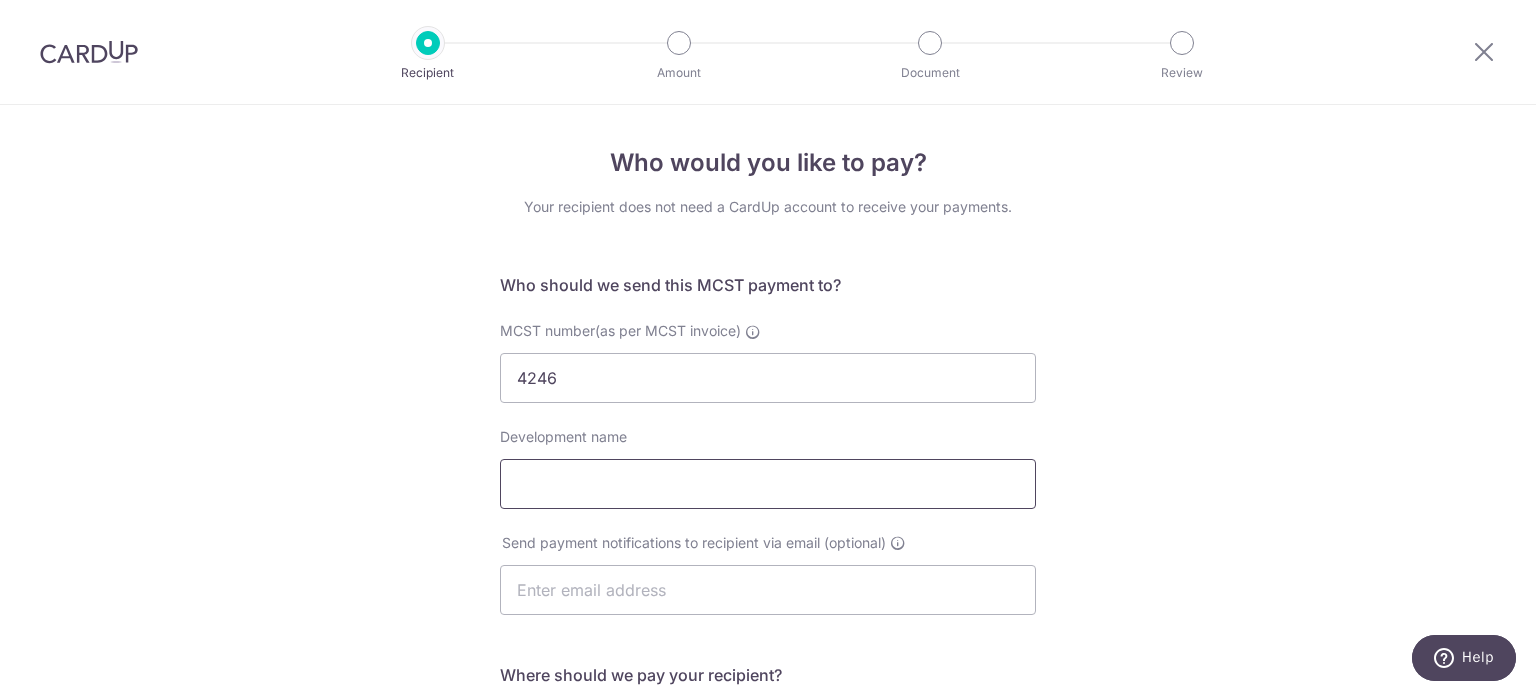 click on "Development name" at bounding box center (768, 484) 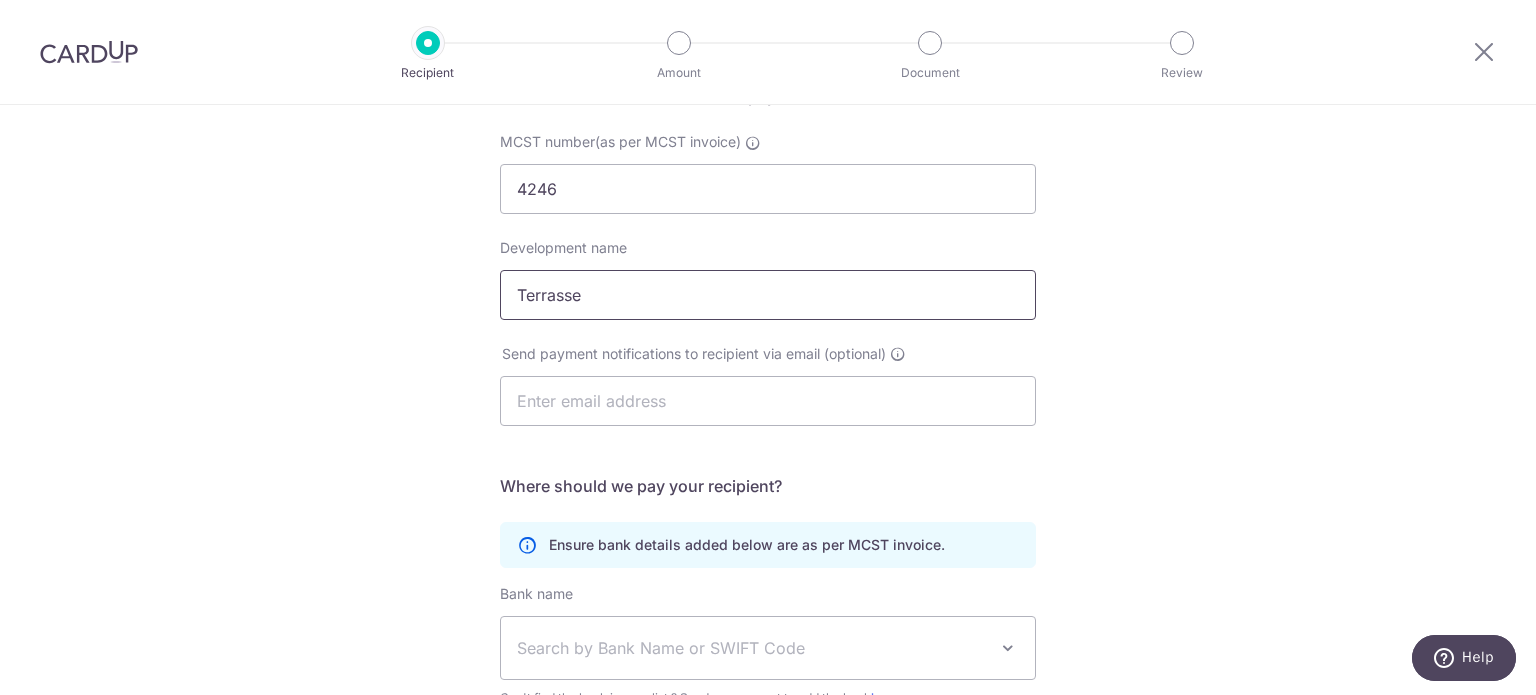 scroll, scrollTop: 200, scrollLeft: 0, axis: vertical 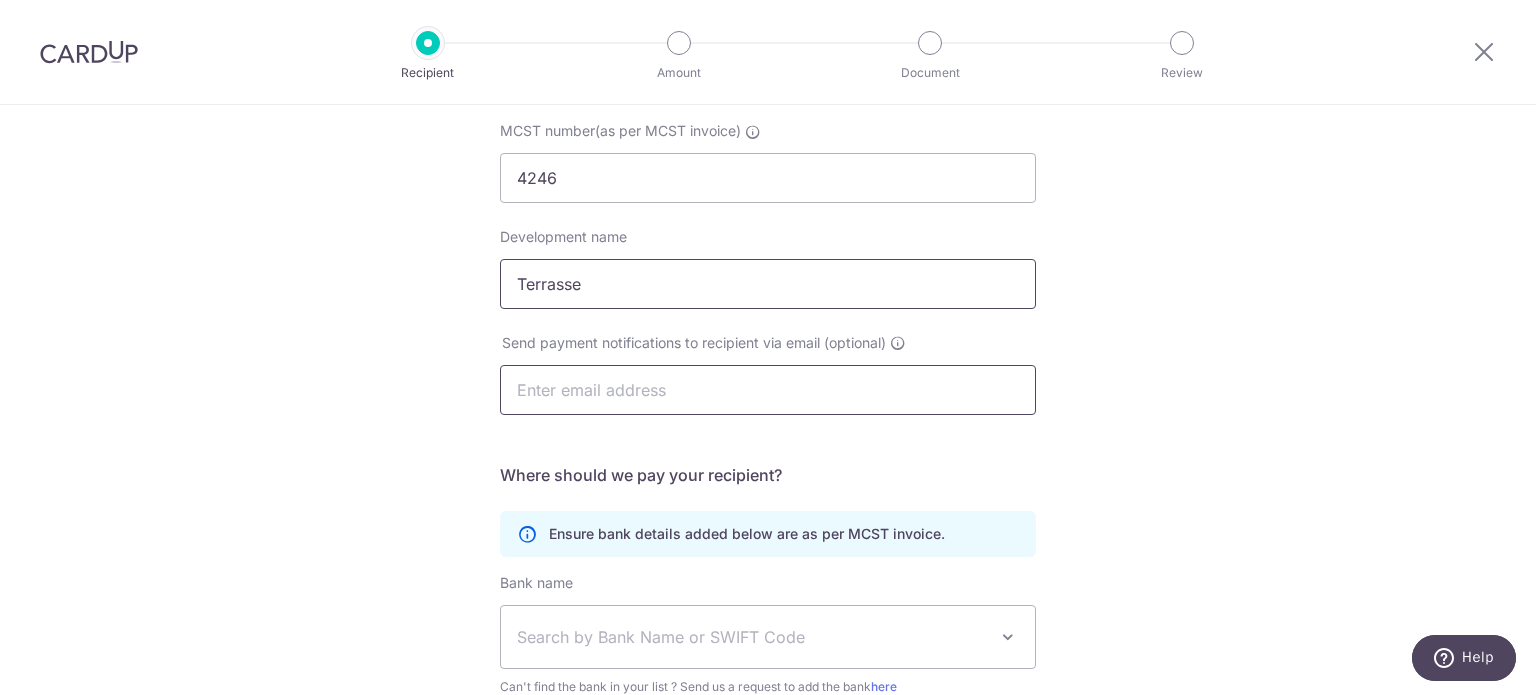 type on "Terrasse" 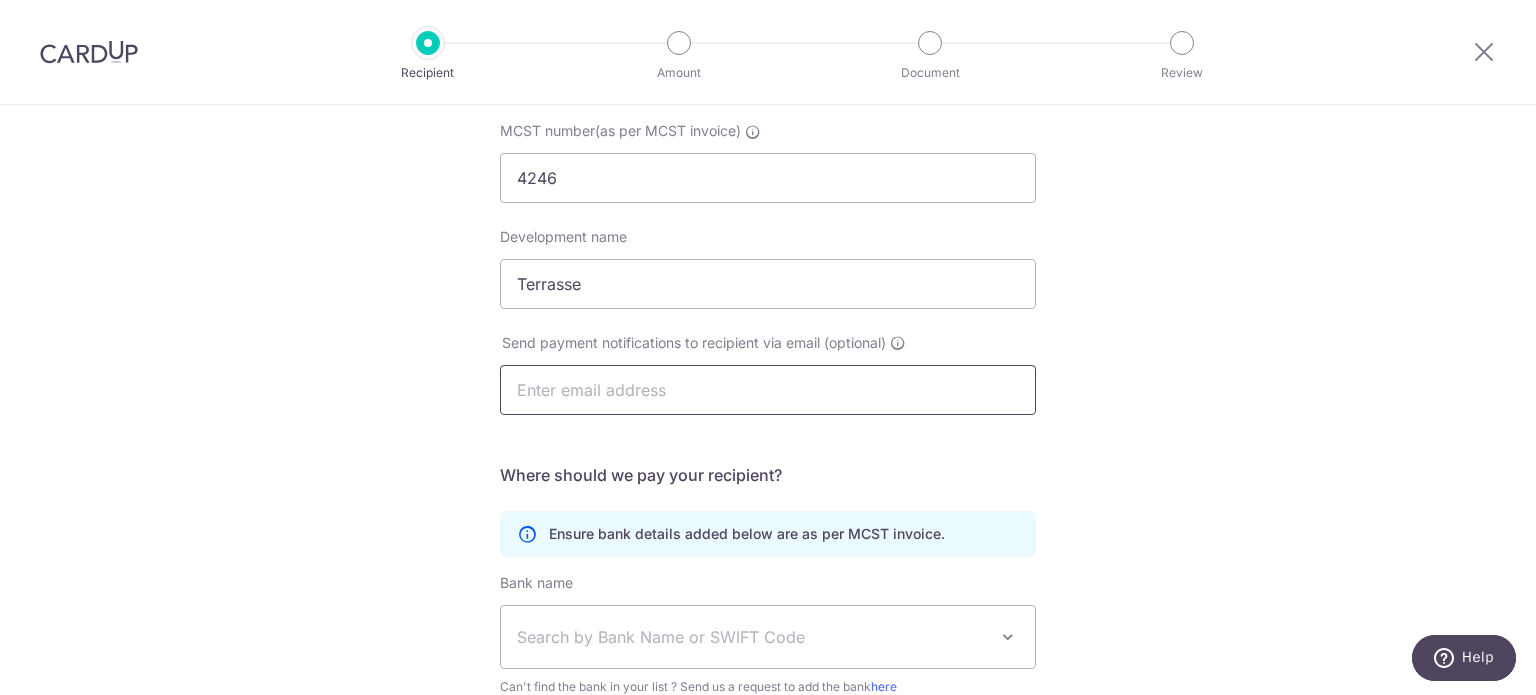 click at bounding box center (768, 390) 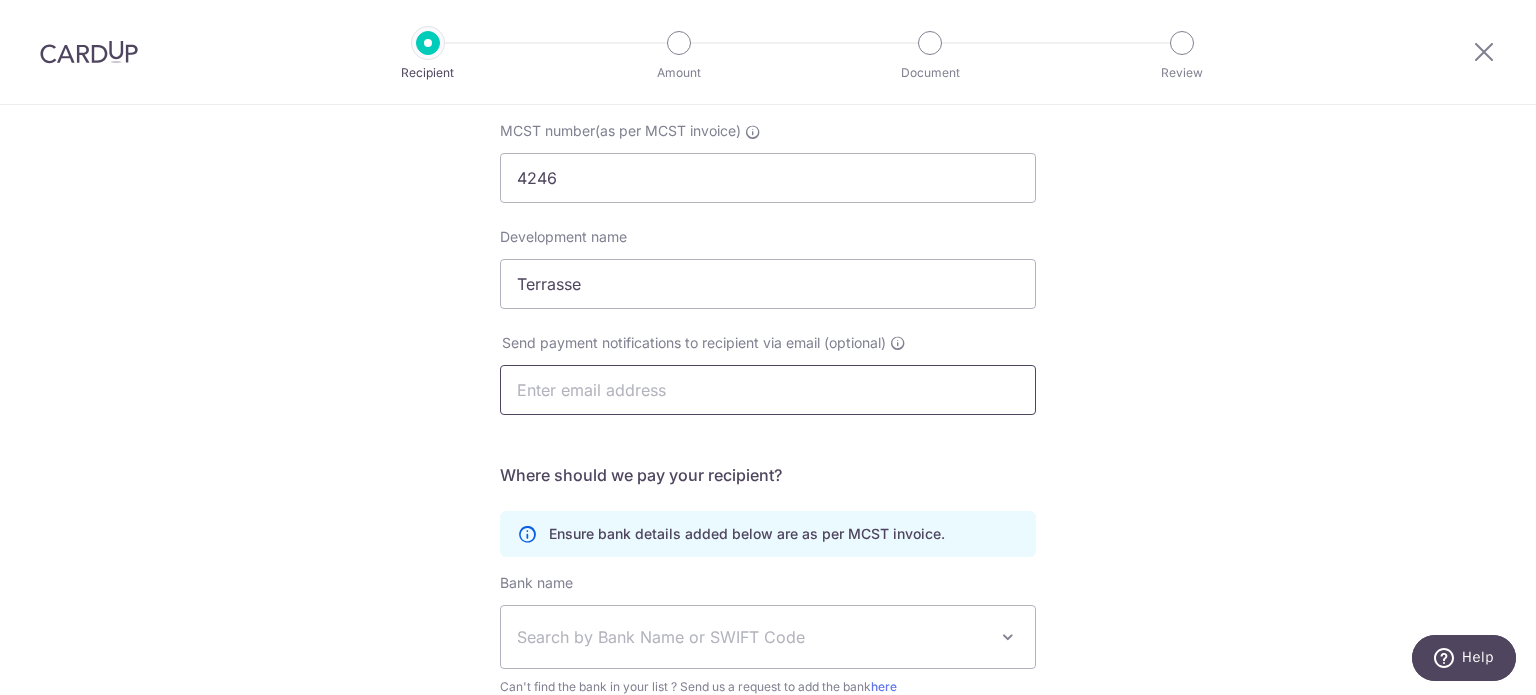 type on "r" 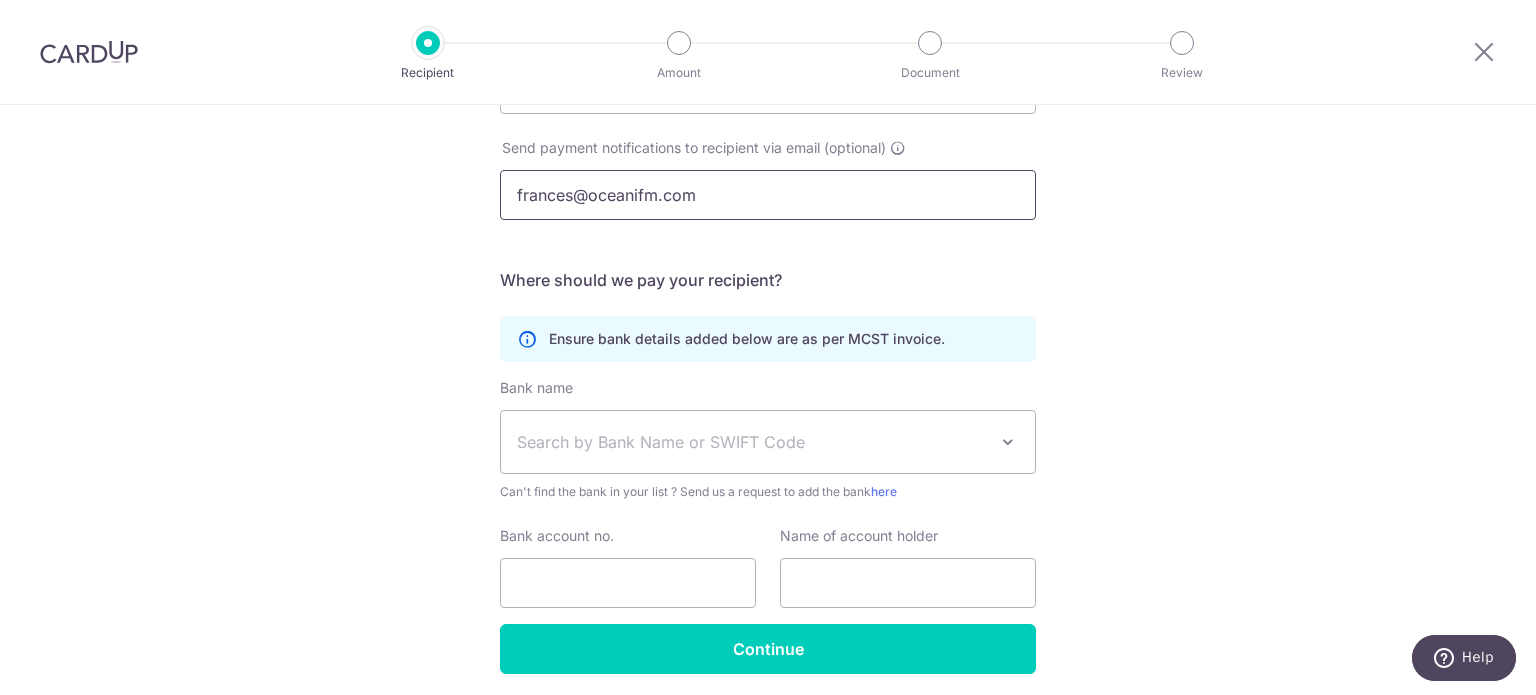 scroll, scrollTop: 467, scrollLeft: 0, axis: vertical 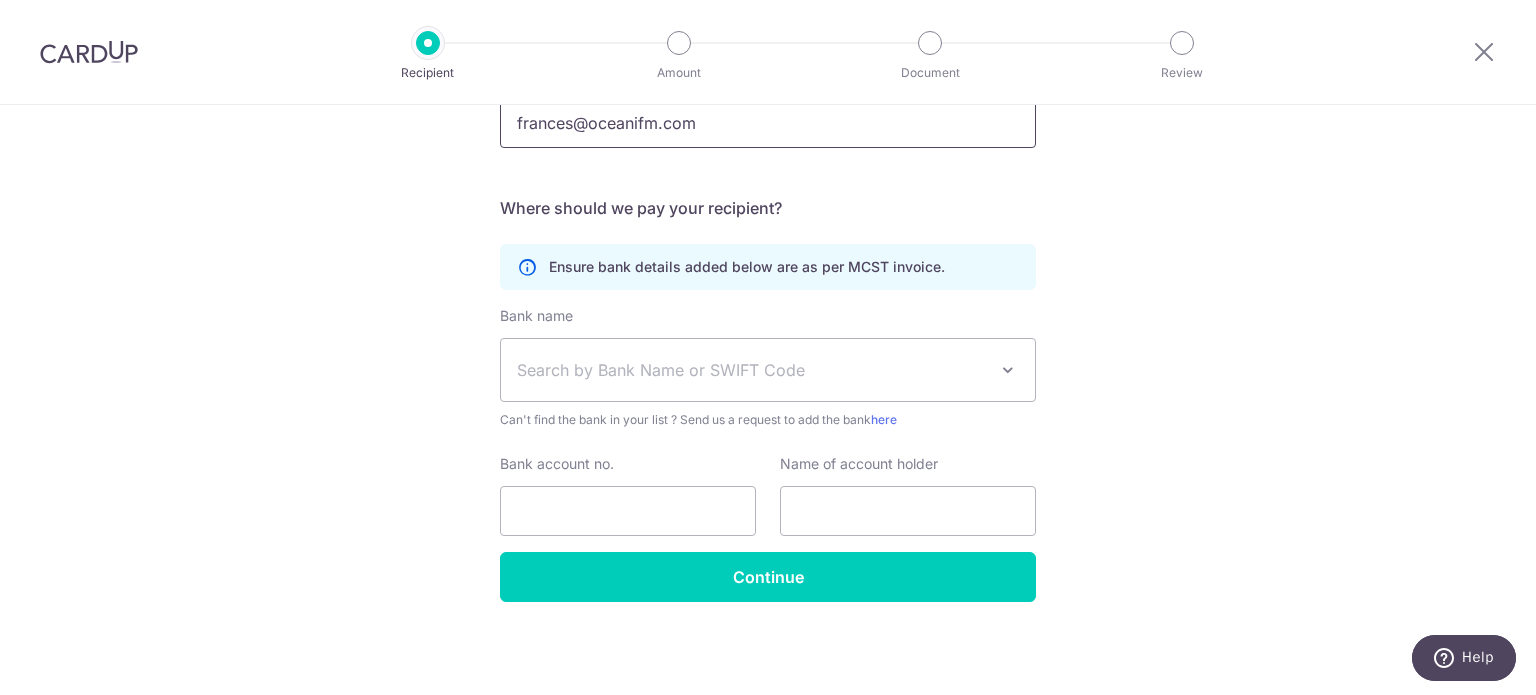 type on "frances@oceanifm.com" 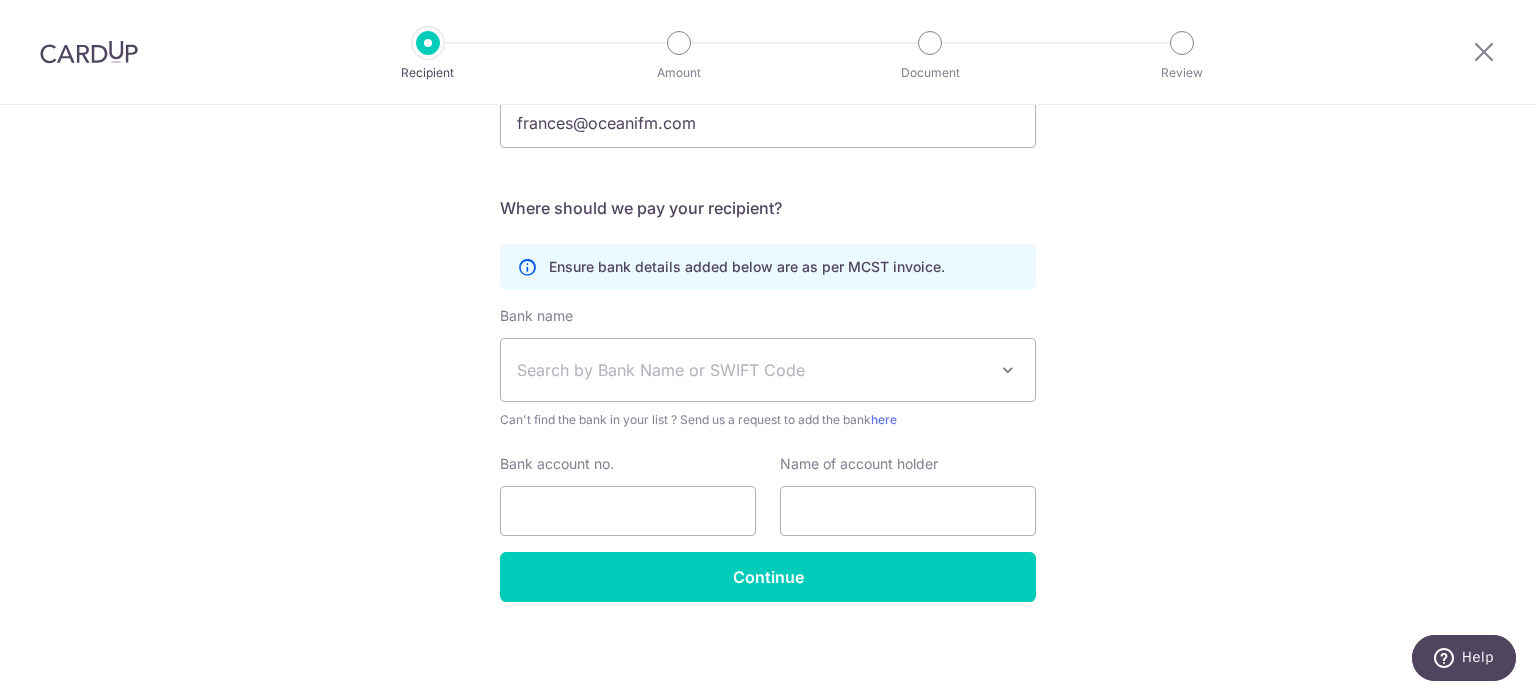 click on "Search by Bank Name or SWIFT Code" at bounding box center (752, 370) 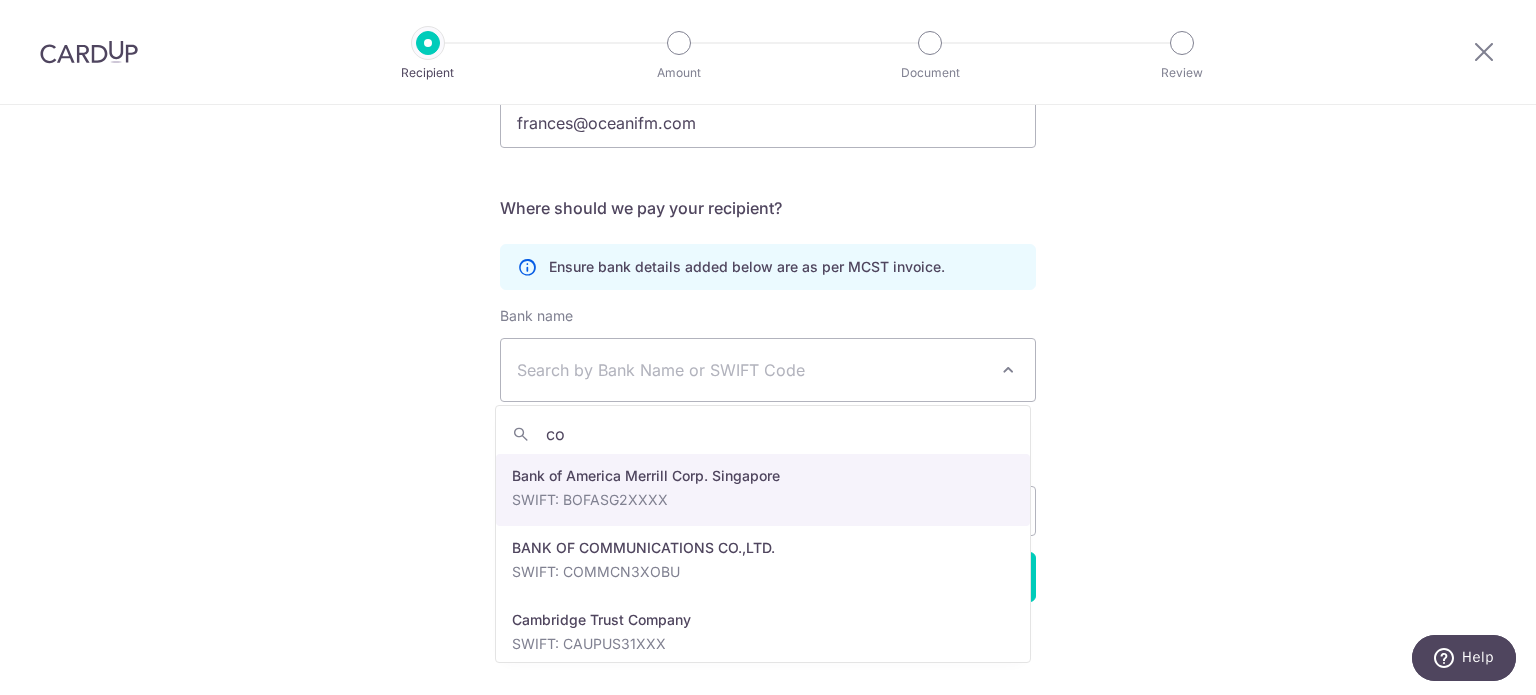 type on "c" 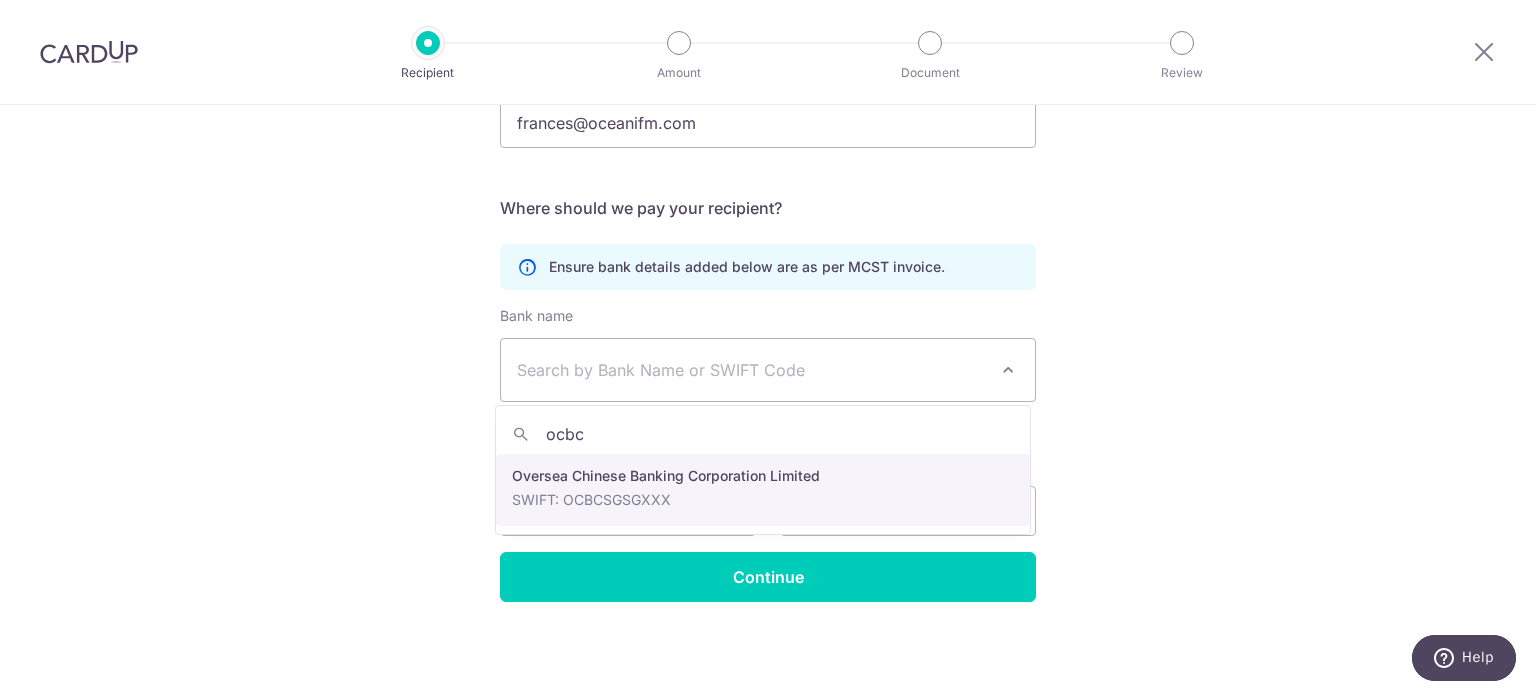 type on "ocbc" 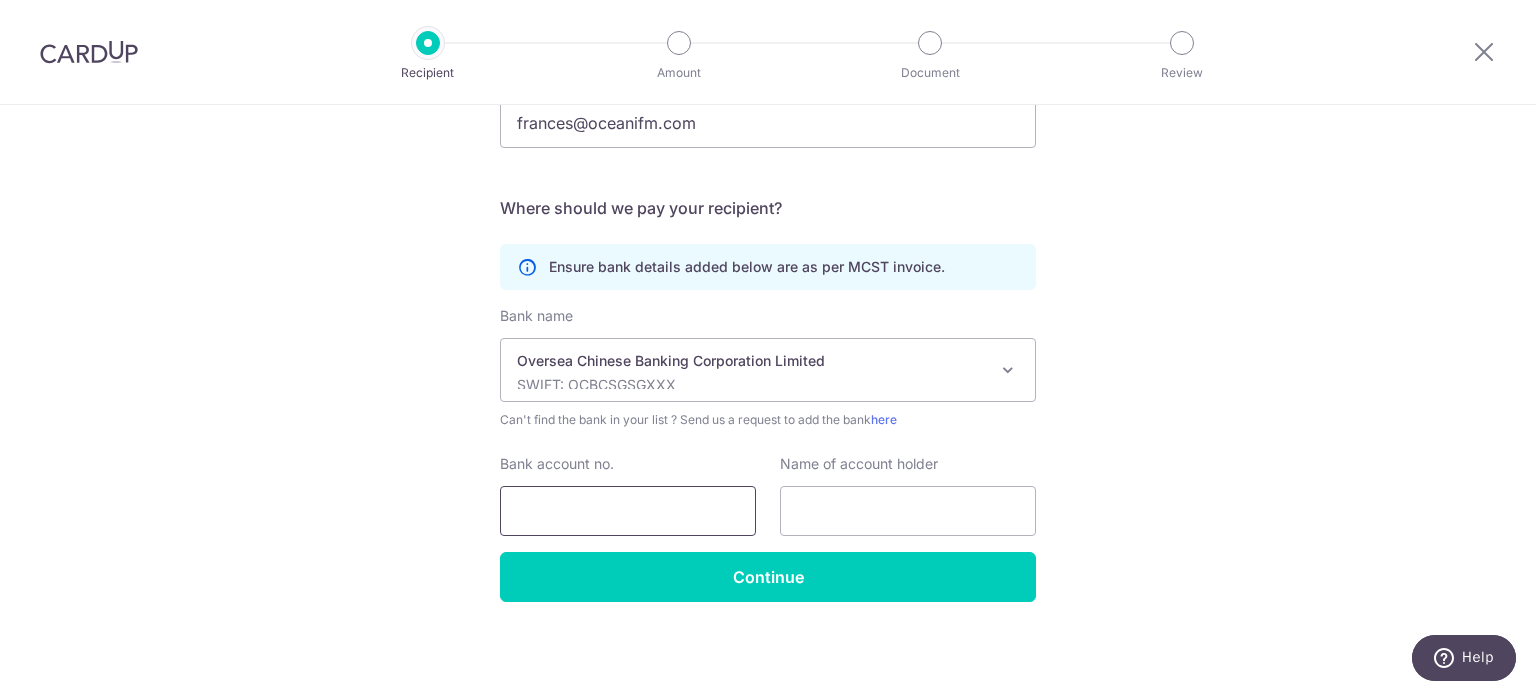 click on "Bank account no." at bounding box center [628, 511] 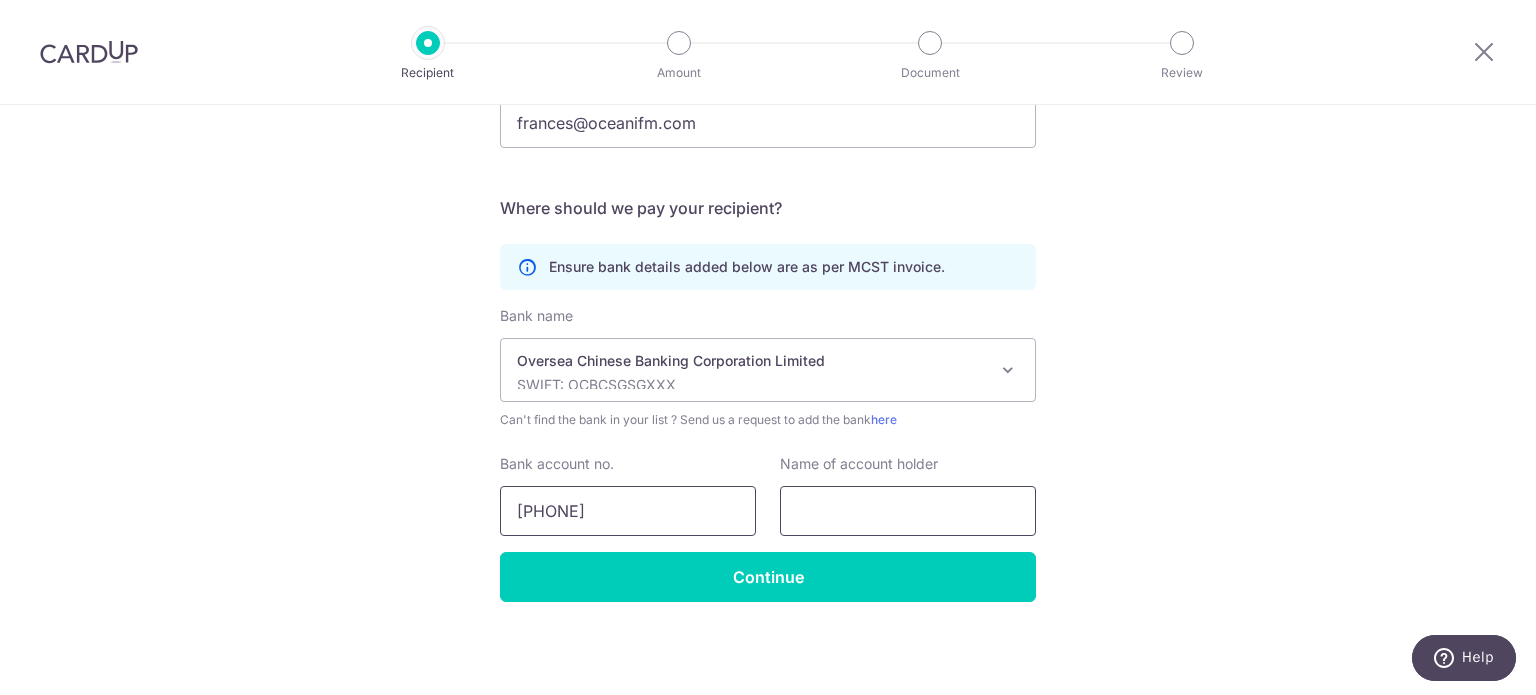 type on "6898102927001" 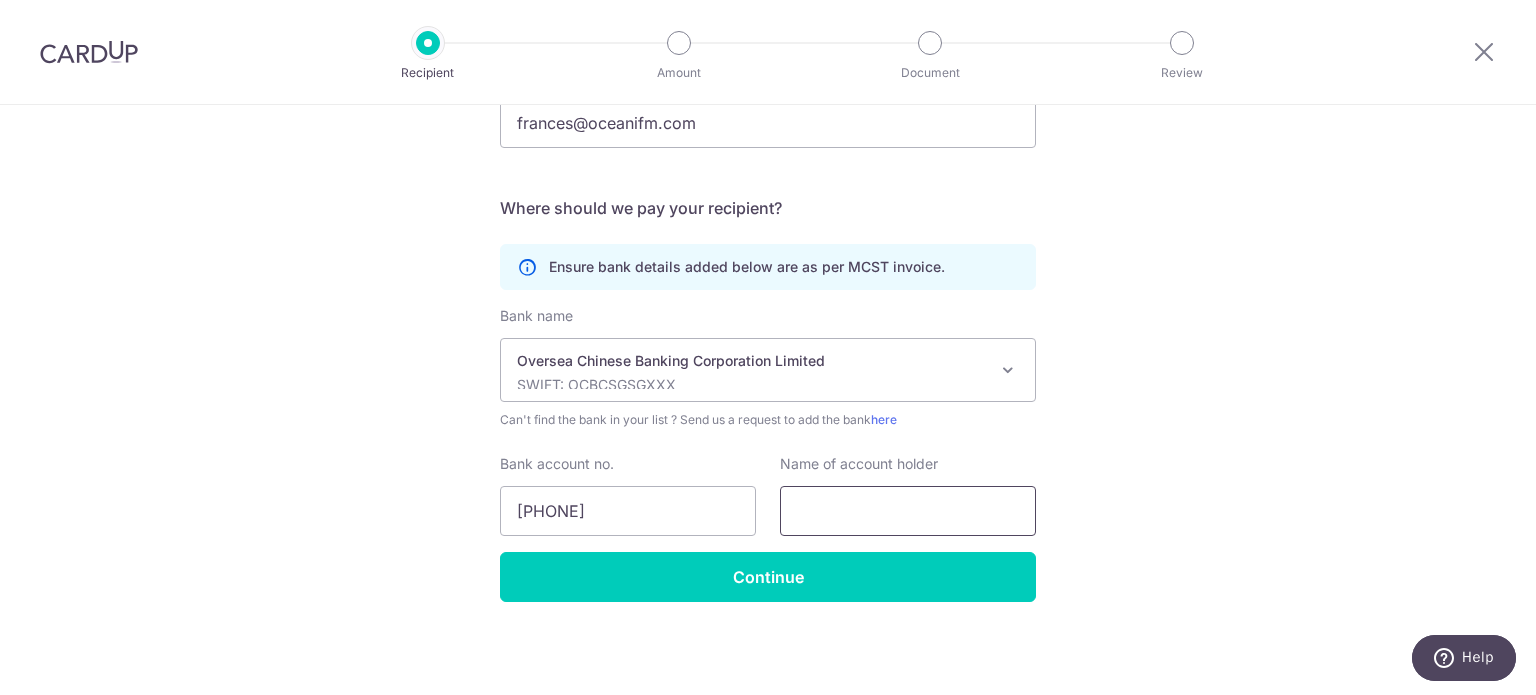 click at bounding box center (908, 511) 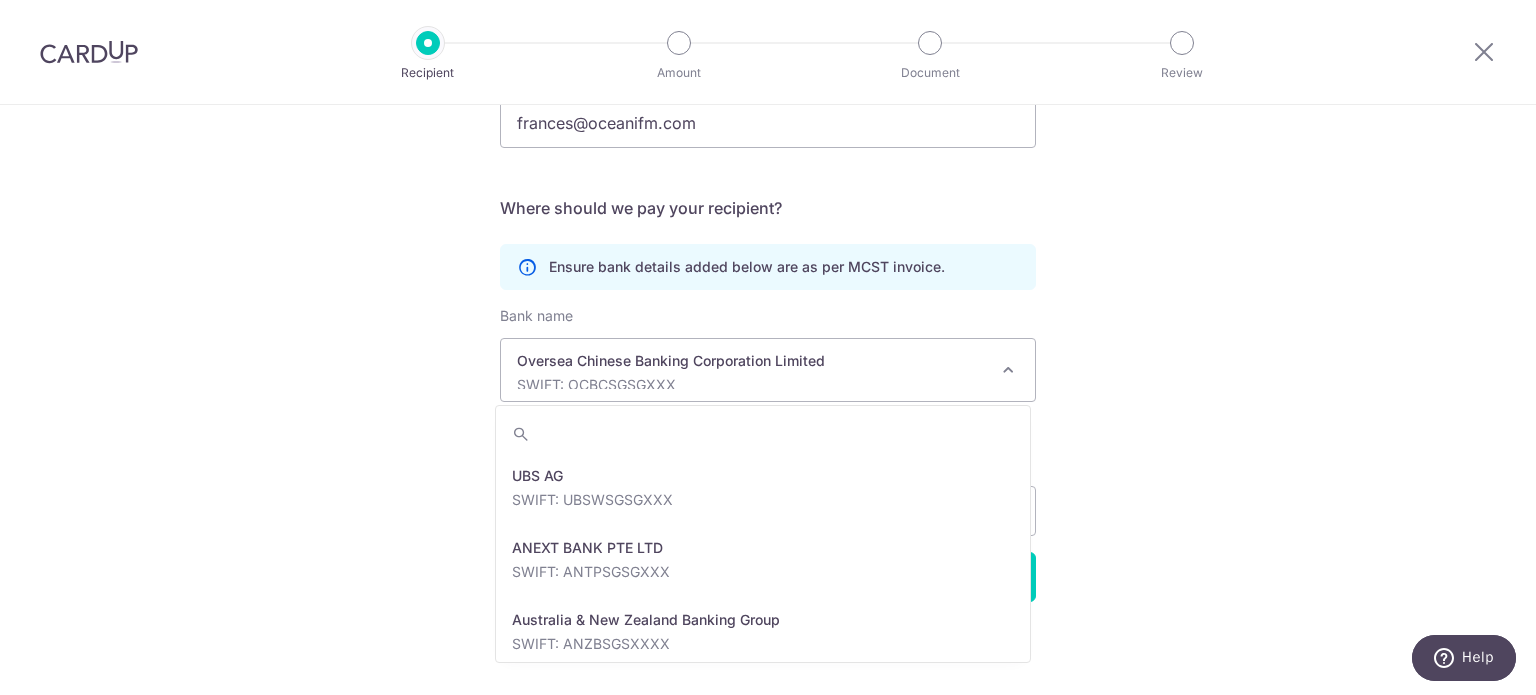 click on "Oversea Chinese Banking Corporation Limited" at bounding box center (752, 361) 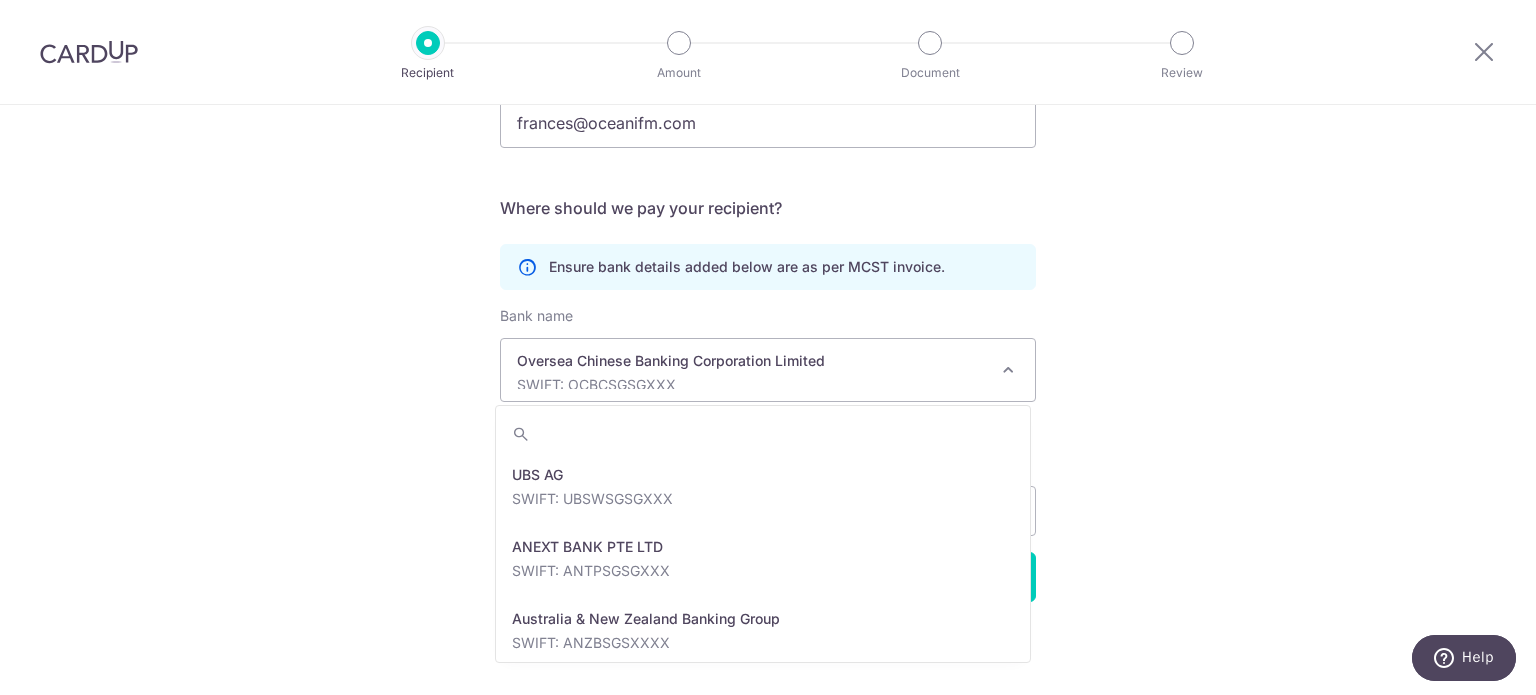 scroll, scrollTop: 0, scrollLeft: 0, axis: both 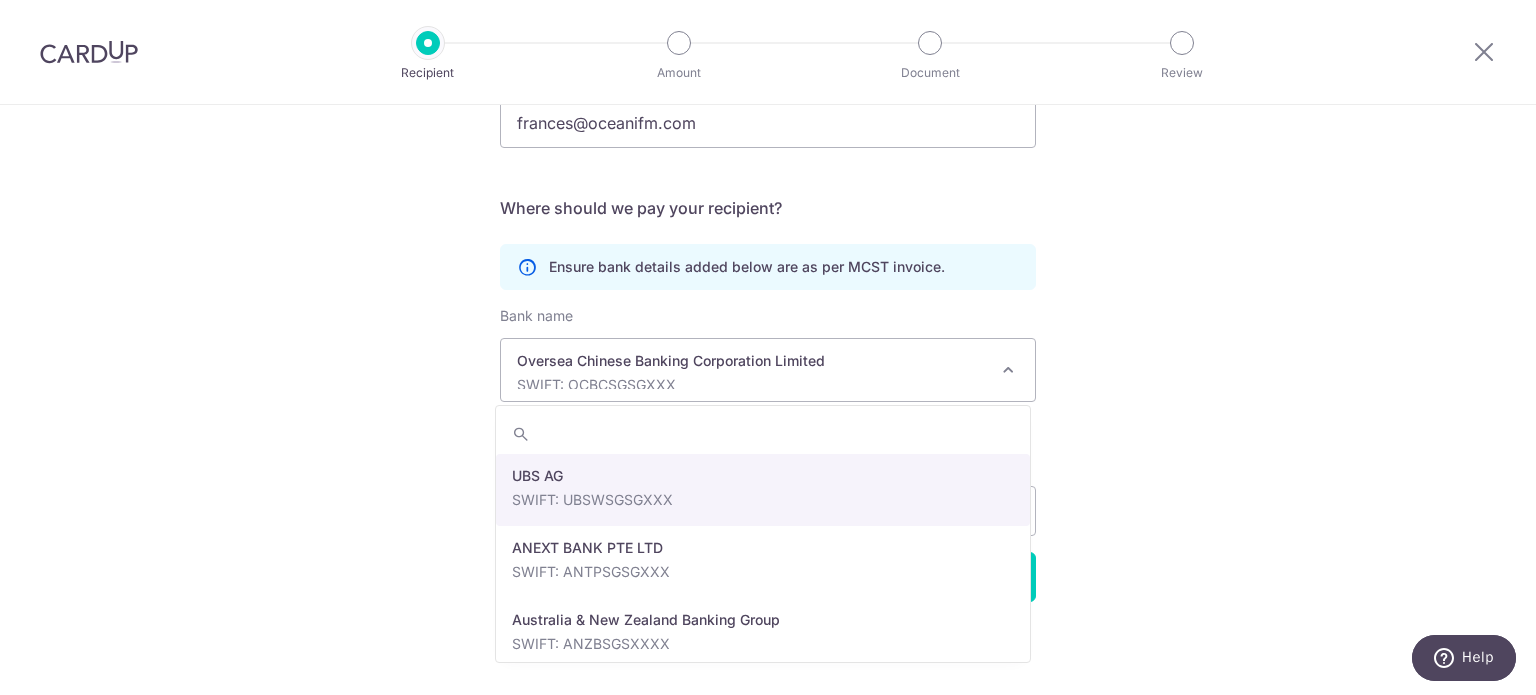 click on "Who would you like to pay?
Your recipient does not need a CardUp account to receive your payments.
Who should we send this MCST payment to?
MCST number(as per MCST invoice)
4246
Development name
Terrasse
Send payment notifications to recipient via email (optional)
frances@oceanifm.com
Translation missing: en.no key
URL" at bounding box center [768, 167] 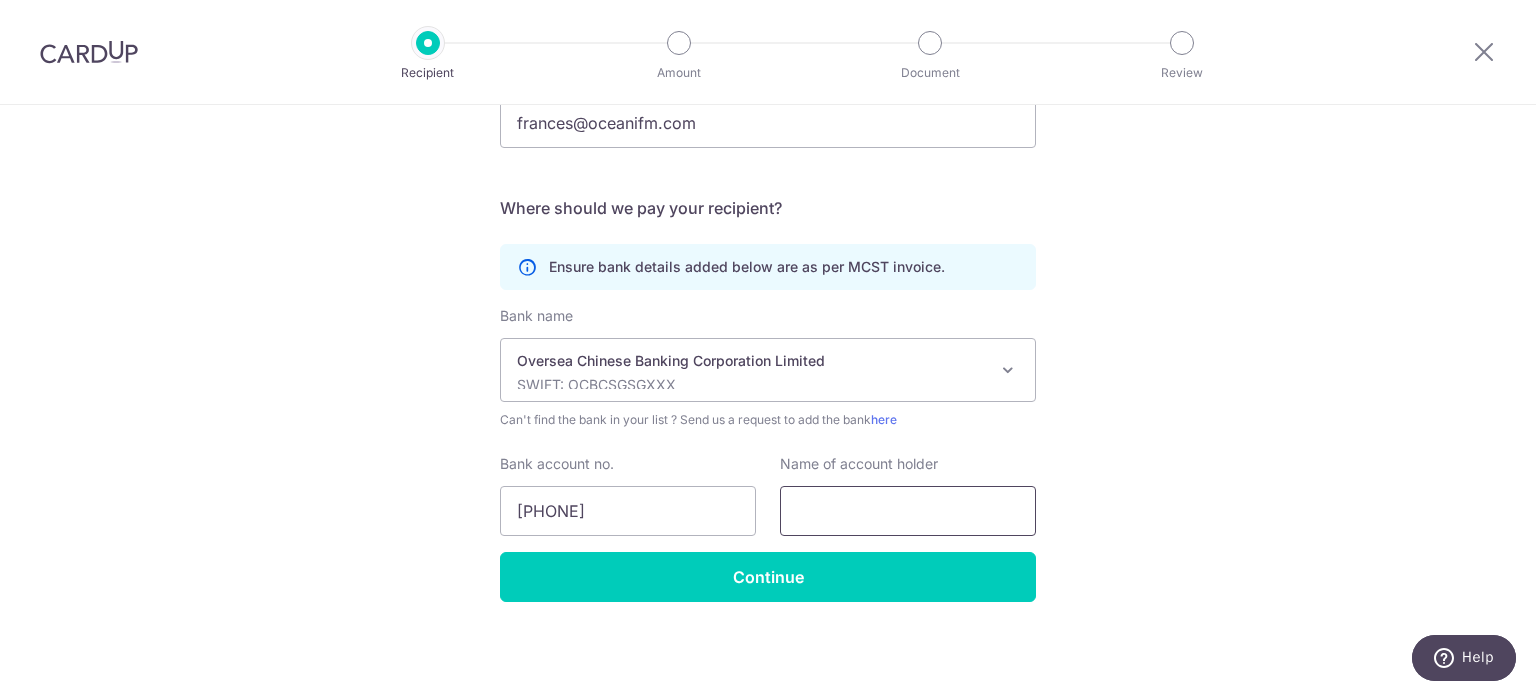 click at bounding box center (908, 511) 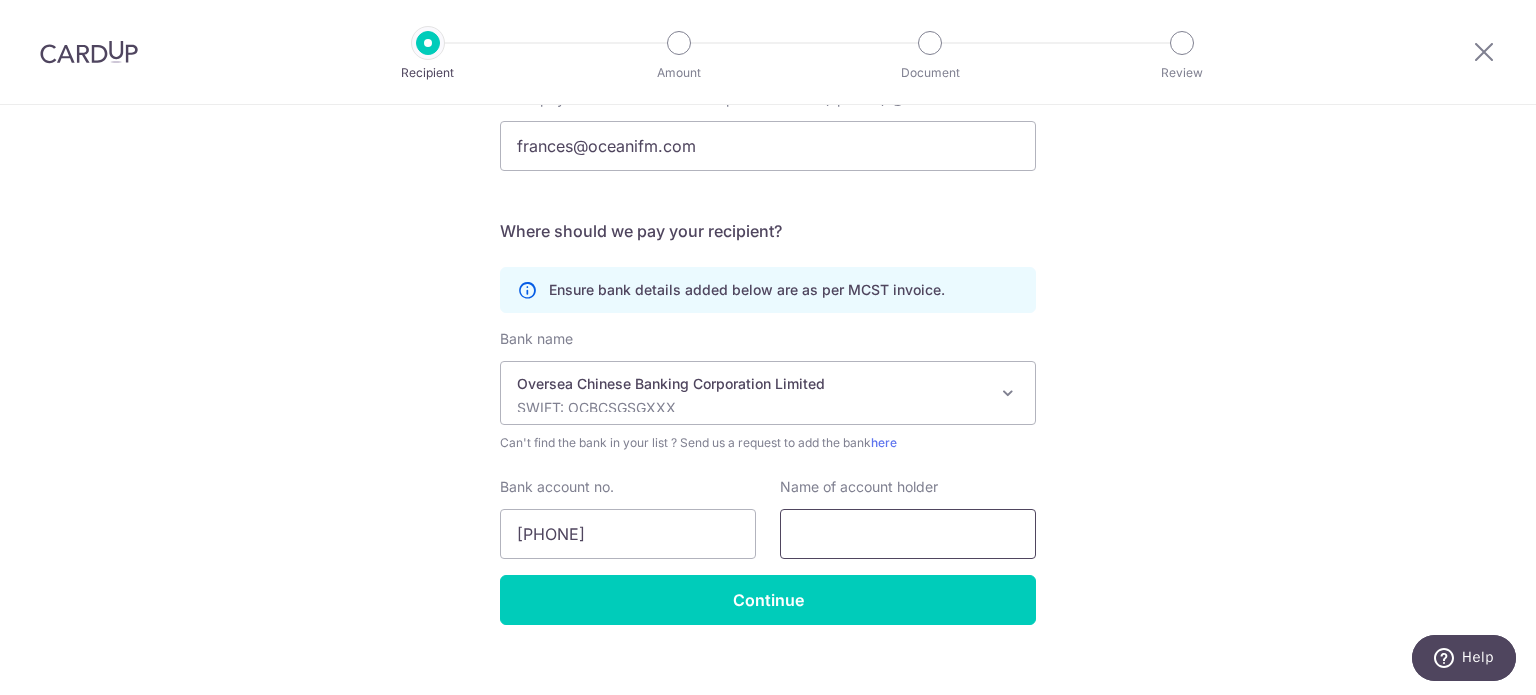 scroll, scrollTop: 467, scrollLeft: 0, axis: vertical 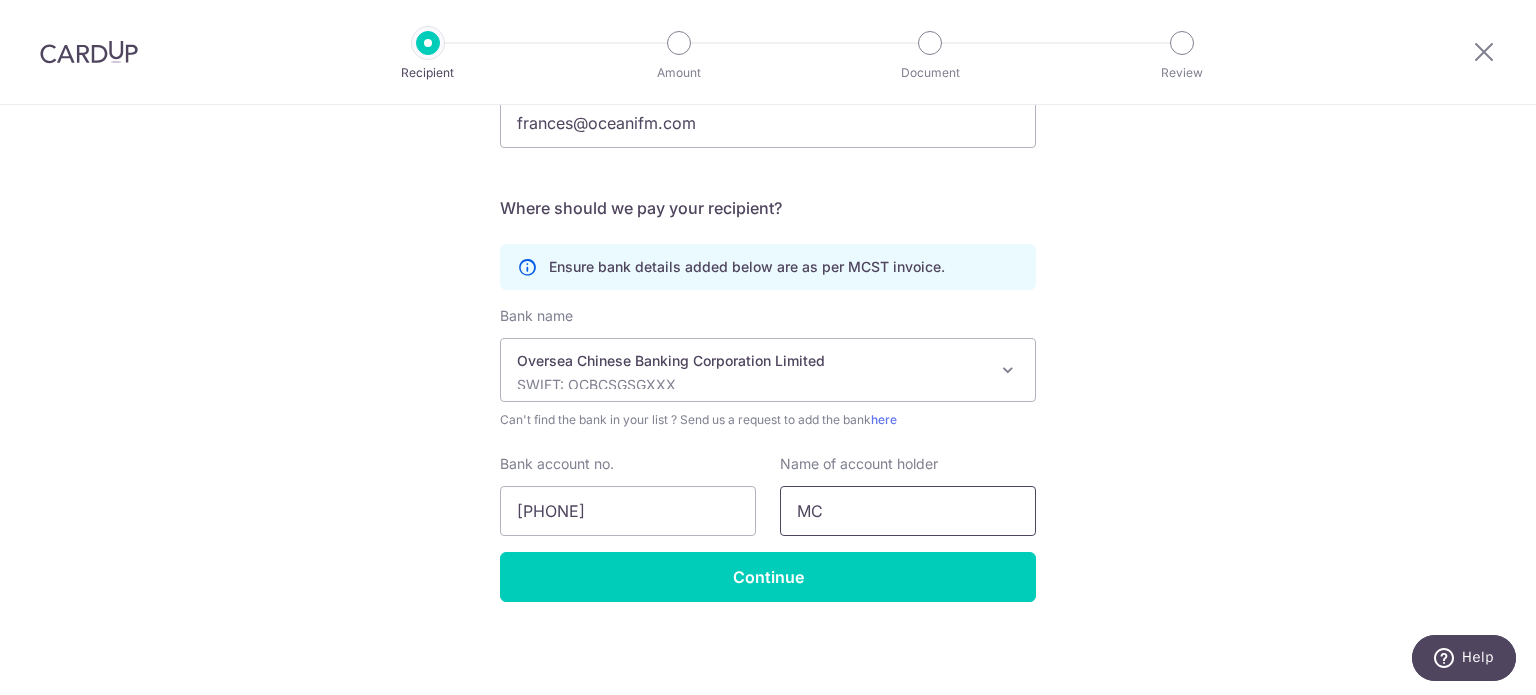type on "M" 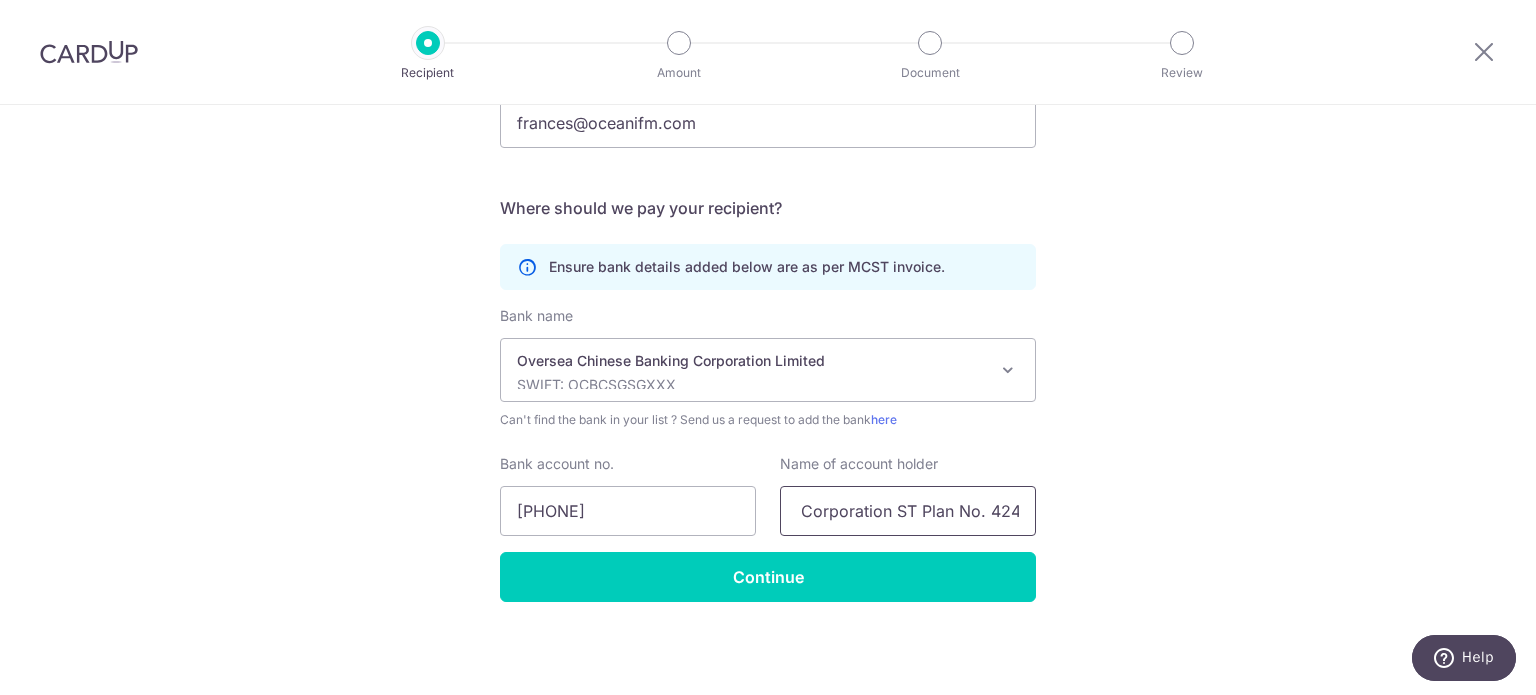 scroll, scrollTop: 0, scrollLeft: 108, axis: horizontal 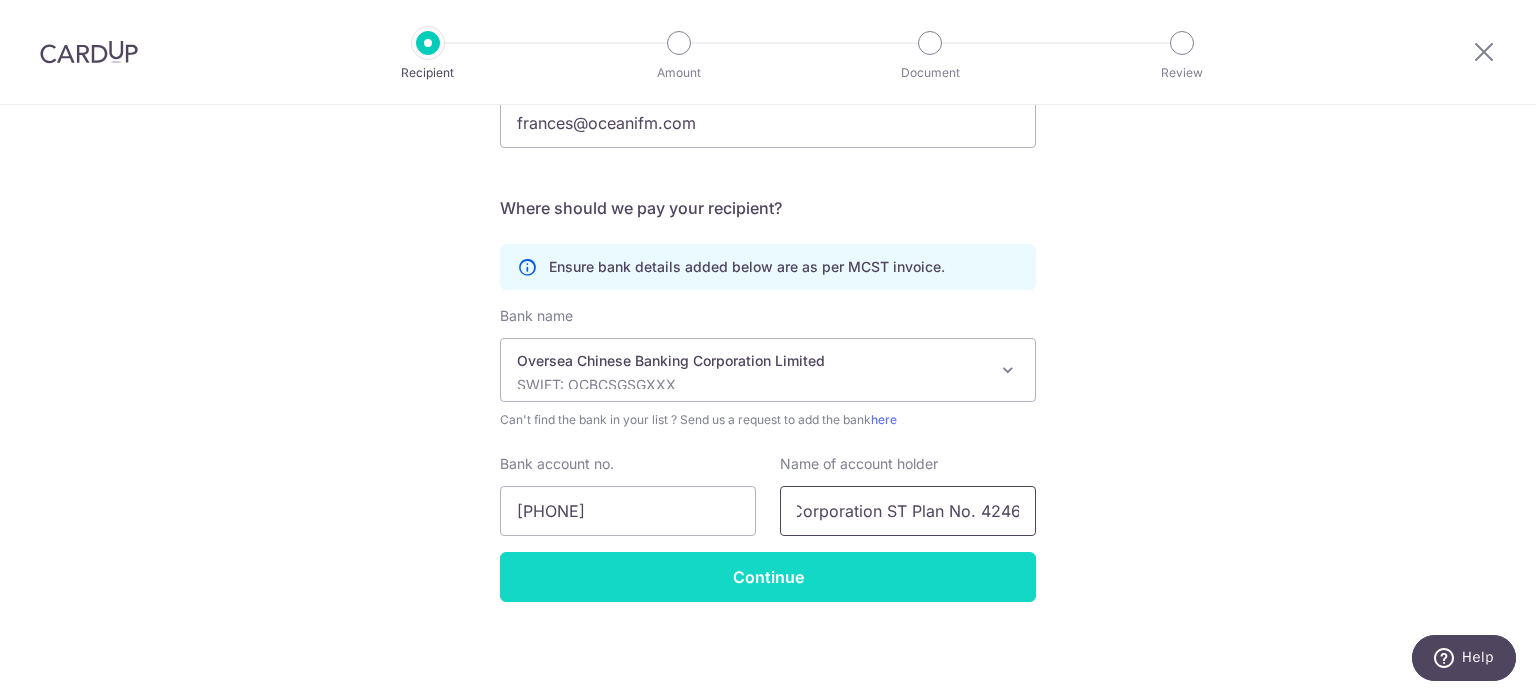type on "Management Corporation ST Plan No. 4246" 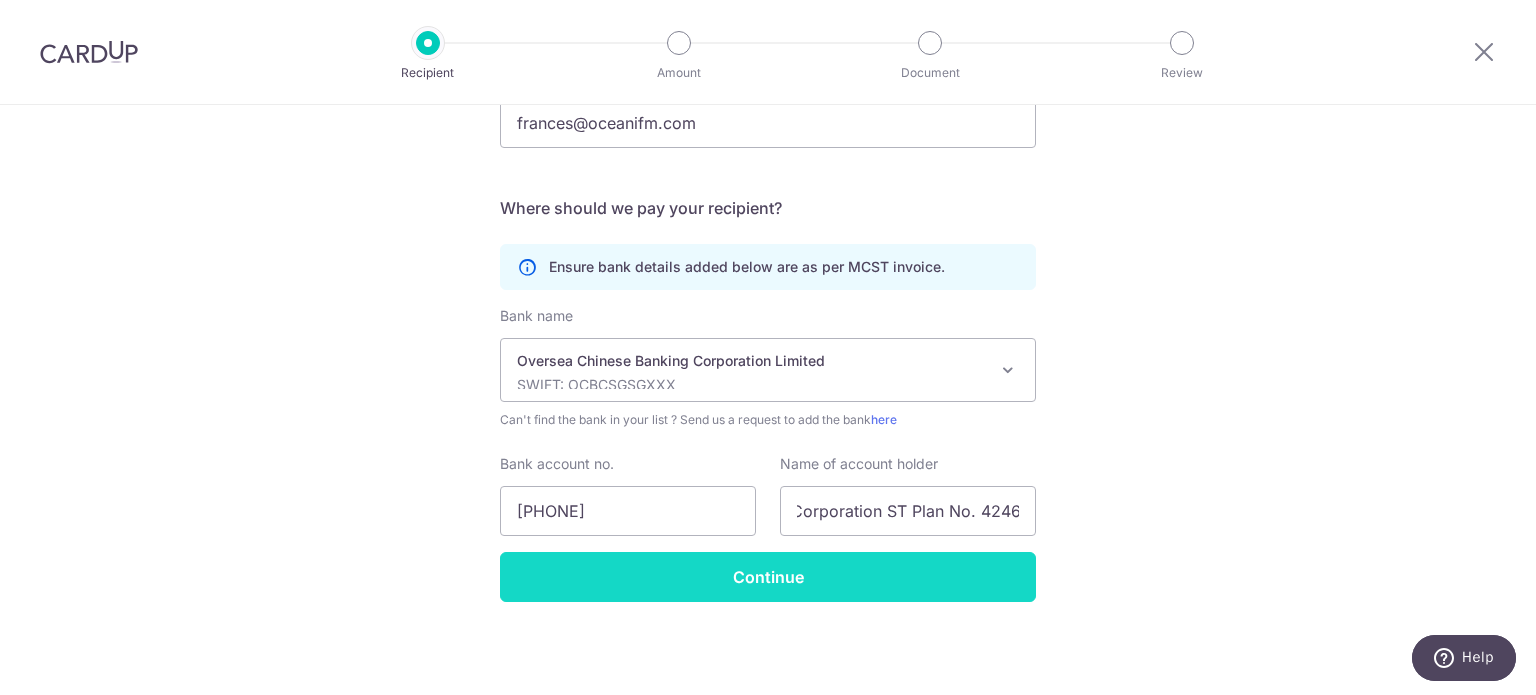 scroll, scrollTop: 0, scrollLeft: 0, axis: both 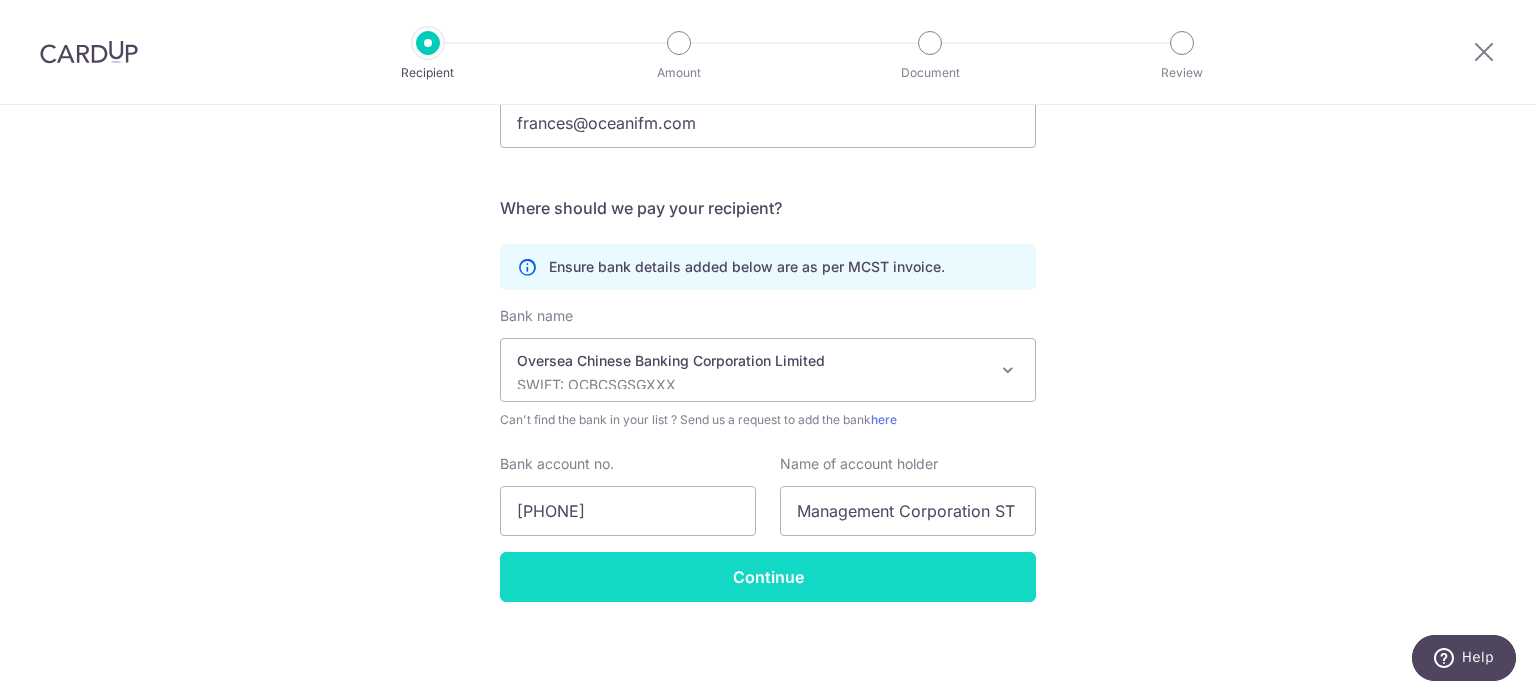 click on "Continue" at bounding box center [768, 577] 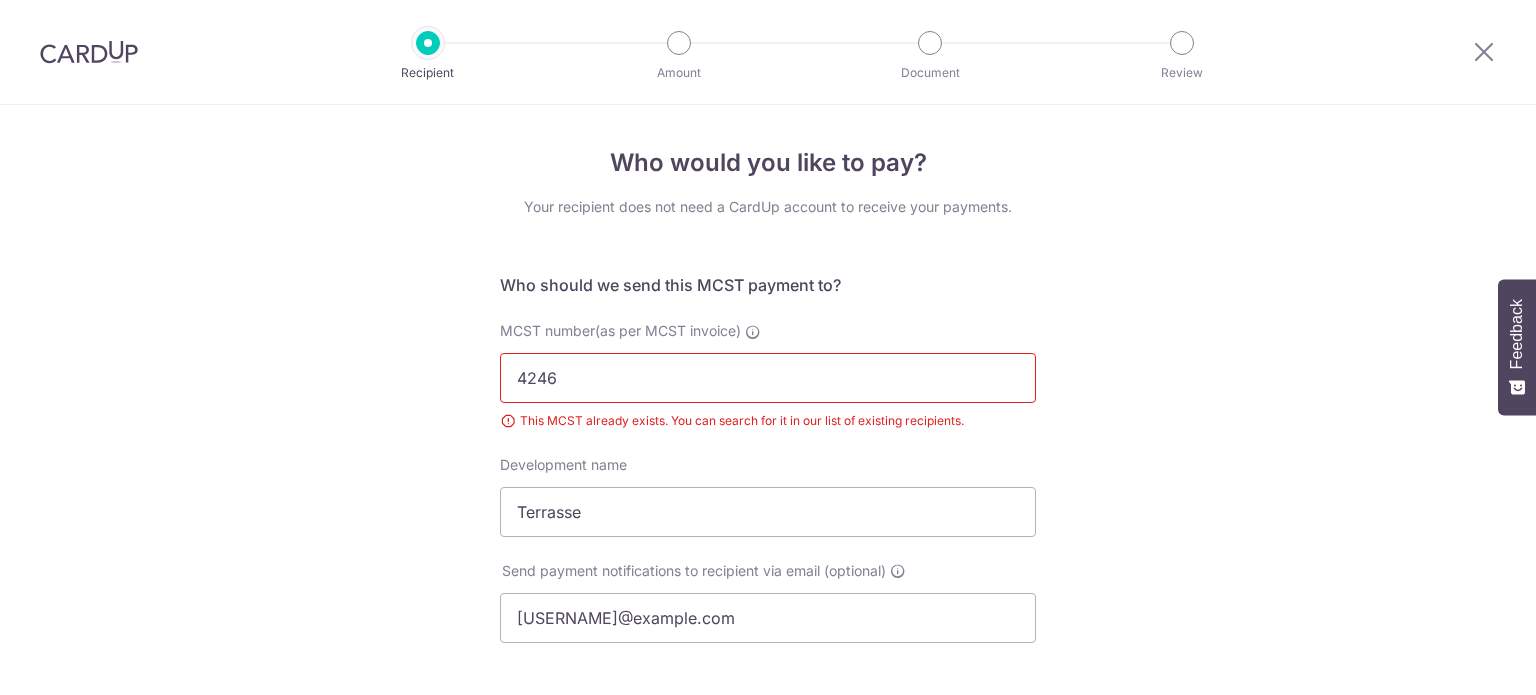 scroll, scrollTop: 0, scrollLeft: 0, axis: both 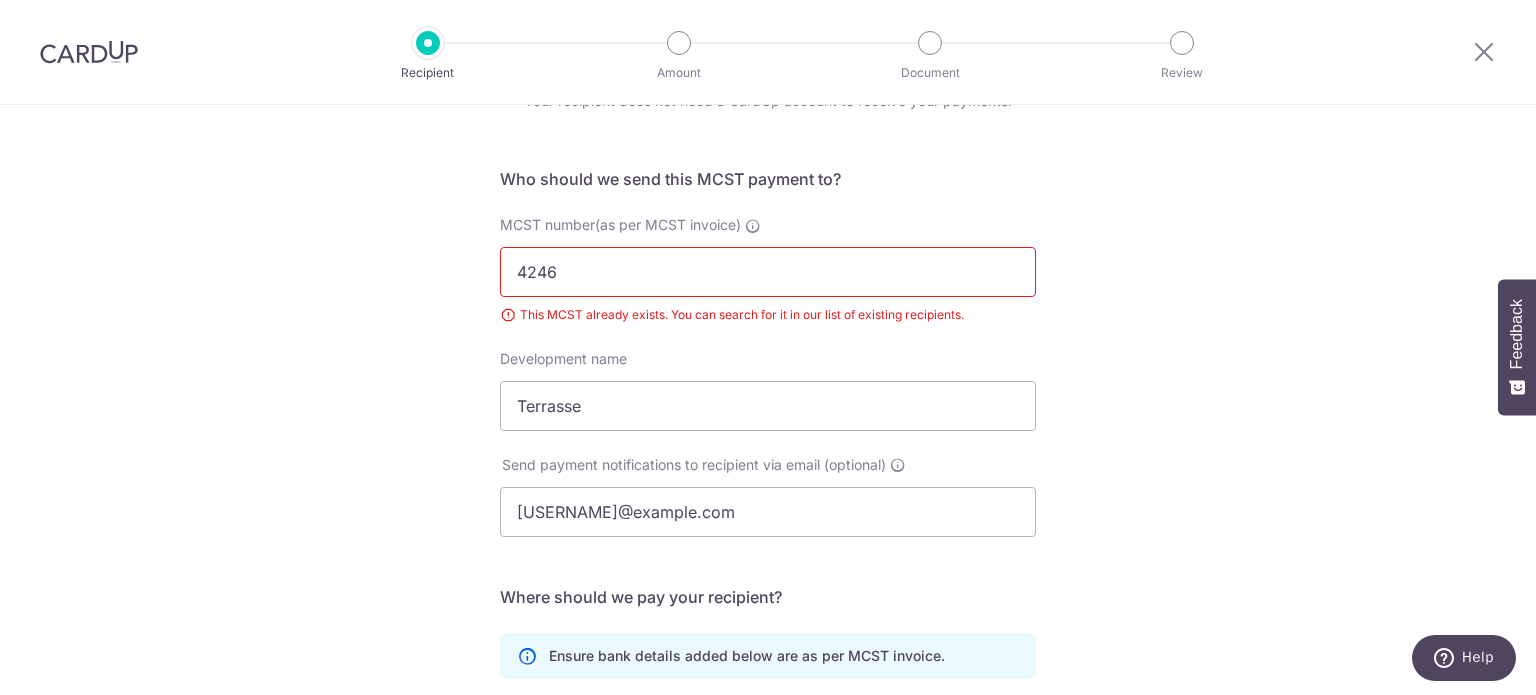 click on "4246" at bounding box center [768, 272] 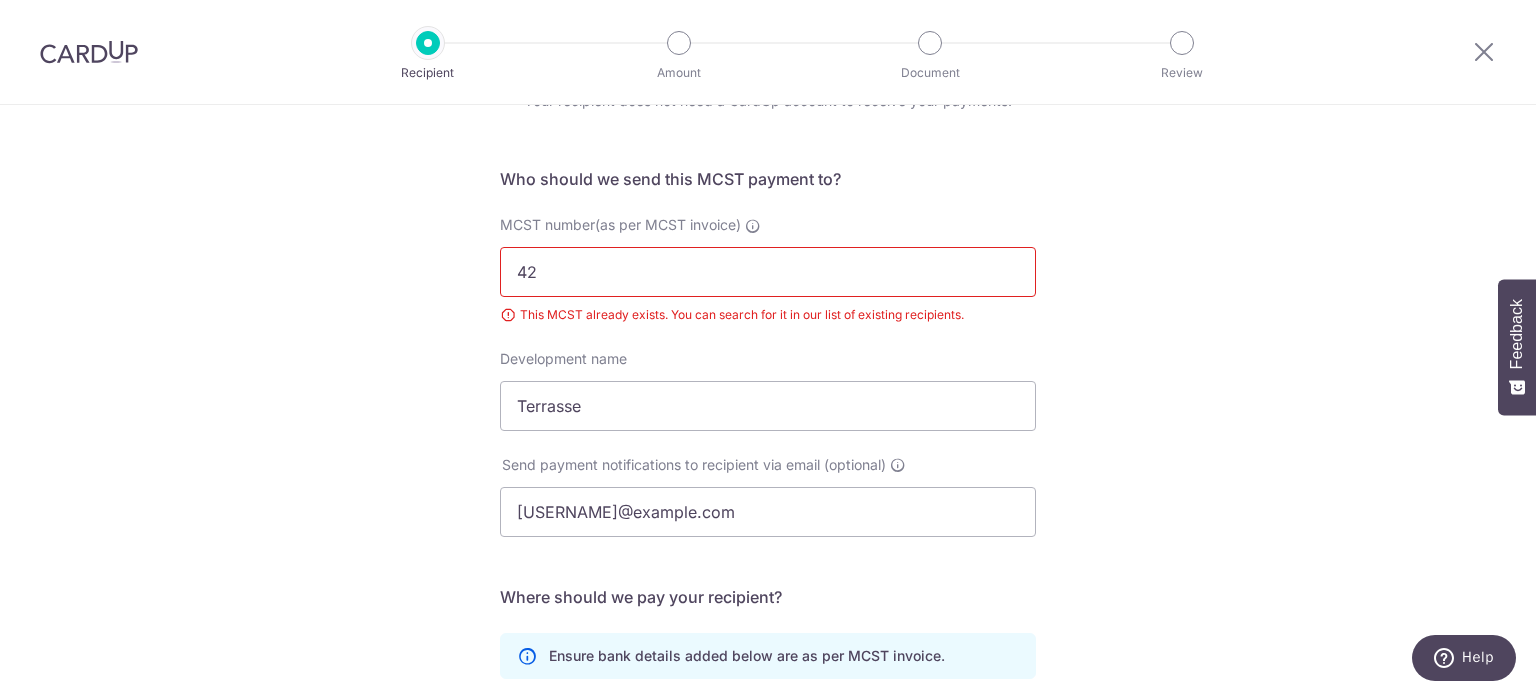type on "4" 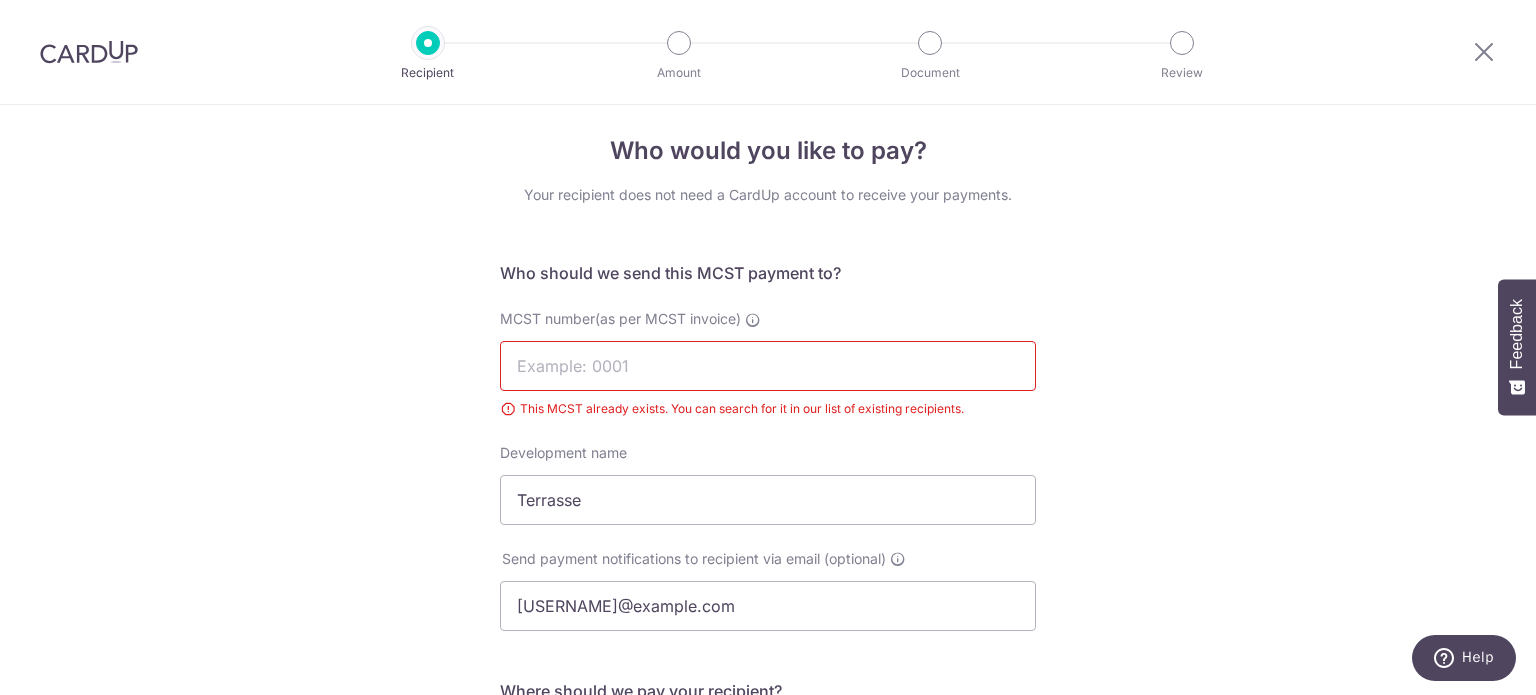 scroll, scrollTop: 0, scrollLeft: 0, axis: both 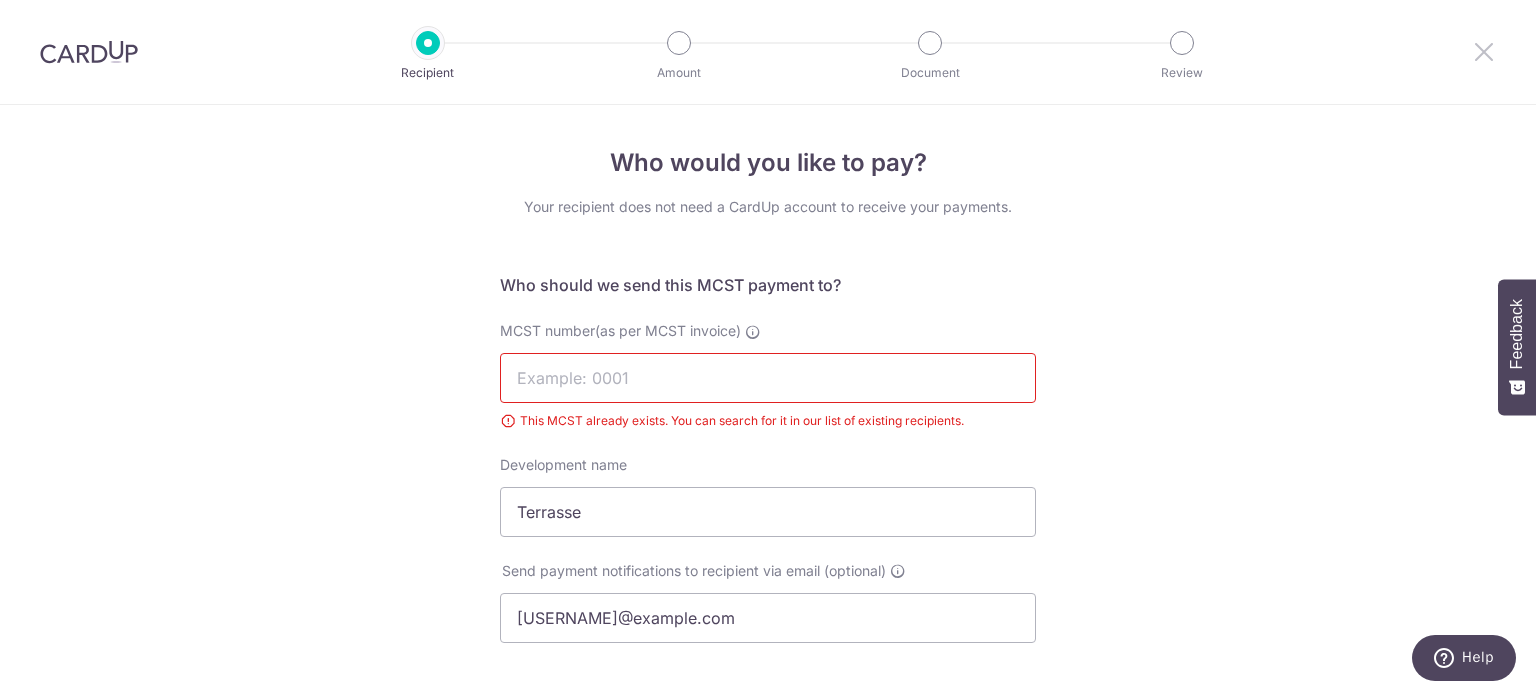 type 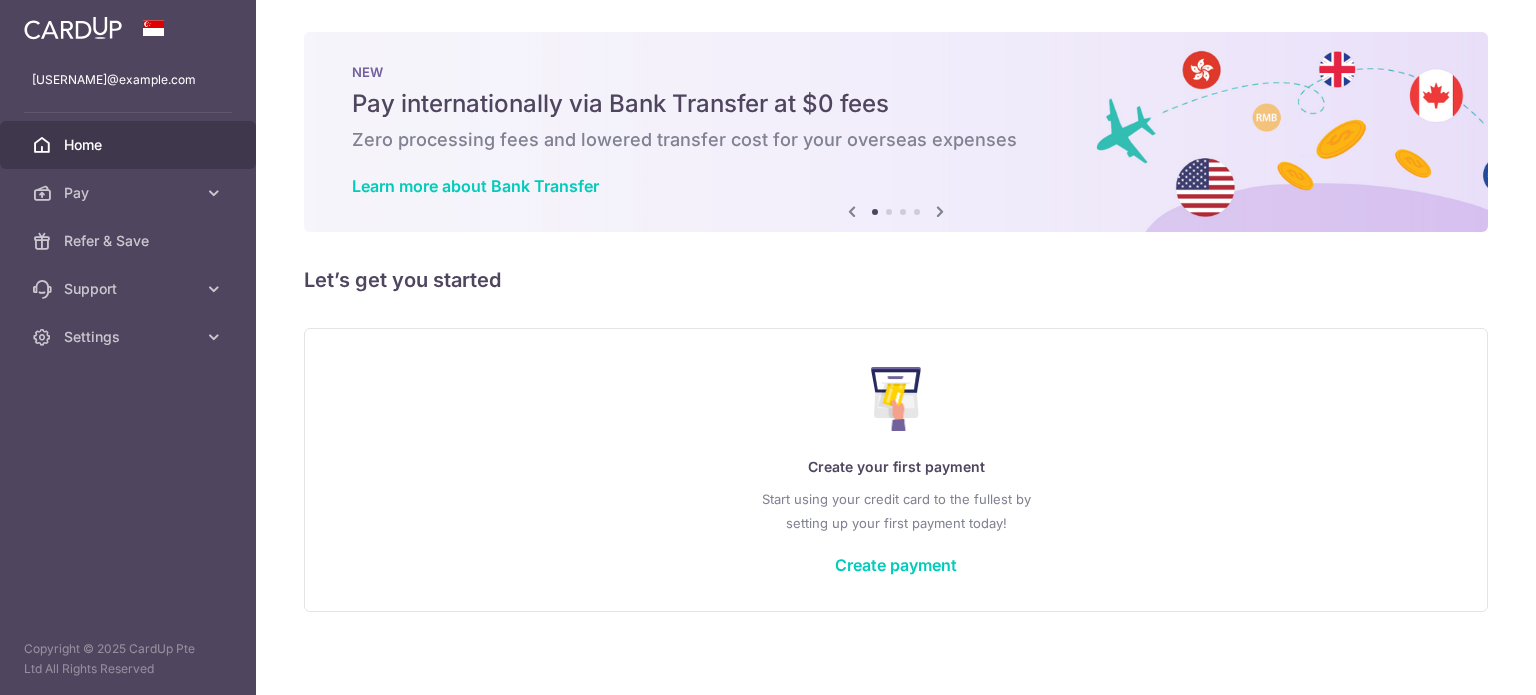 scroll, scrollTop: 0, scrollLeft: 0, axis: both 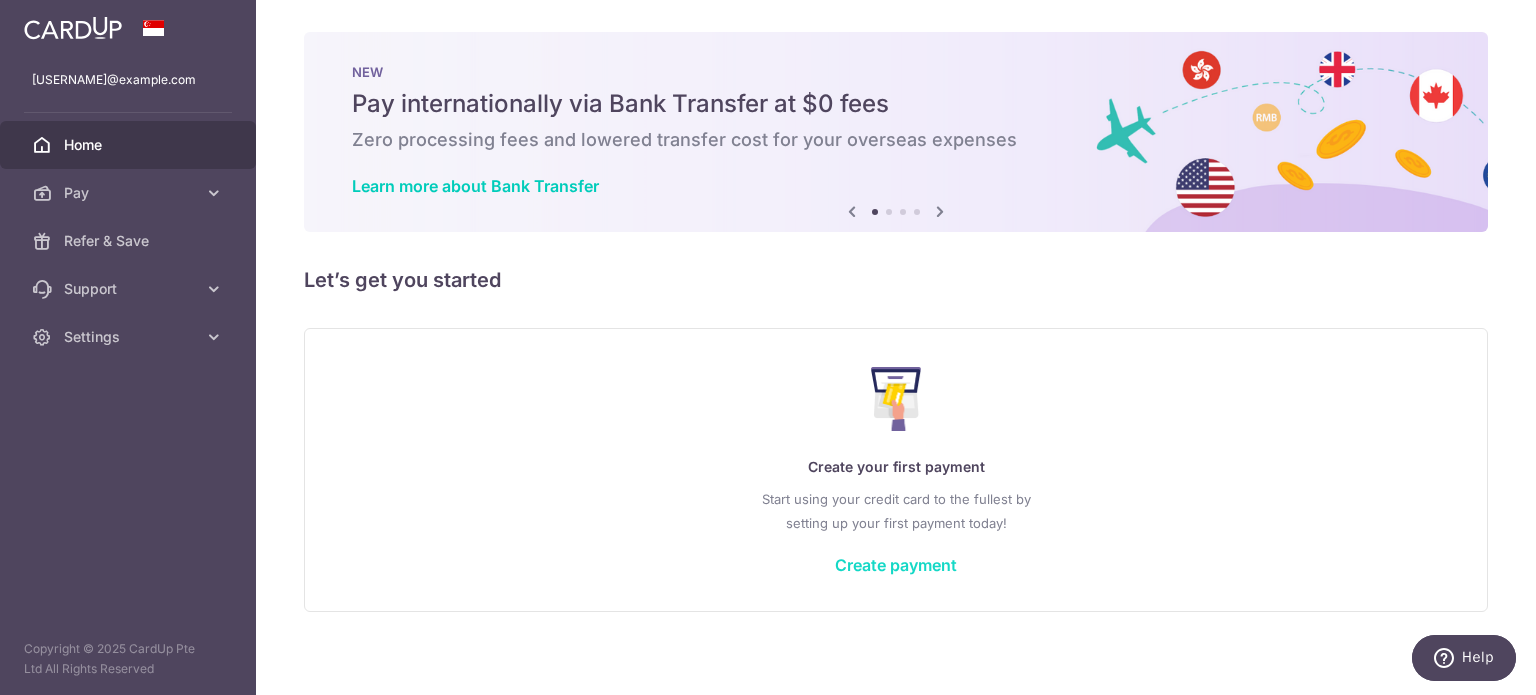 click on "Create payment" at bounding box center (896, 565) 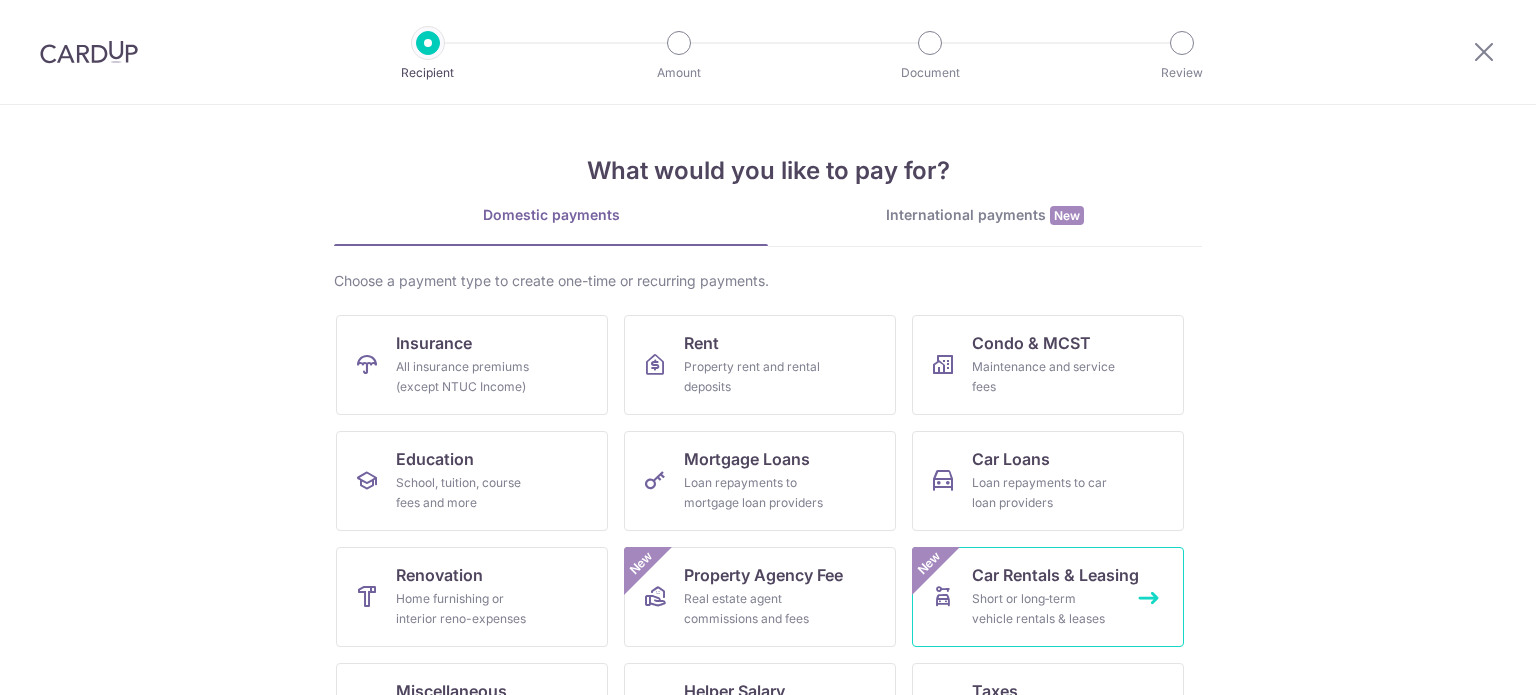 scroll, scrollTop: 0, scrollLeft: 0, axis: both 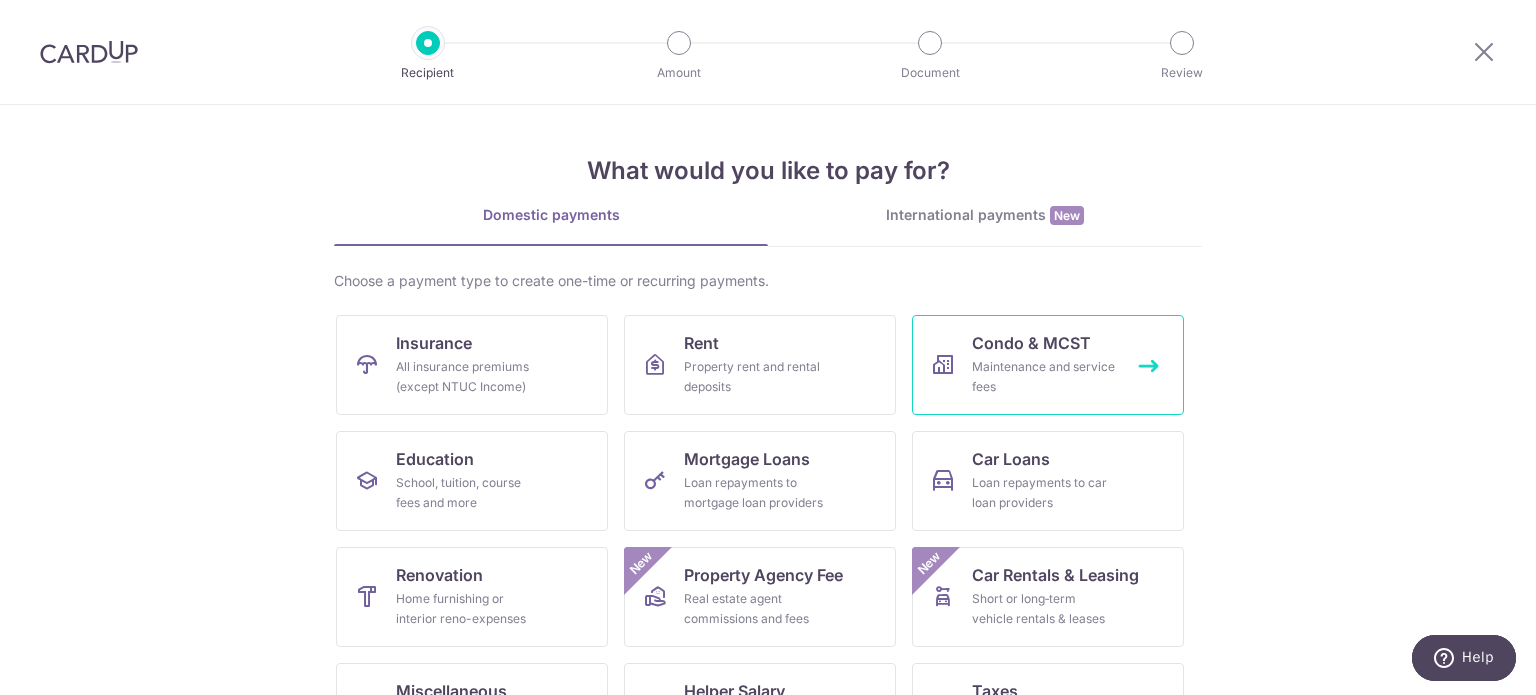 click on "Maintenance and service fees" at bounding box center (1044, 377) 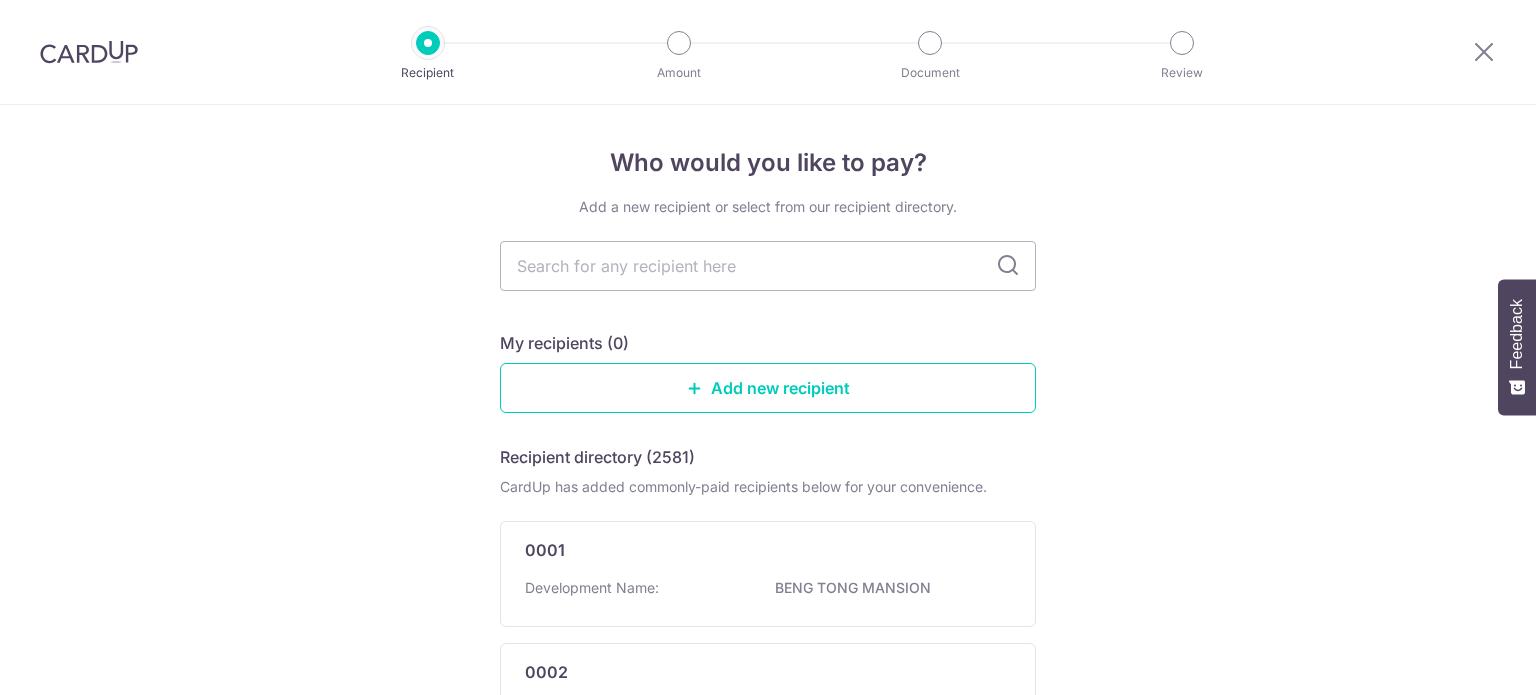 scroll, scrollTop: 0, scrollLeft: 0, axis: both 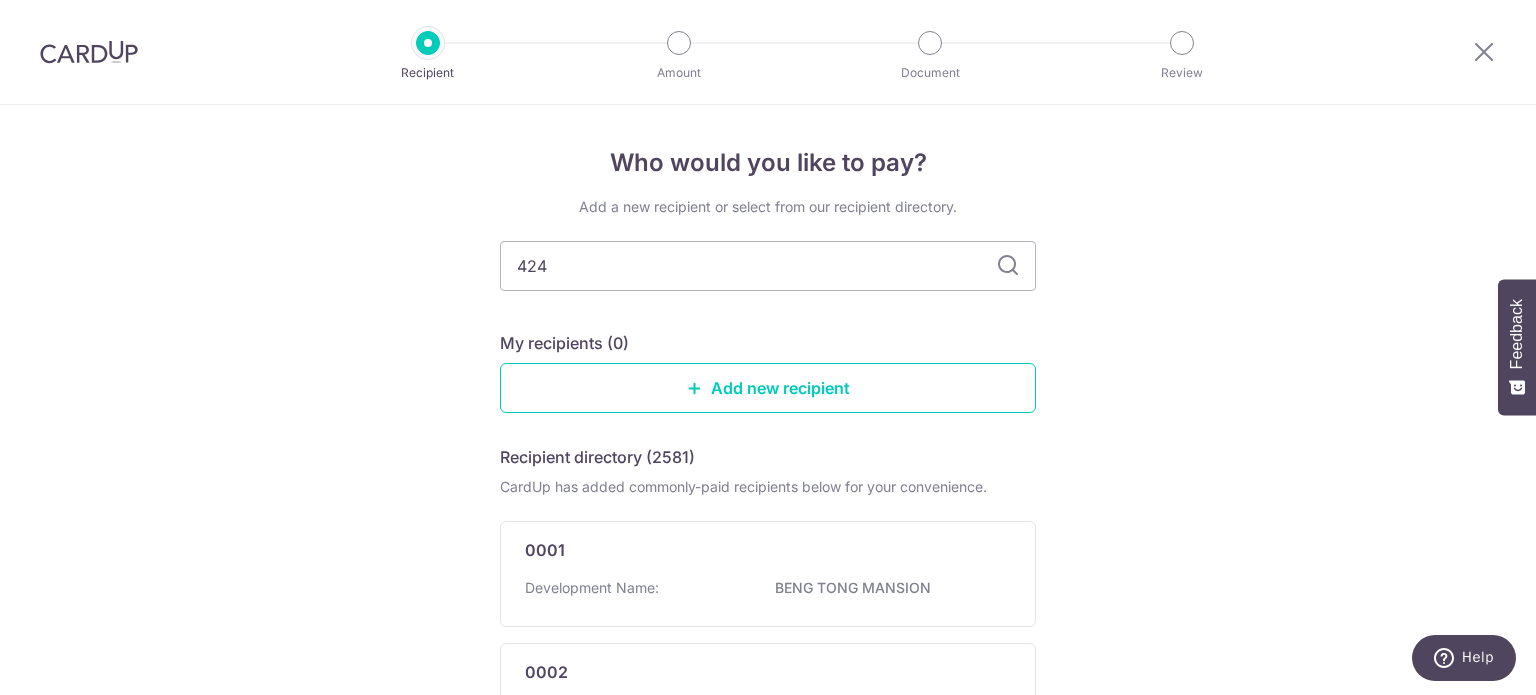 type on "4246" 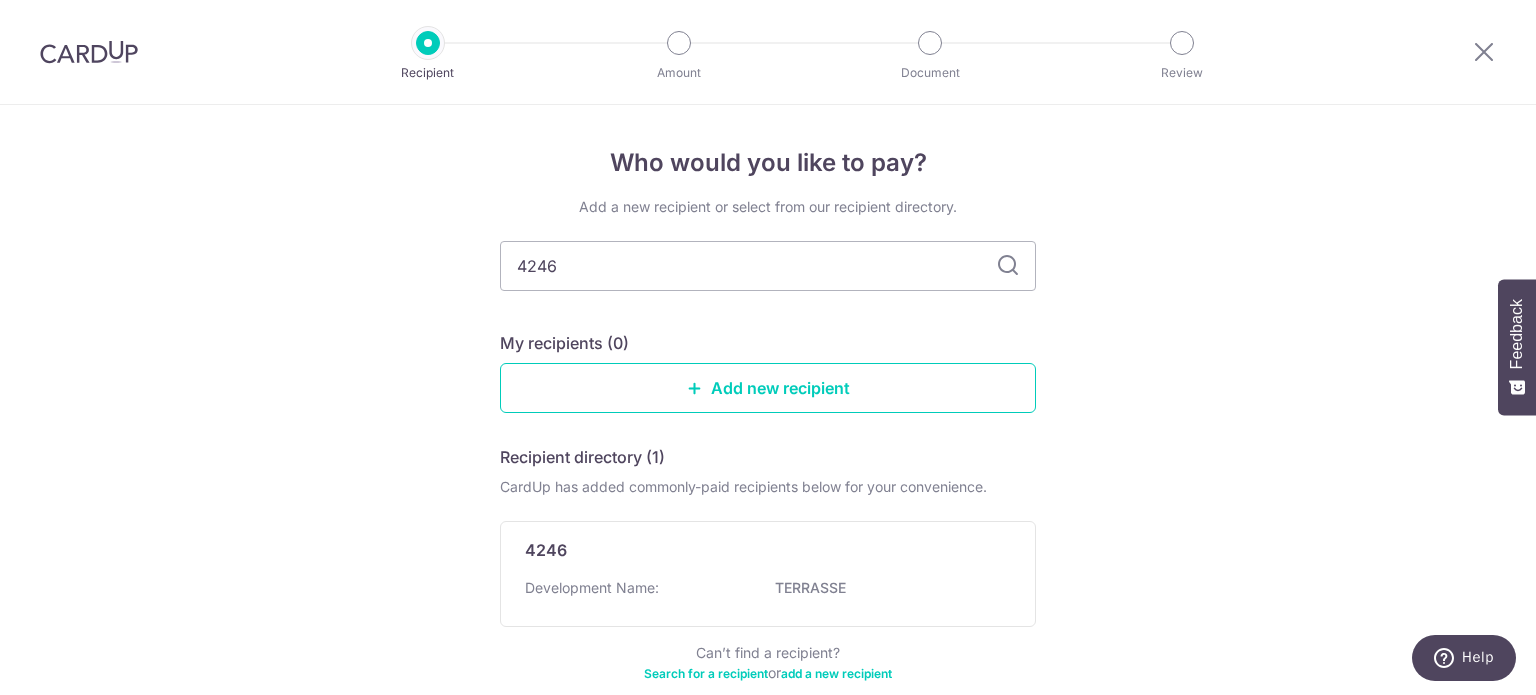 click at bounding box center (1008, 266) 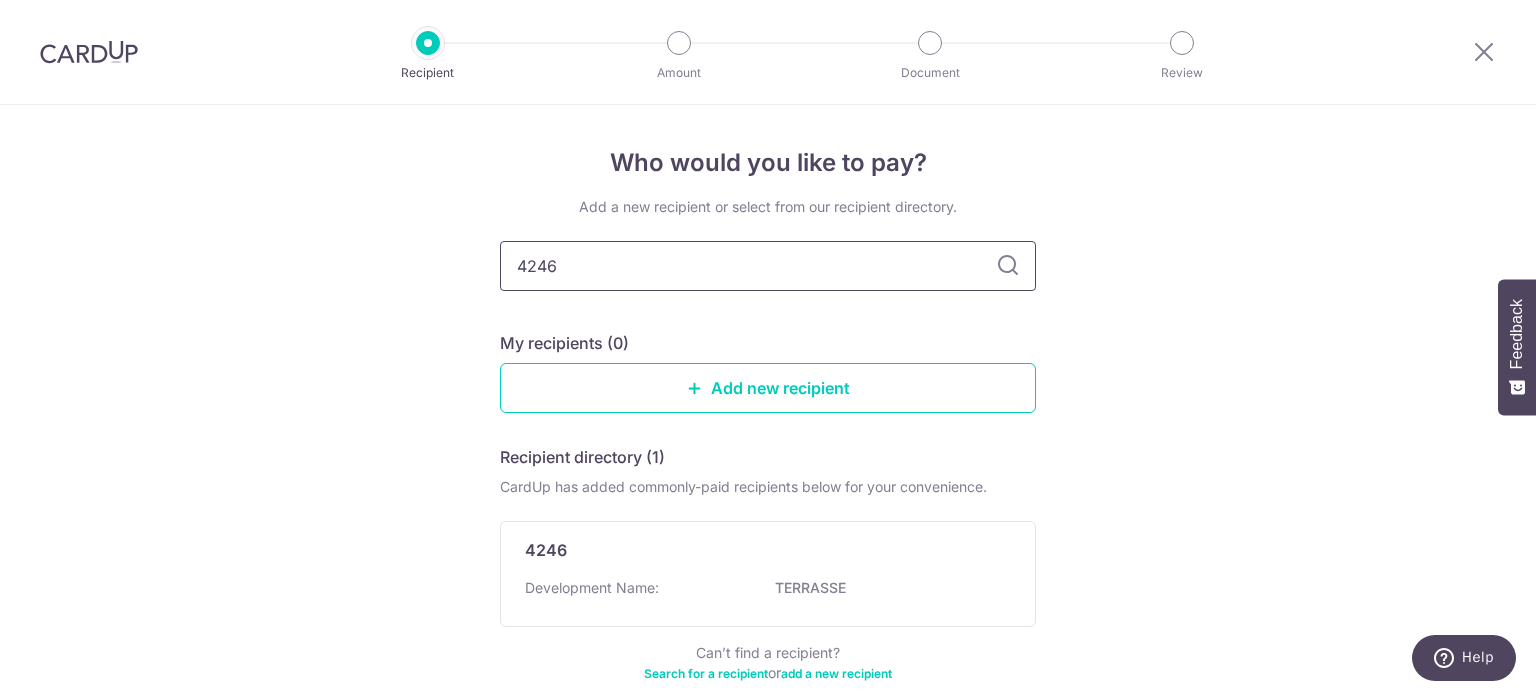 click on "4246" at bounding box center [768, 266] 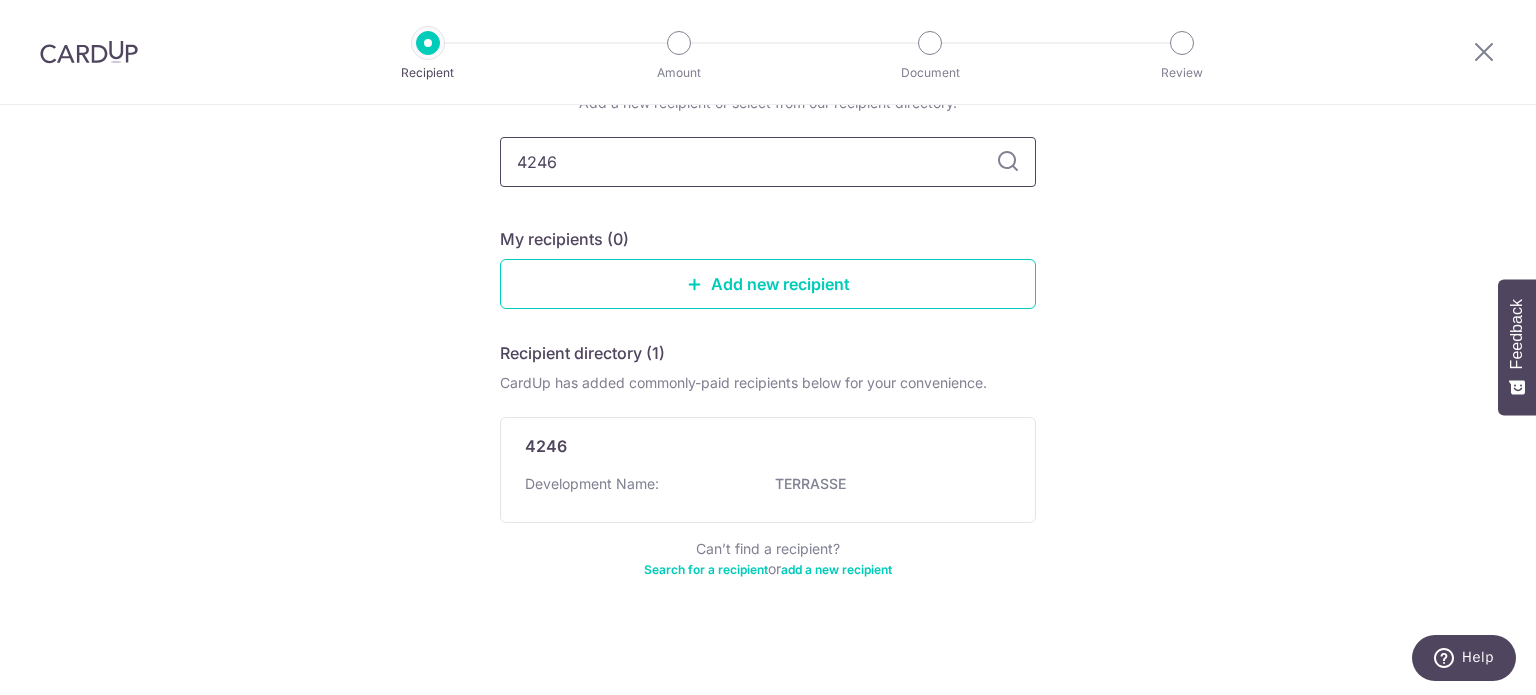 scroll, scrollTop: 104, scrollLeft: 0, axis: vertical 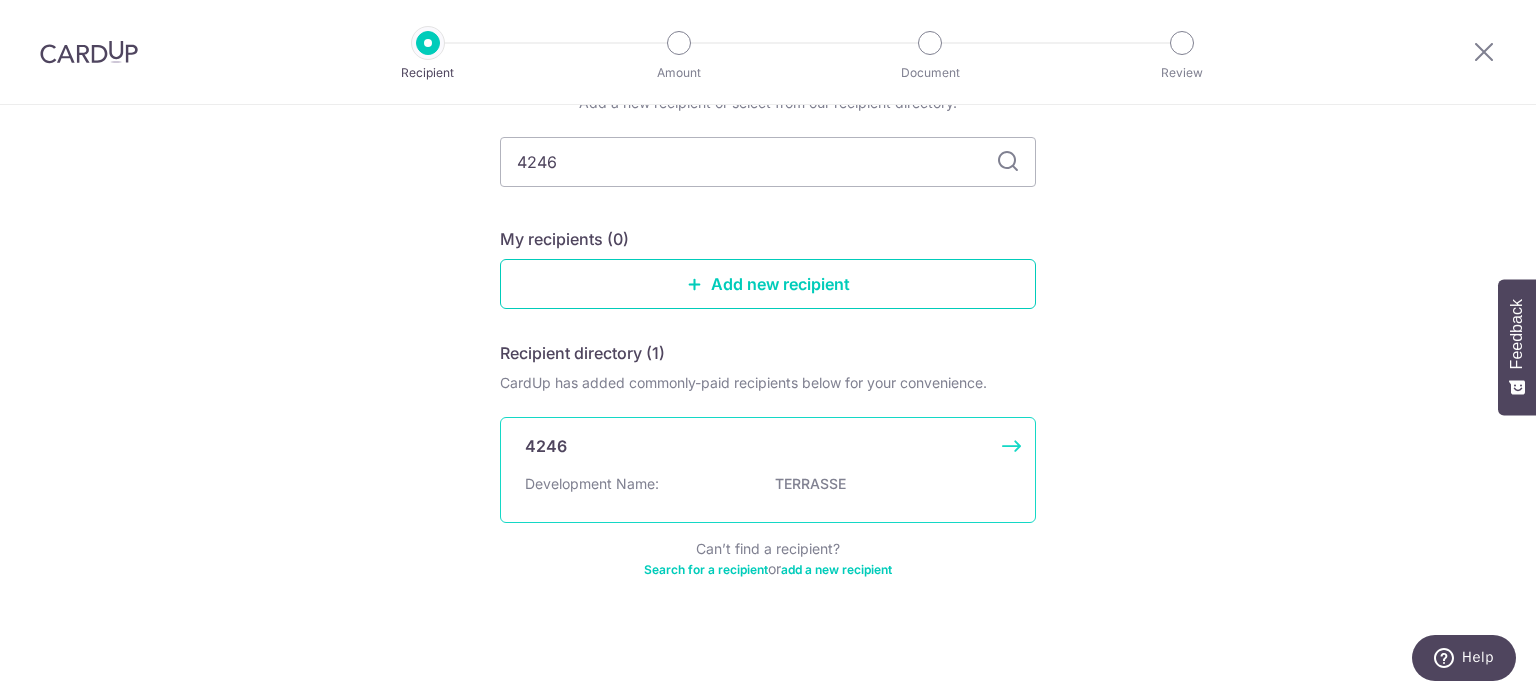 click on "TERRASSE" at bounding box center [887, 484] 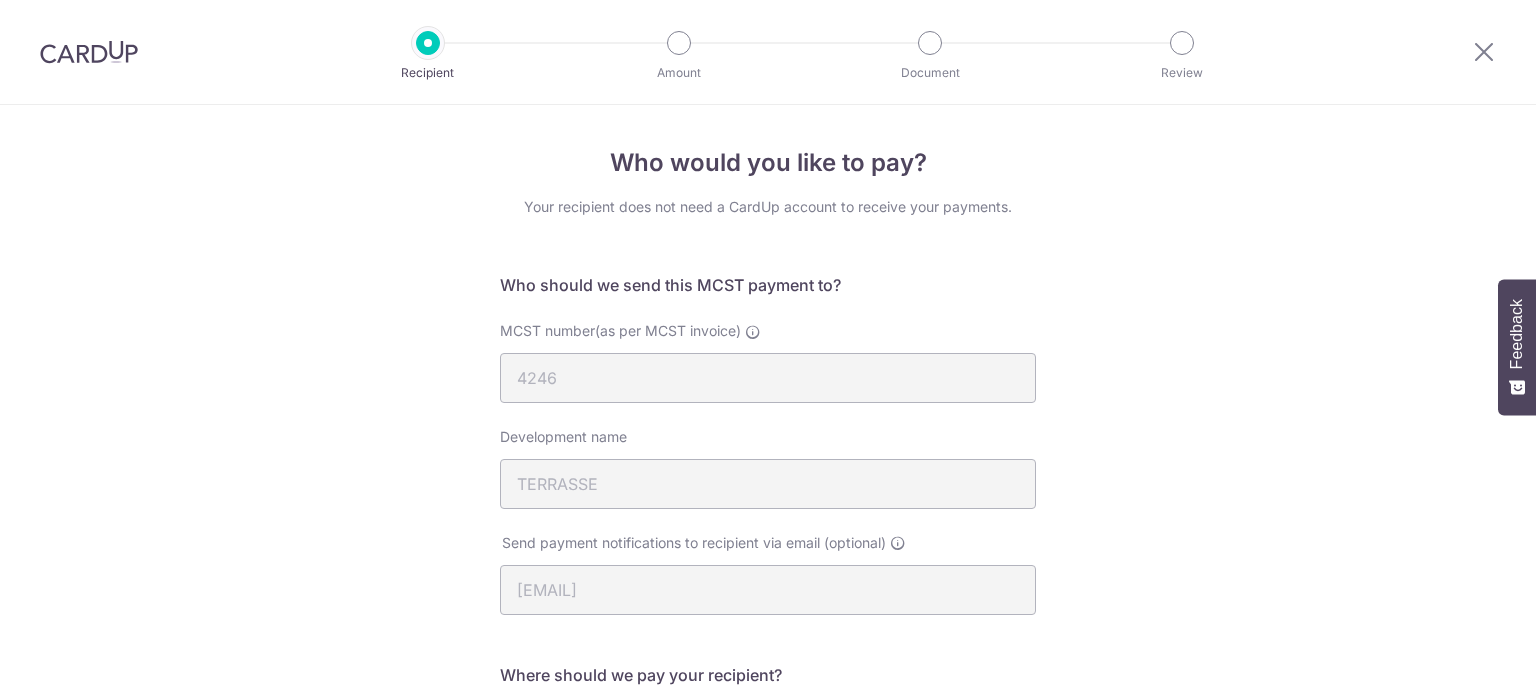 scroll, scrollTop: 0, scrollLeft: 0, axis: both 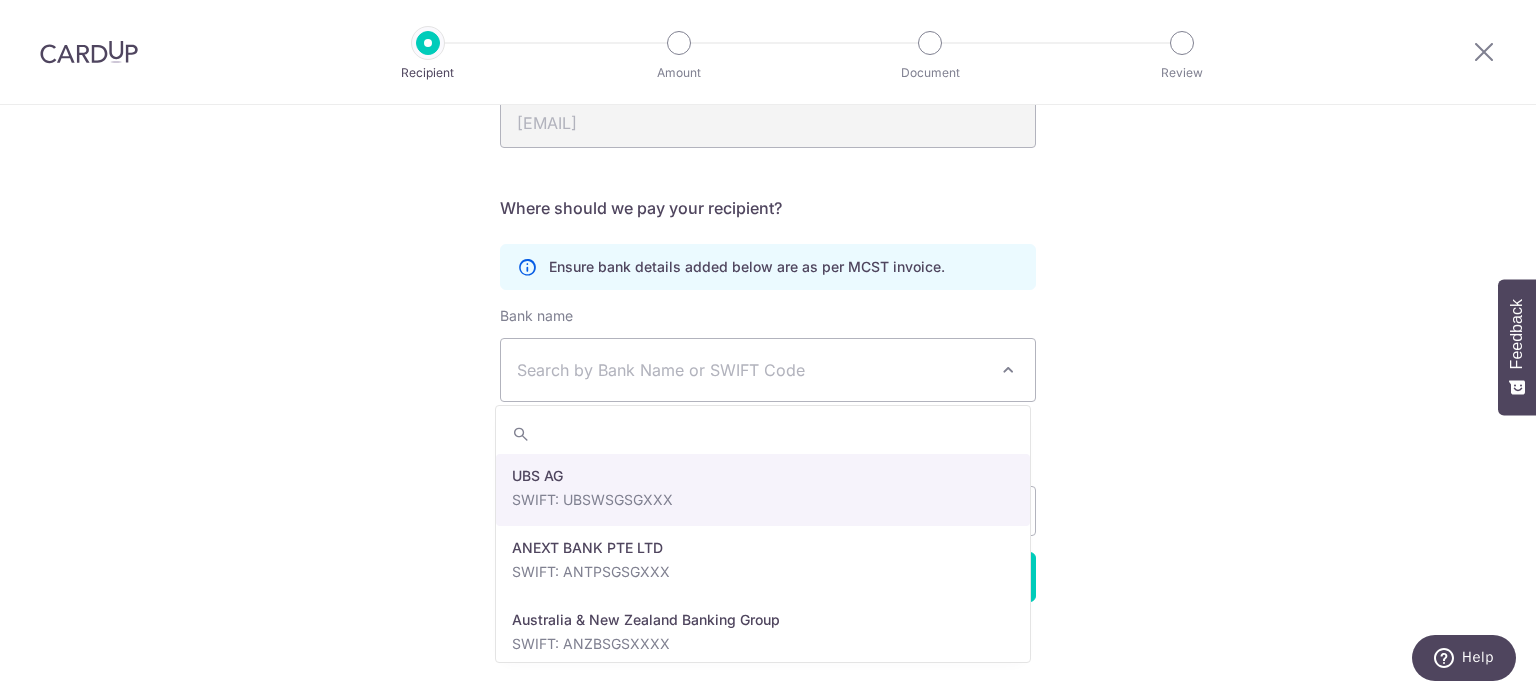 click on "Search by Bank Name or SWIFT Code" at bounding box center [752, 370] 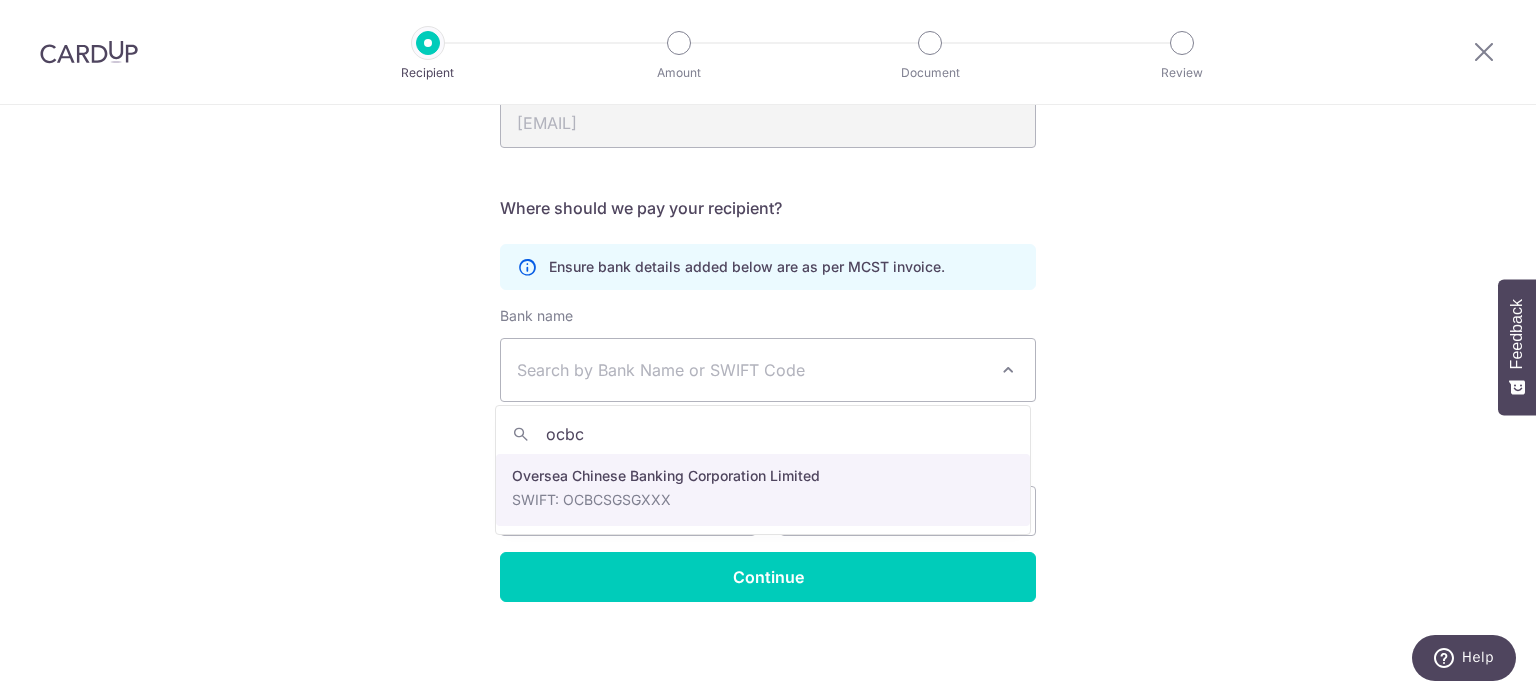 type on "ocbc" 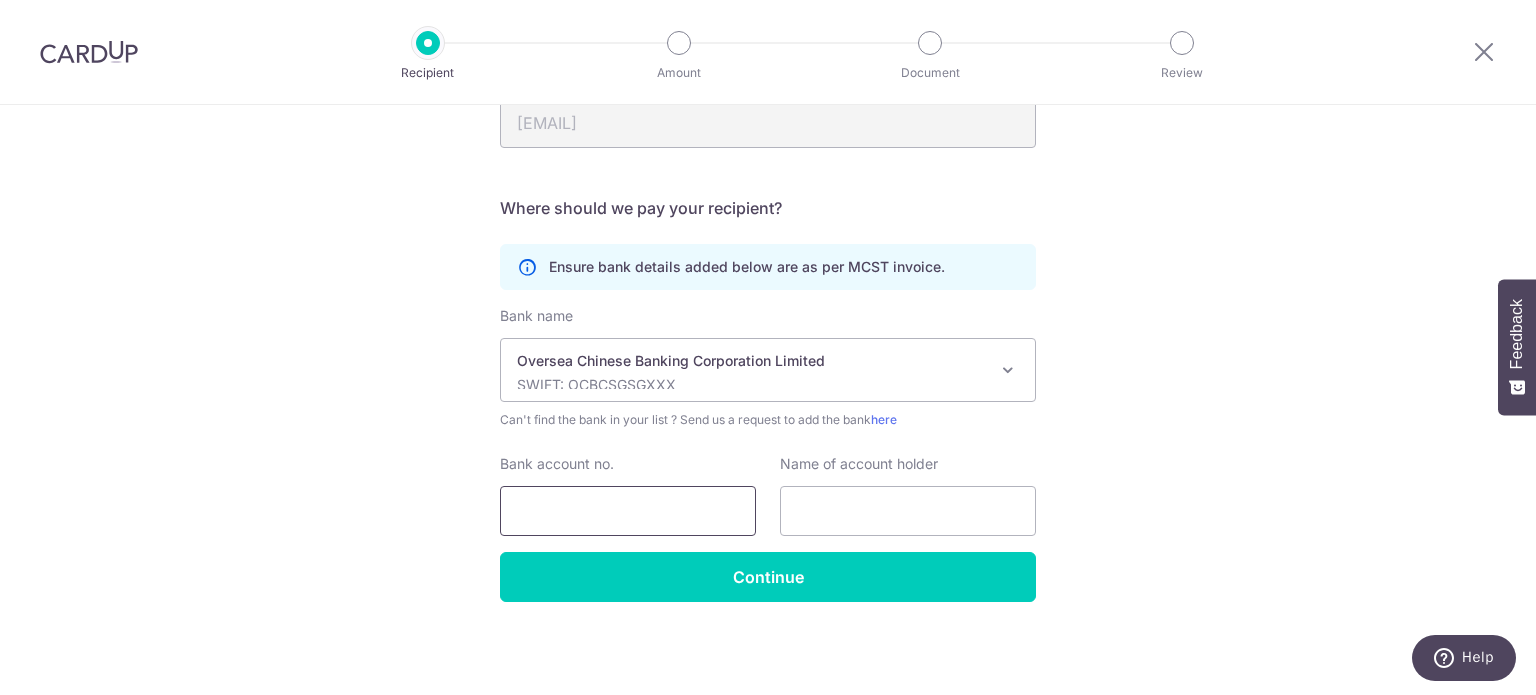 click on "Bank account no." at bounding box center (628, 511) 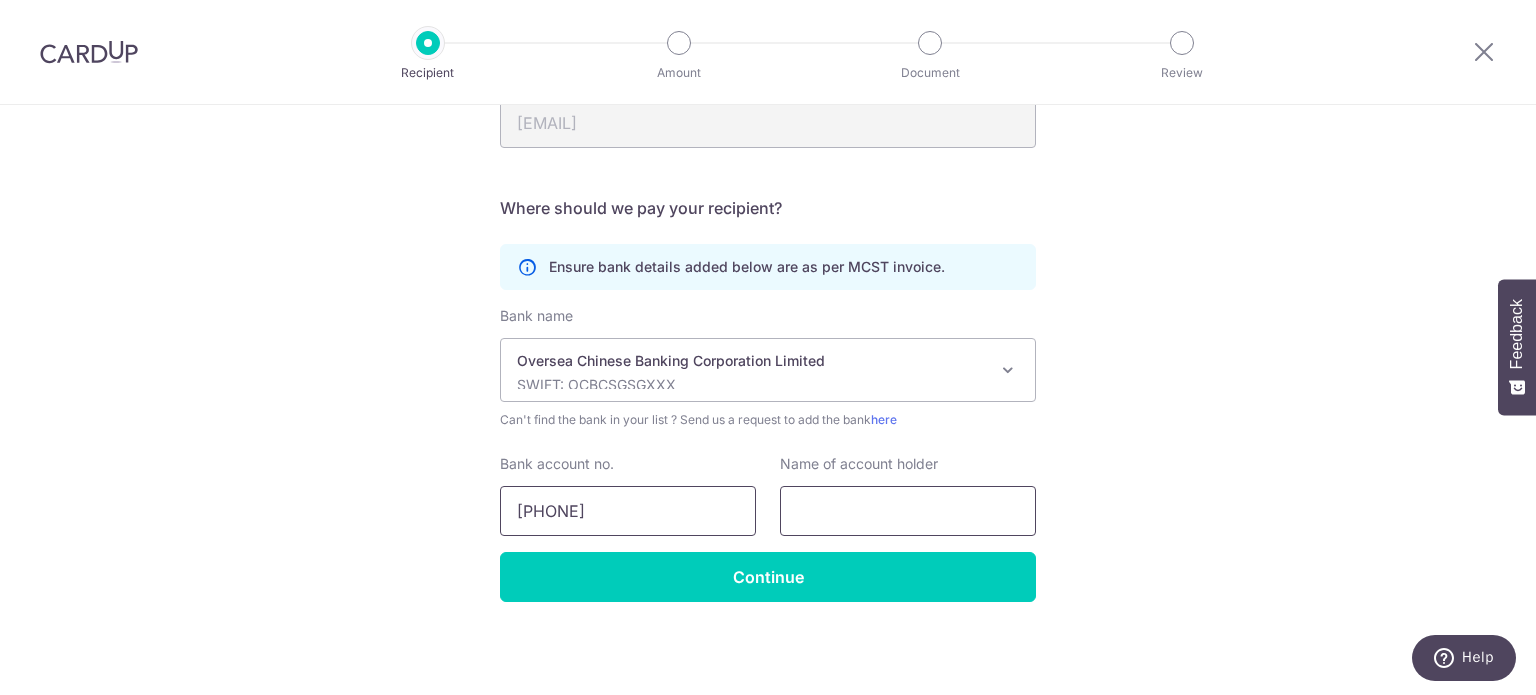 type on "689810927001" 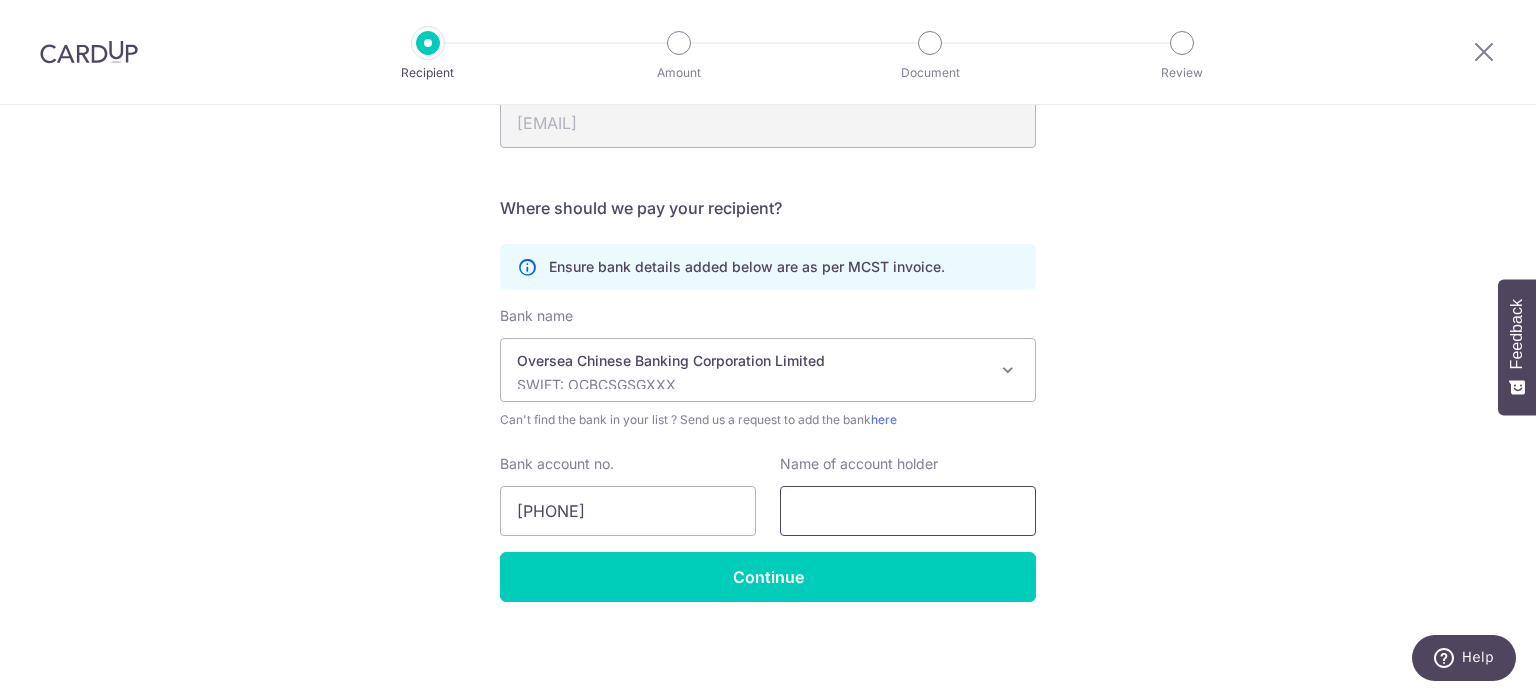 click at bounding box center (908, 511) 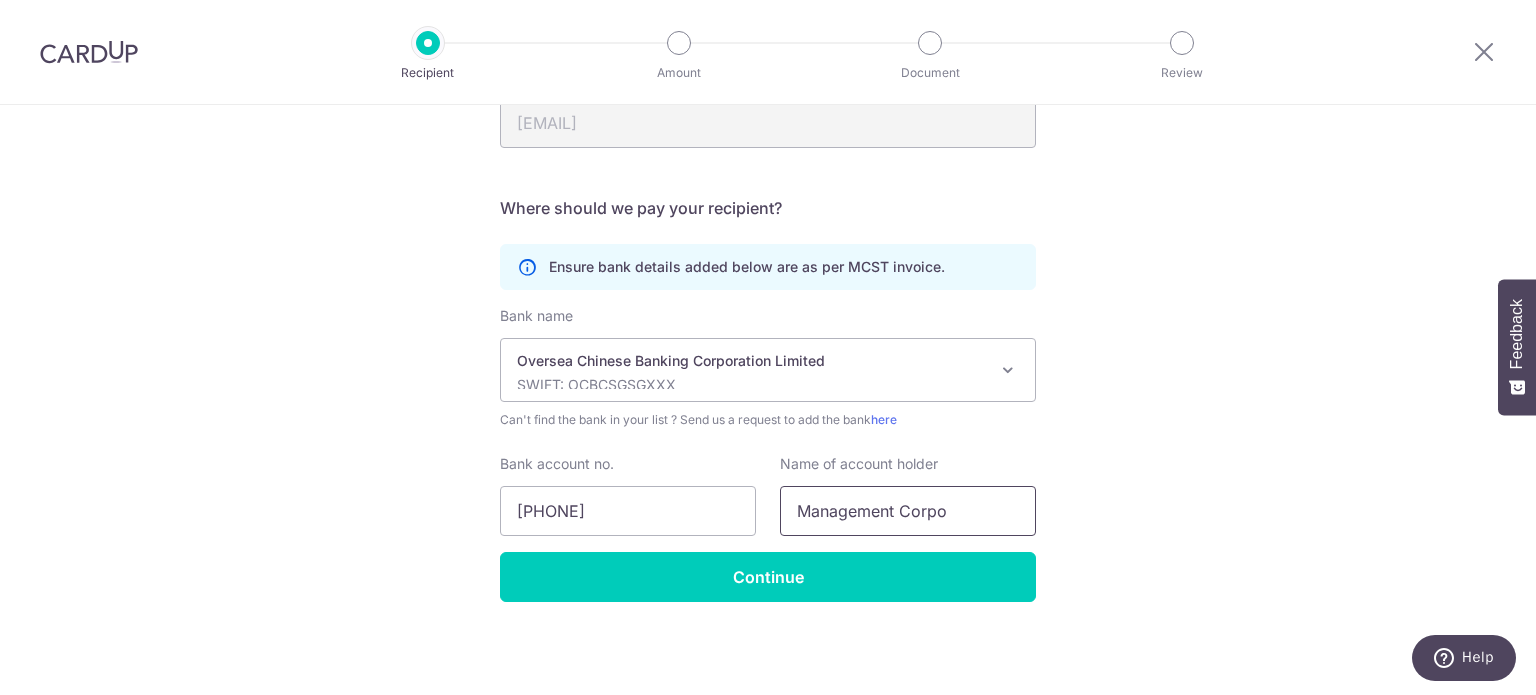type on "Management Corporation ST Plan No. 4246" 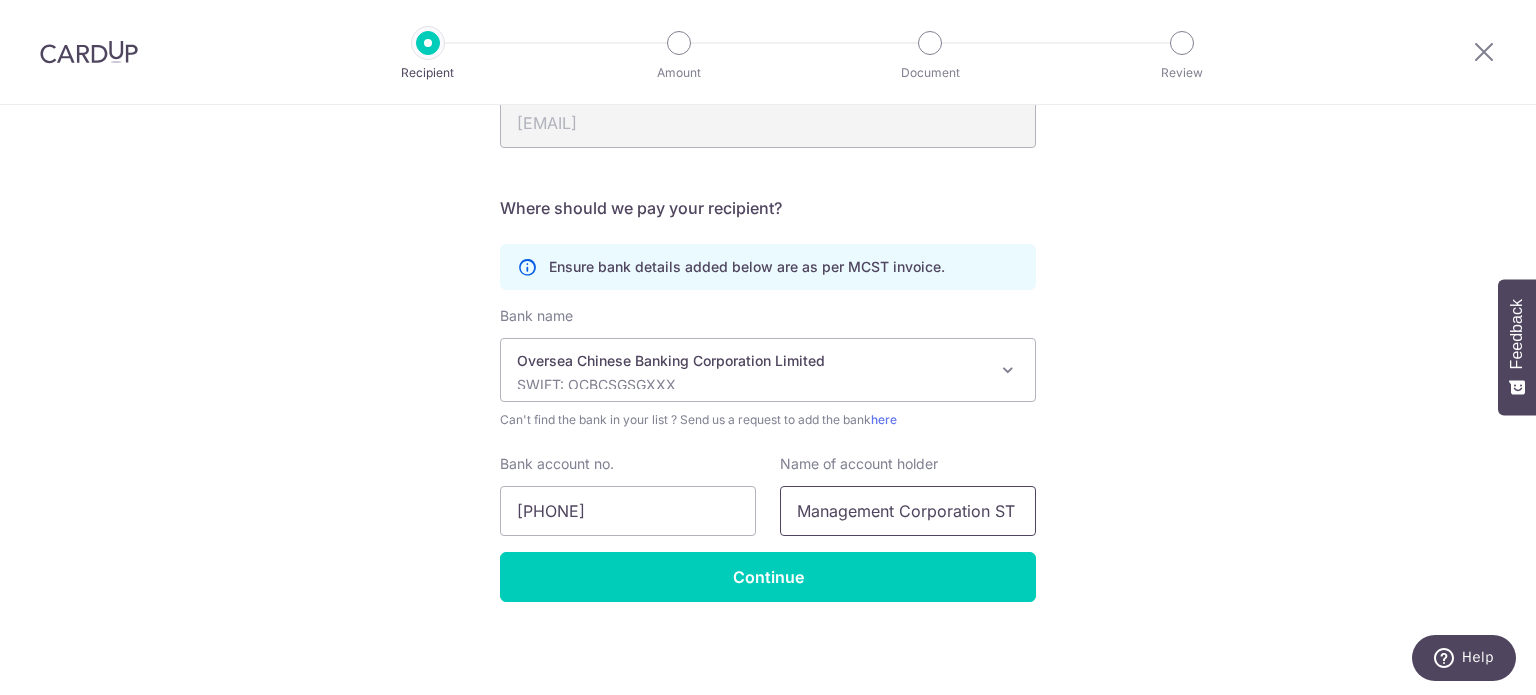 click on "Management Corporation ST Plan No. 4246" at bounding box center (908, 511) 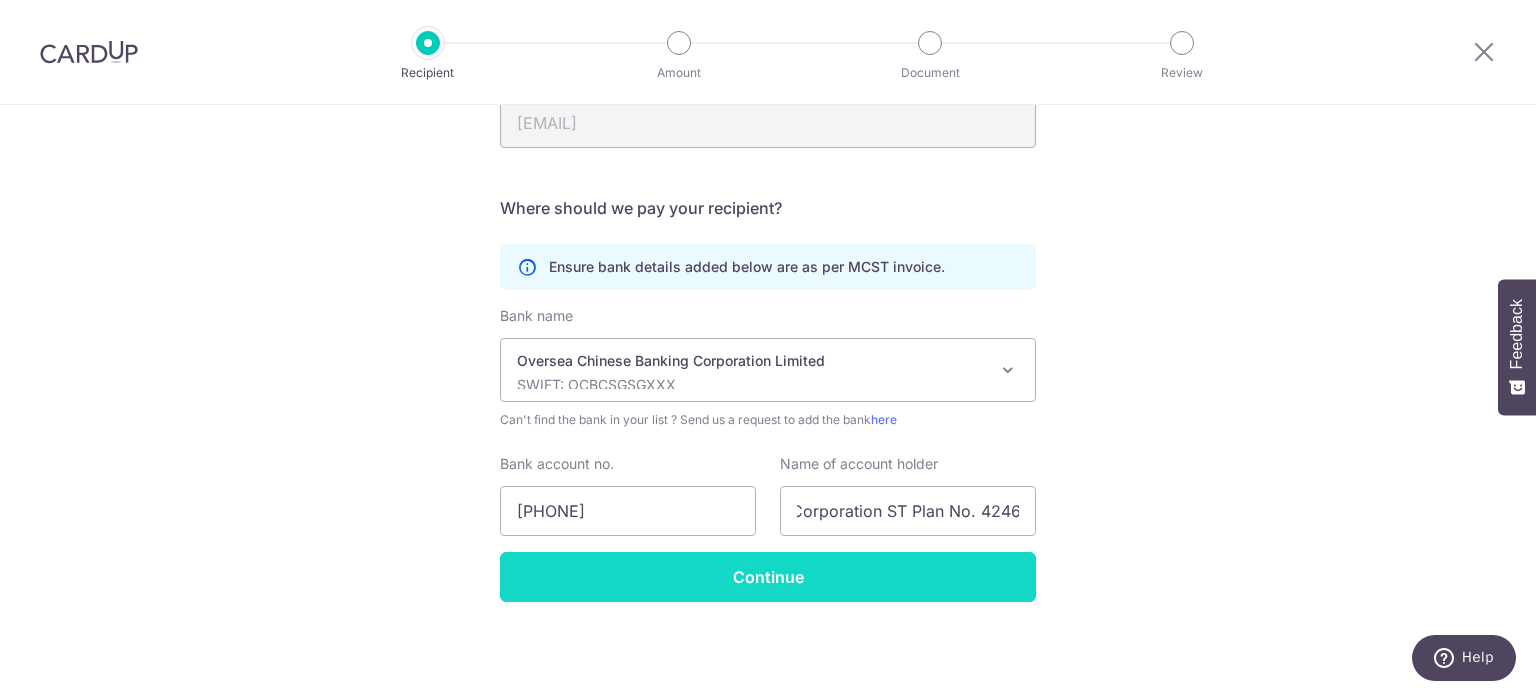 scroll, scrollTop: 0, scrollLeft: 0, axis: both 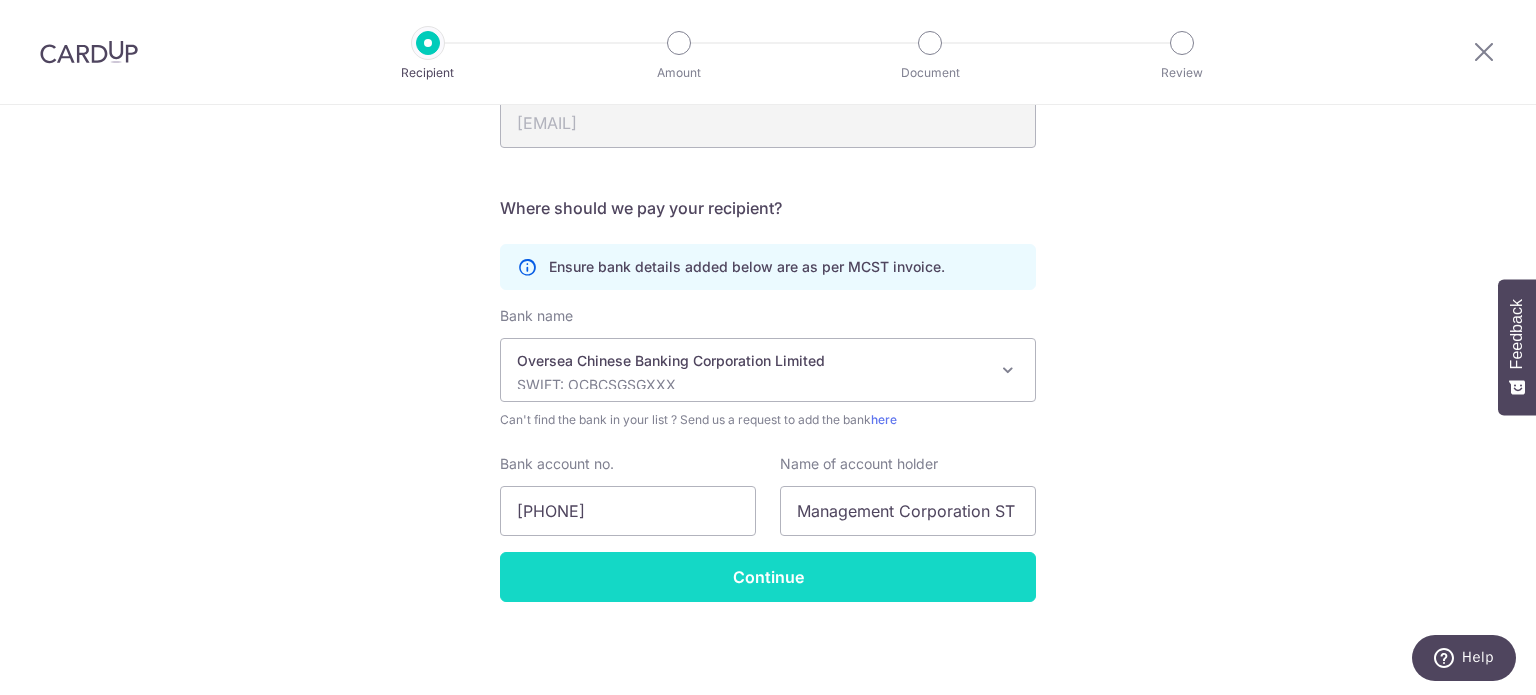 click on "Continue" at bounding box center (768, 577) 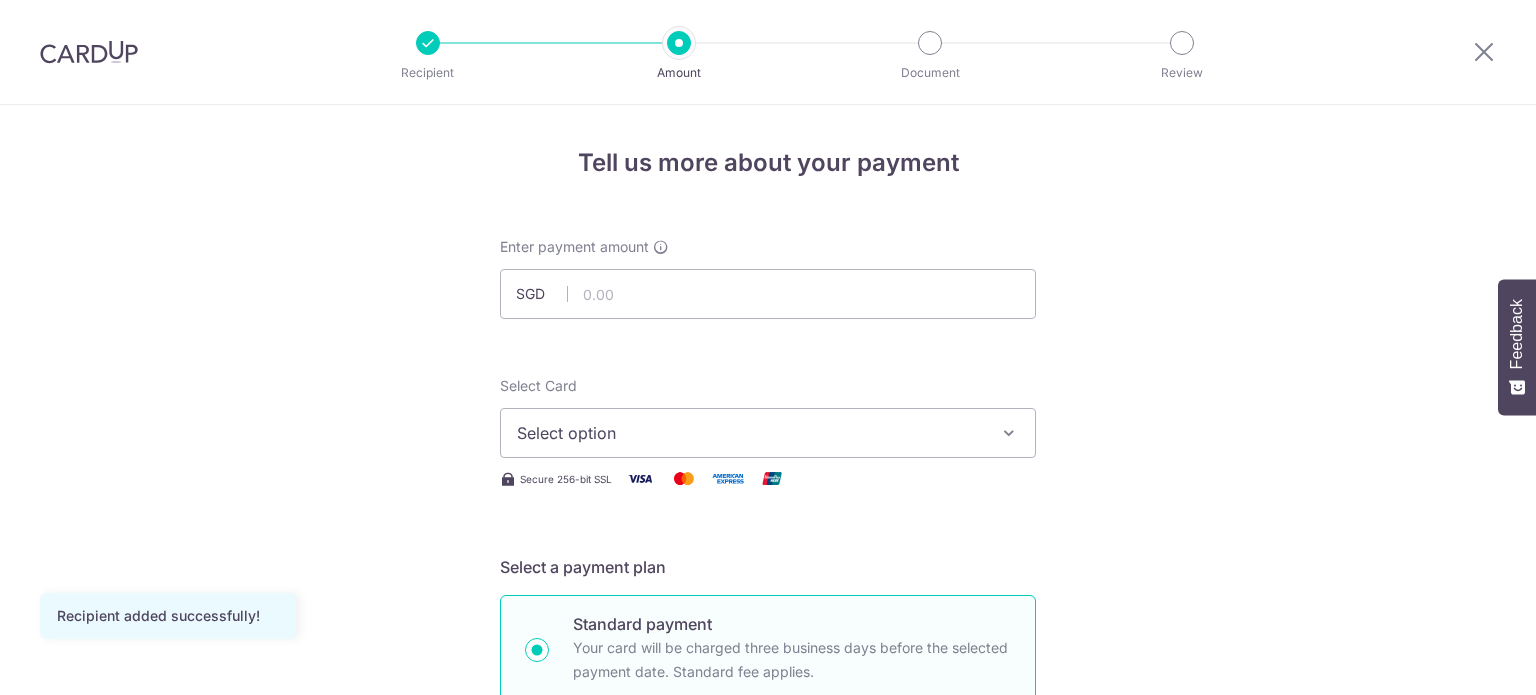 scroll, scrollTop: 0, scrollLeft: 0, axis: both 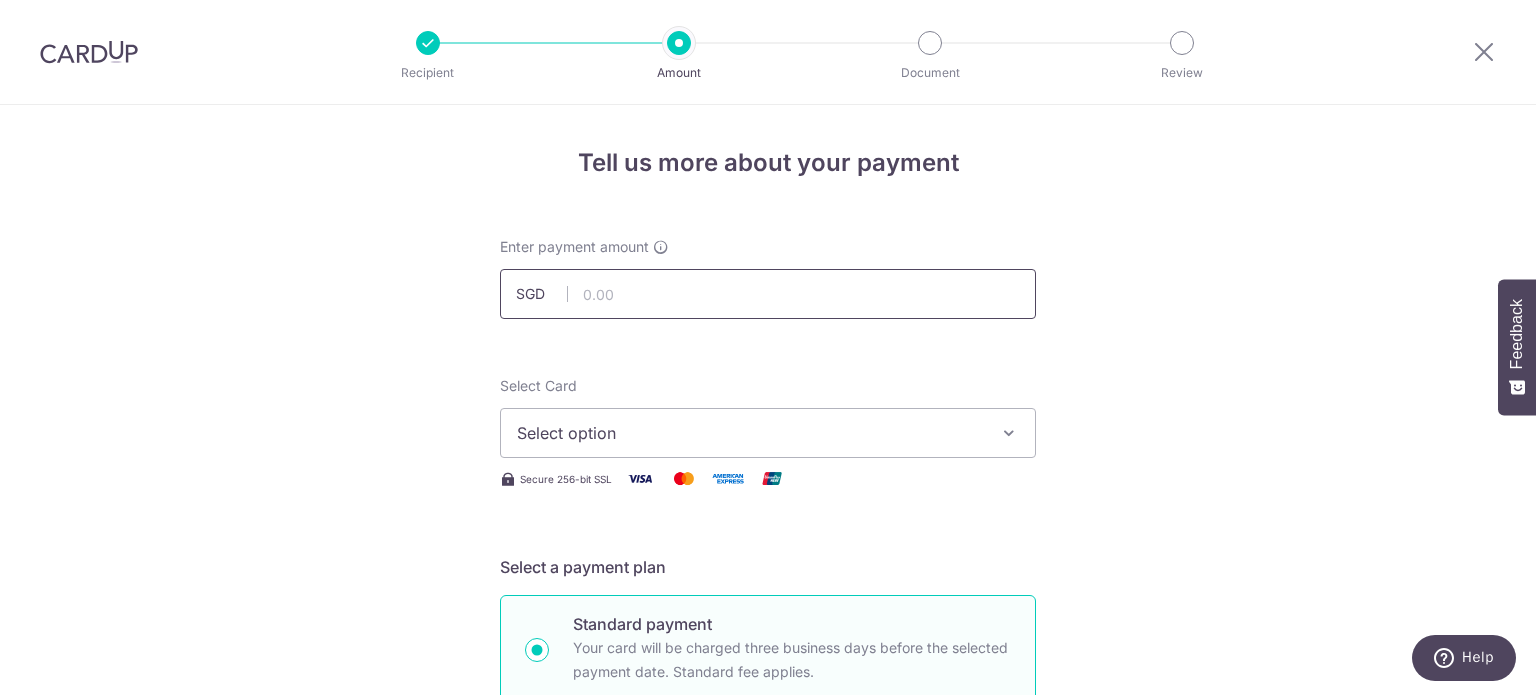 click at bounding box center (768, 294) 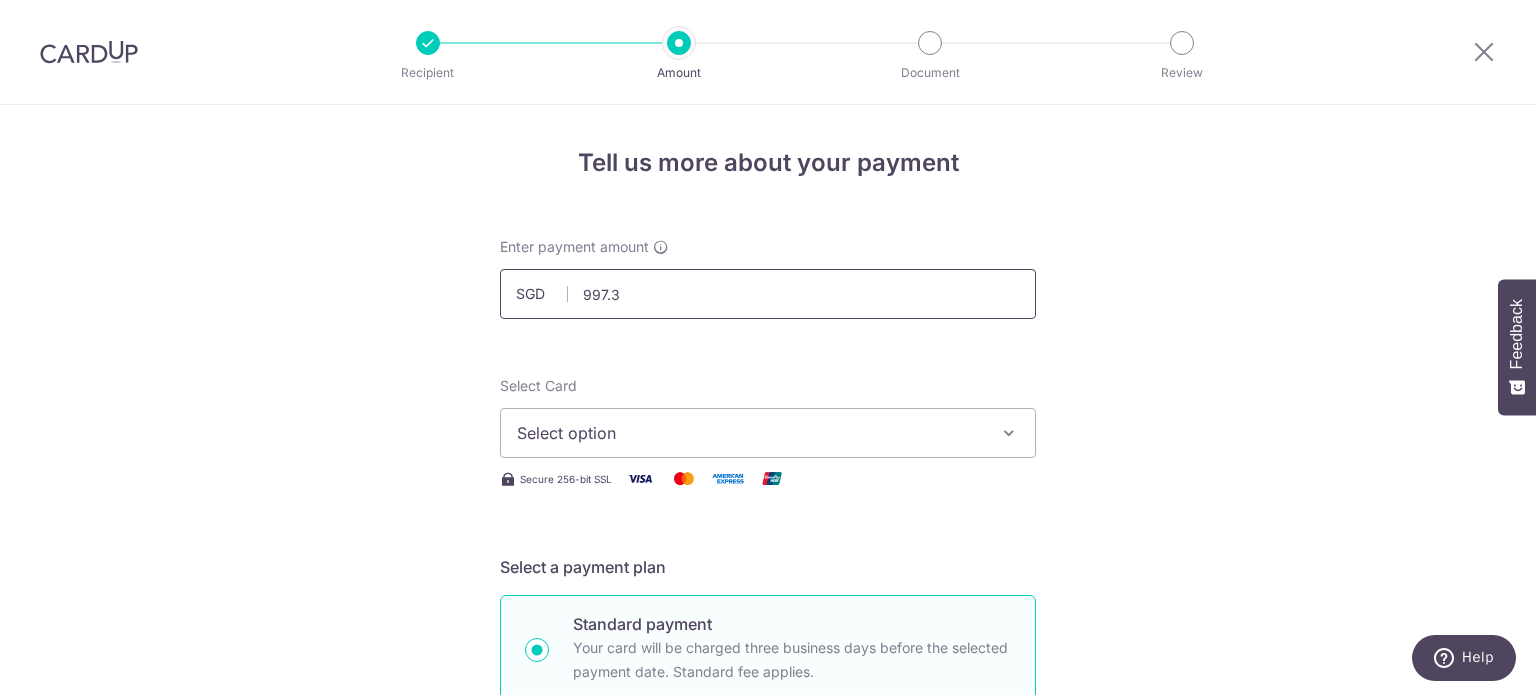 type on "997.35" 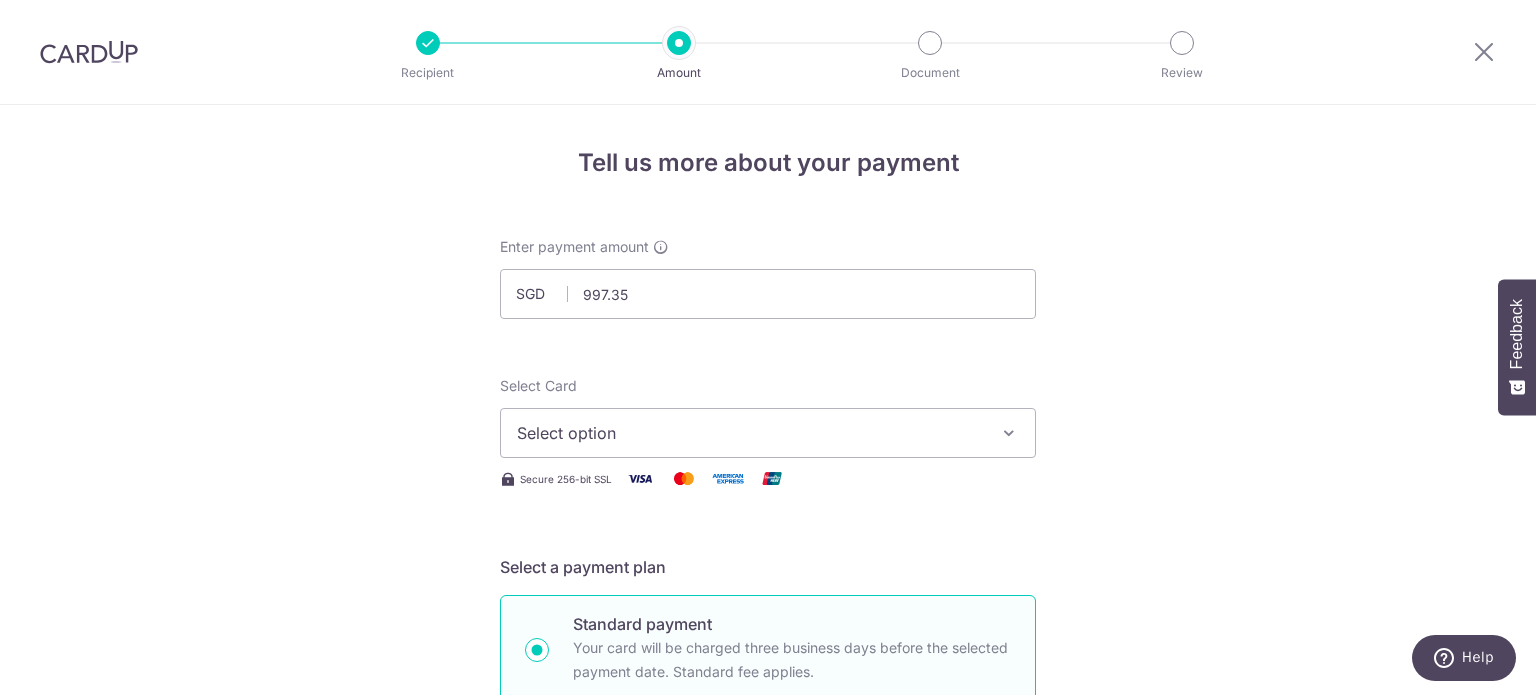 click on "Select option" at bounding box center (750, 433) 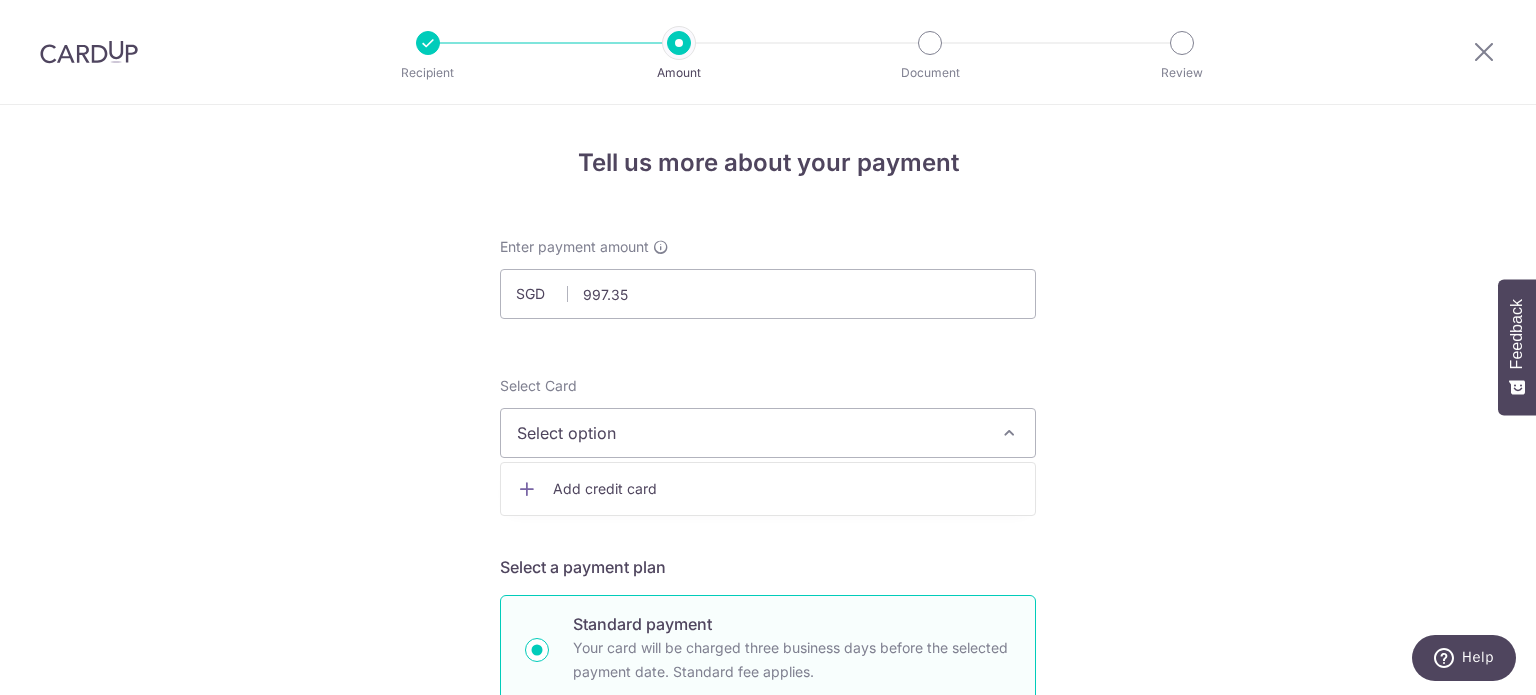 click on "Add credit card" at bounding box center (786, 489) 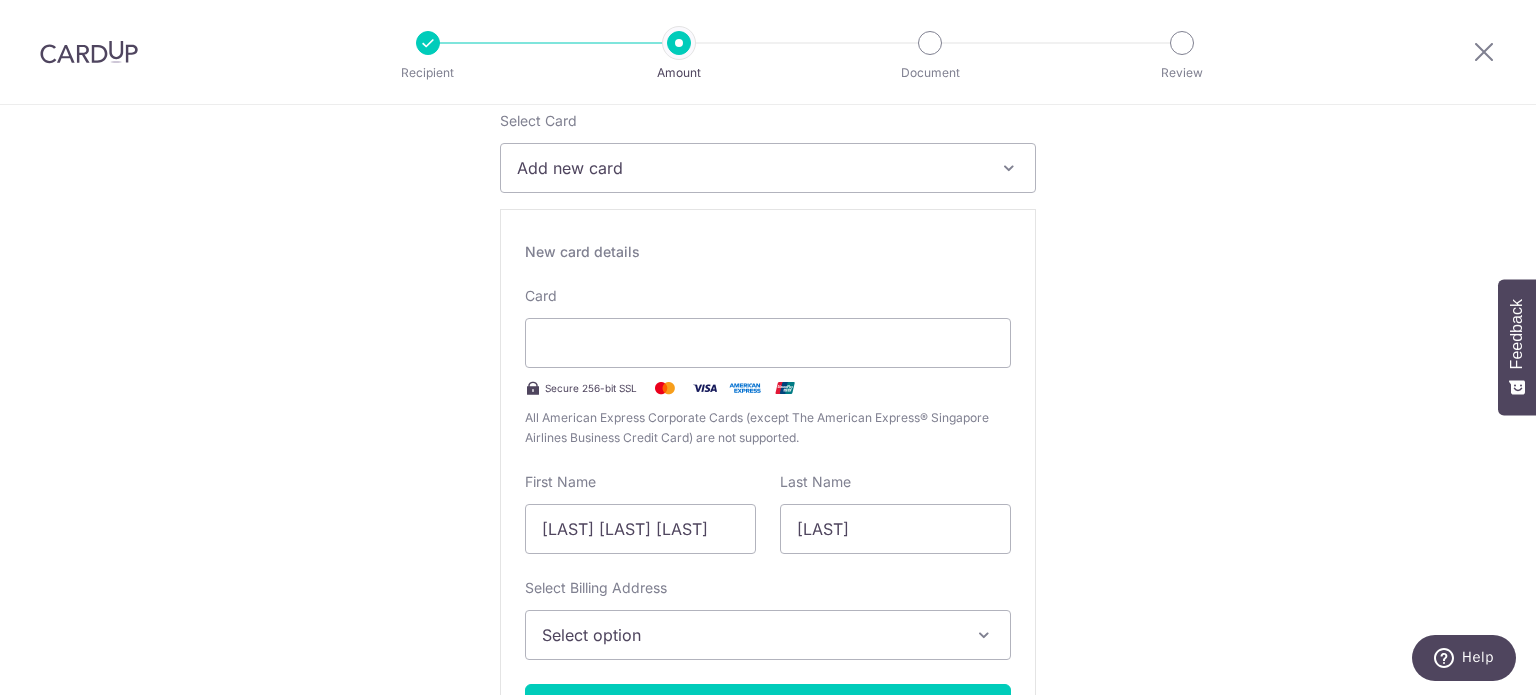 scroll, scrollTop: 300, scrollLeft: 0, axis: vertical 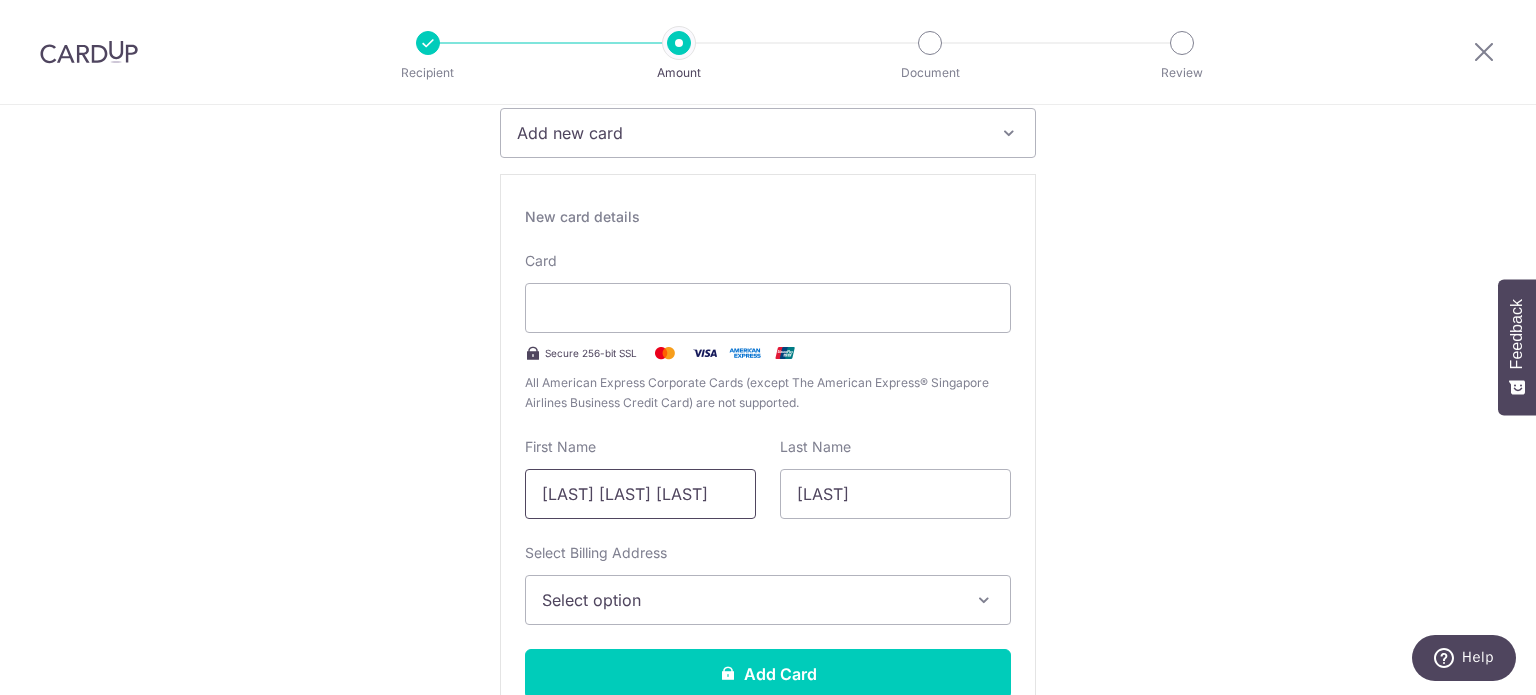 drag, startPoint x: 657, startPoint y: 493, endPoint x: 406, endPoint y: 484, distance: 251.1613 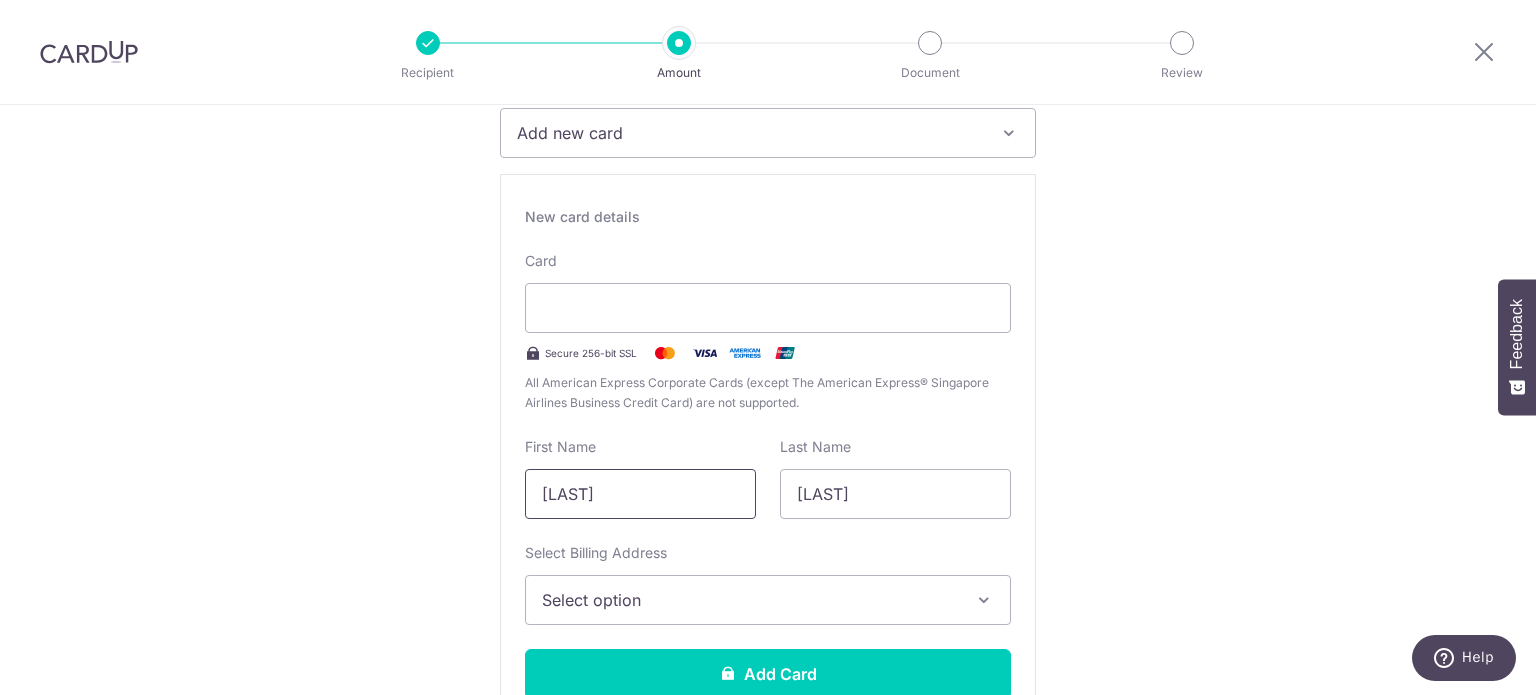 type on "[FIRST]" 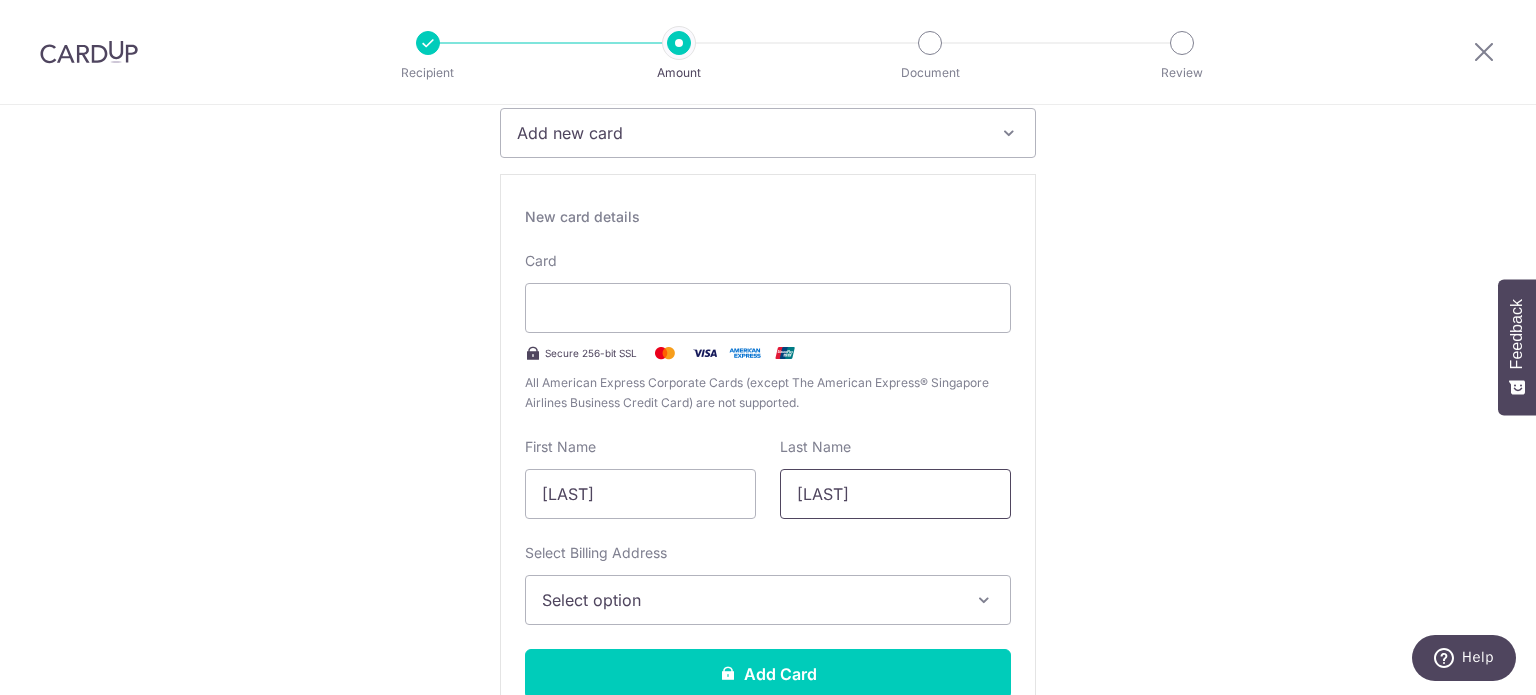 scroll, scrollTop: 500, scrollLeft: 0, axis: vertical 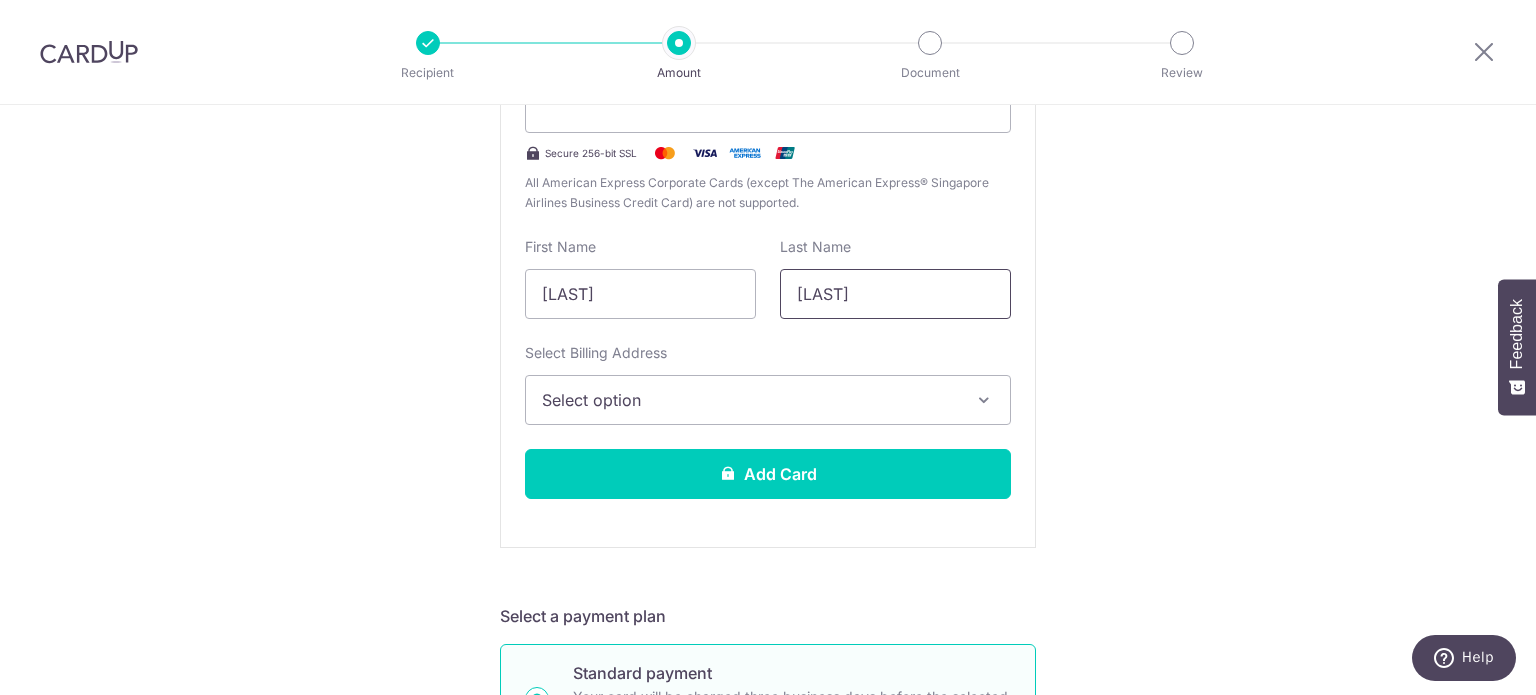 type on "Teng" 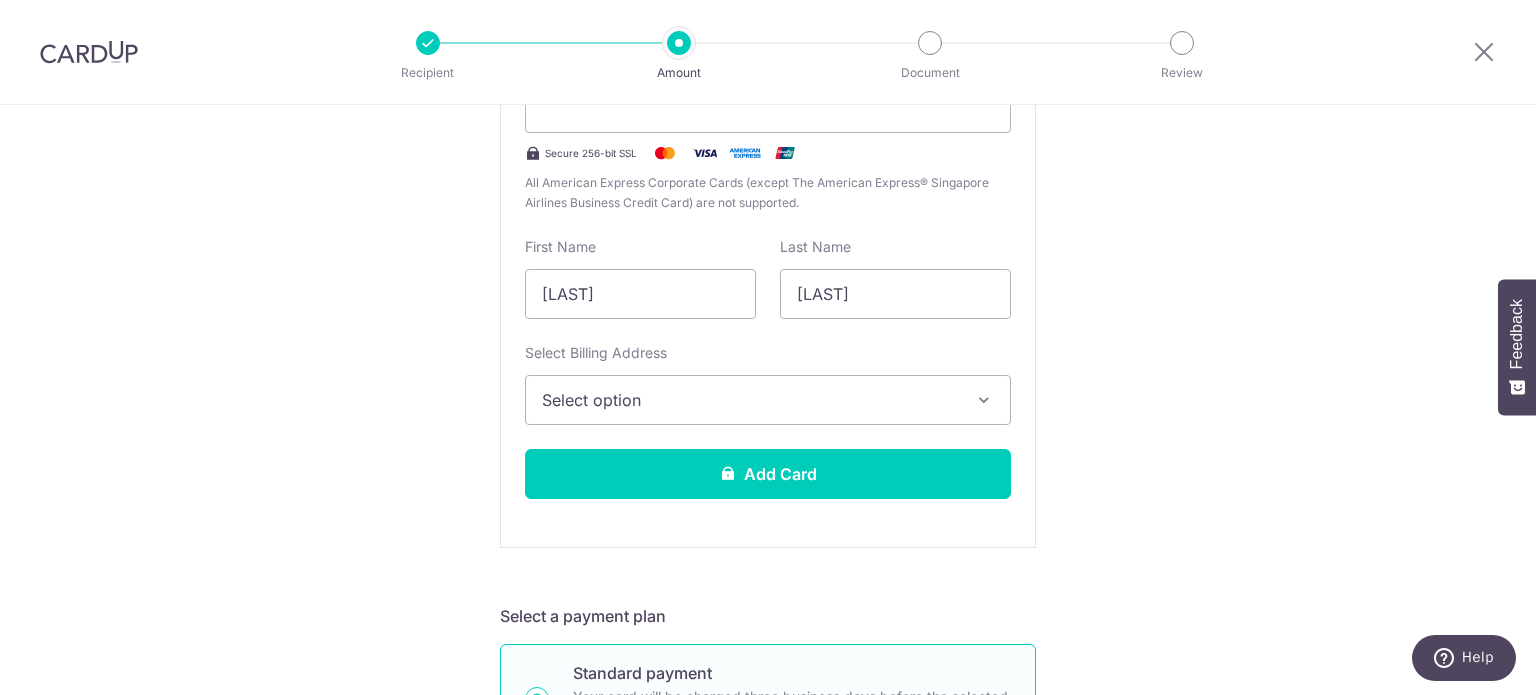 click on "Select option" at bounding box center [750, 400] 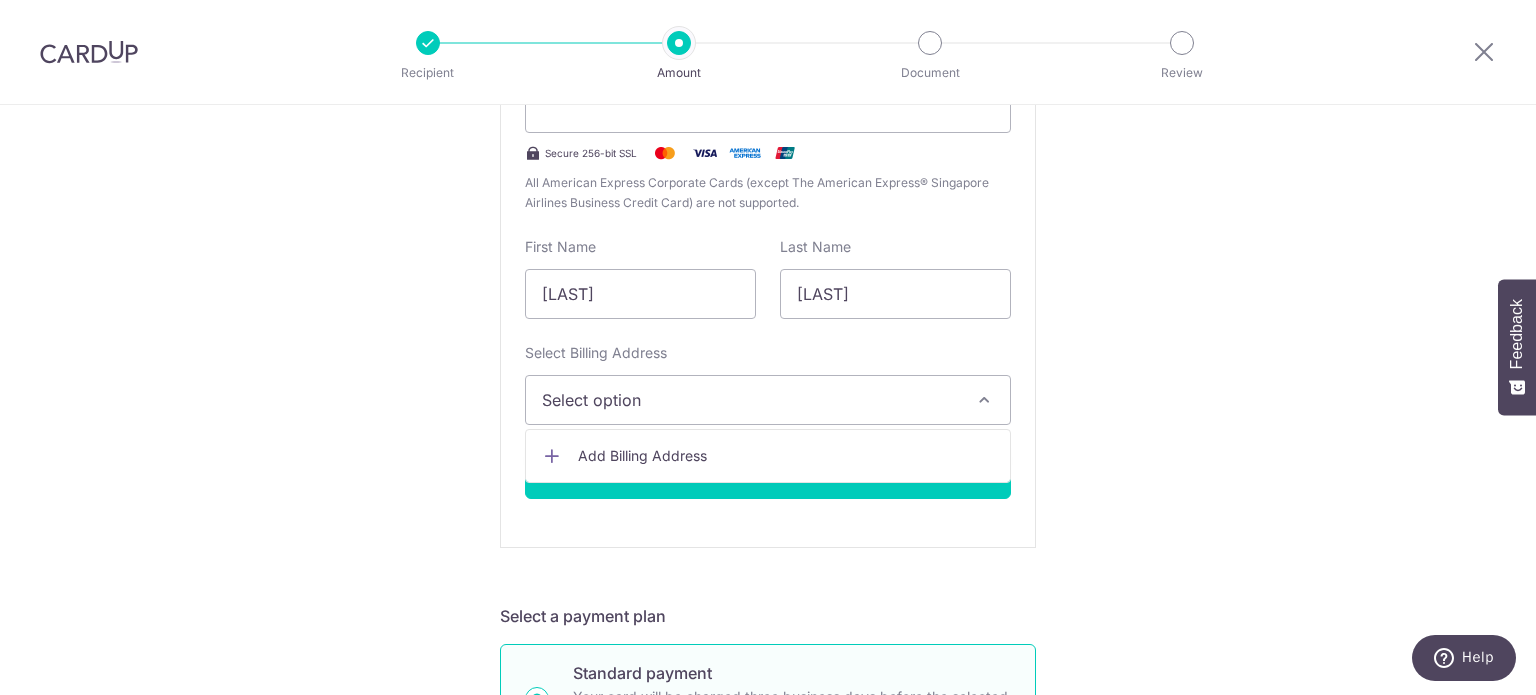click on "Add Billing Address" at bounding box center [786, 456] 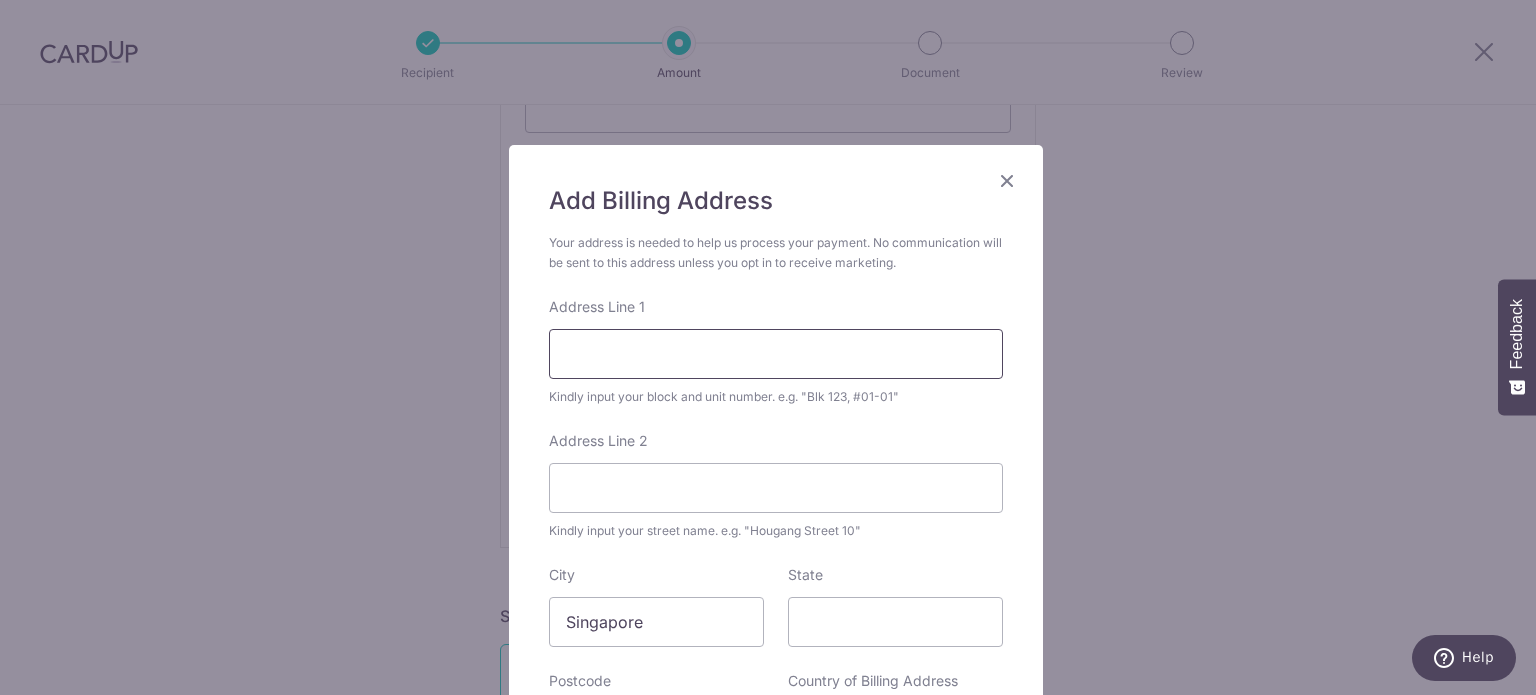 click on "Address Line 1" at bounding box center [776, 354] 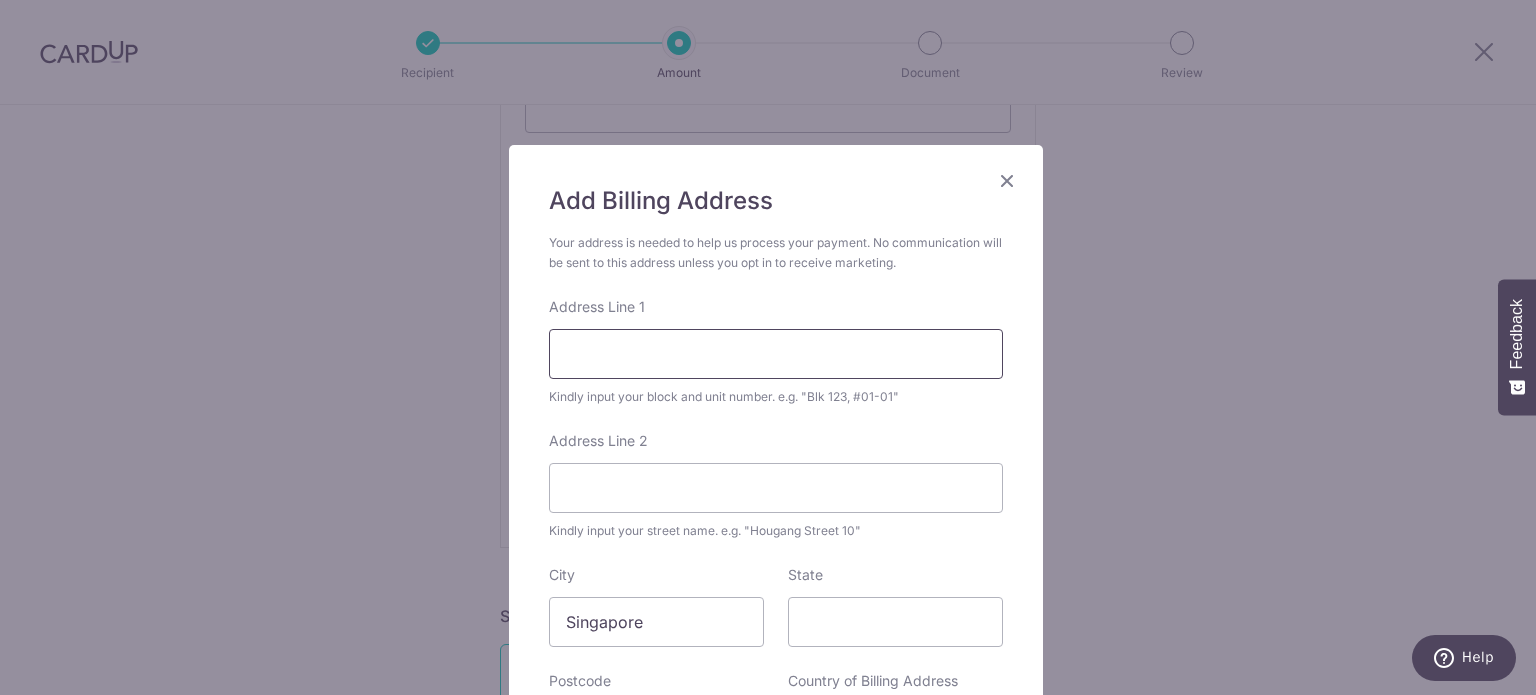 type on "143 #13-06 Serangoon Ave 3" 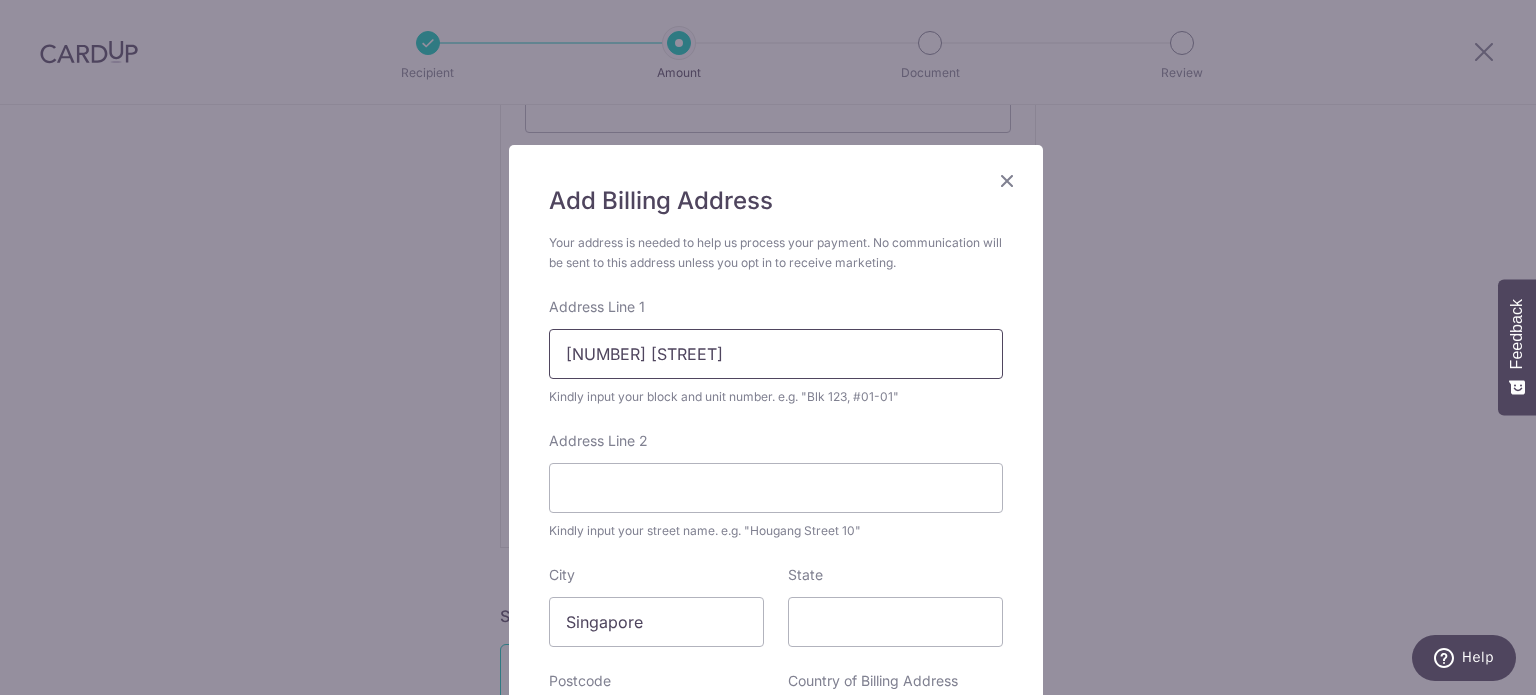 type on "556121" 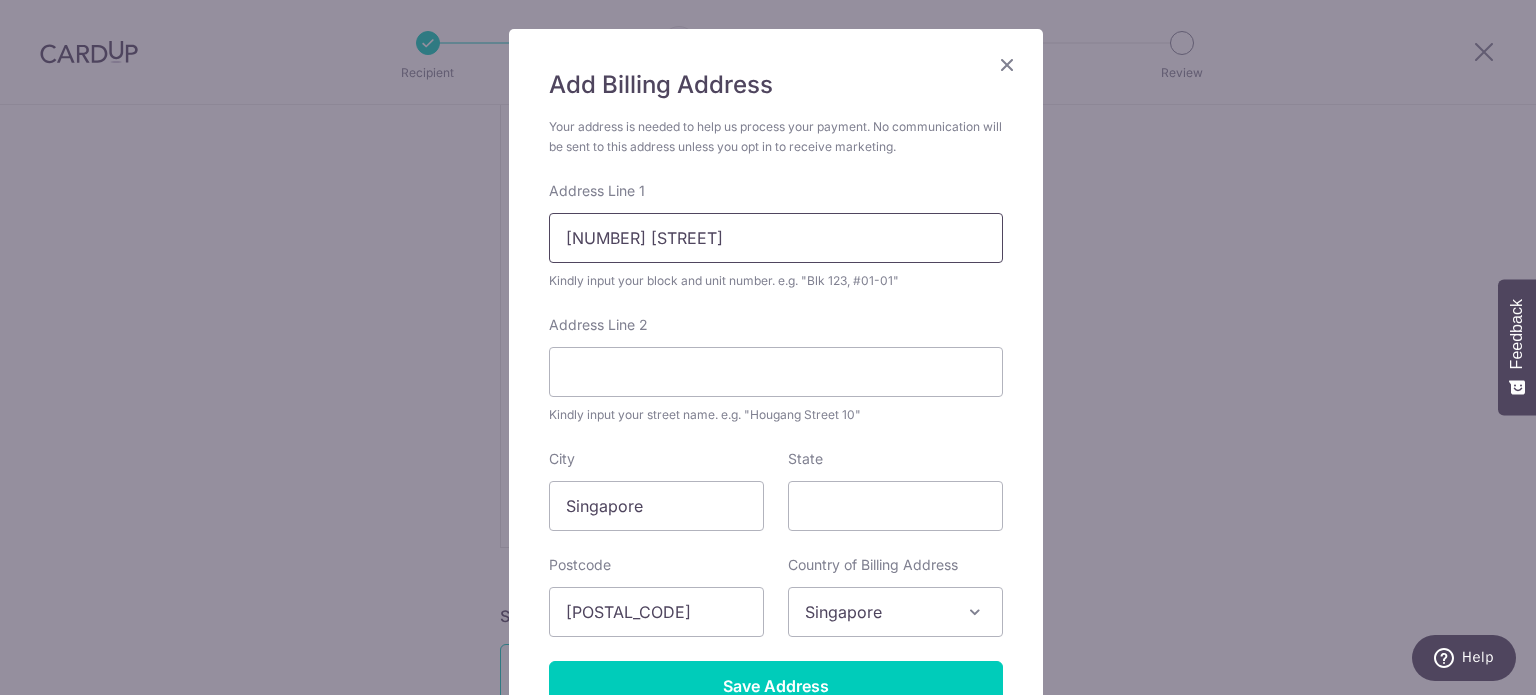 scroll, scrollTop: 316, scrollLeft: 0, axis: vertical 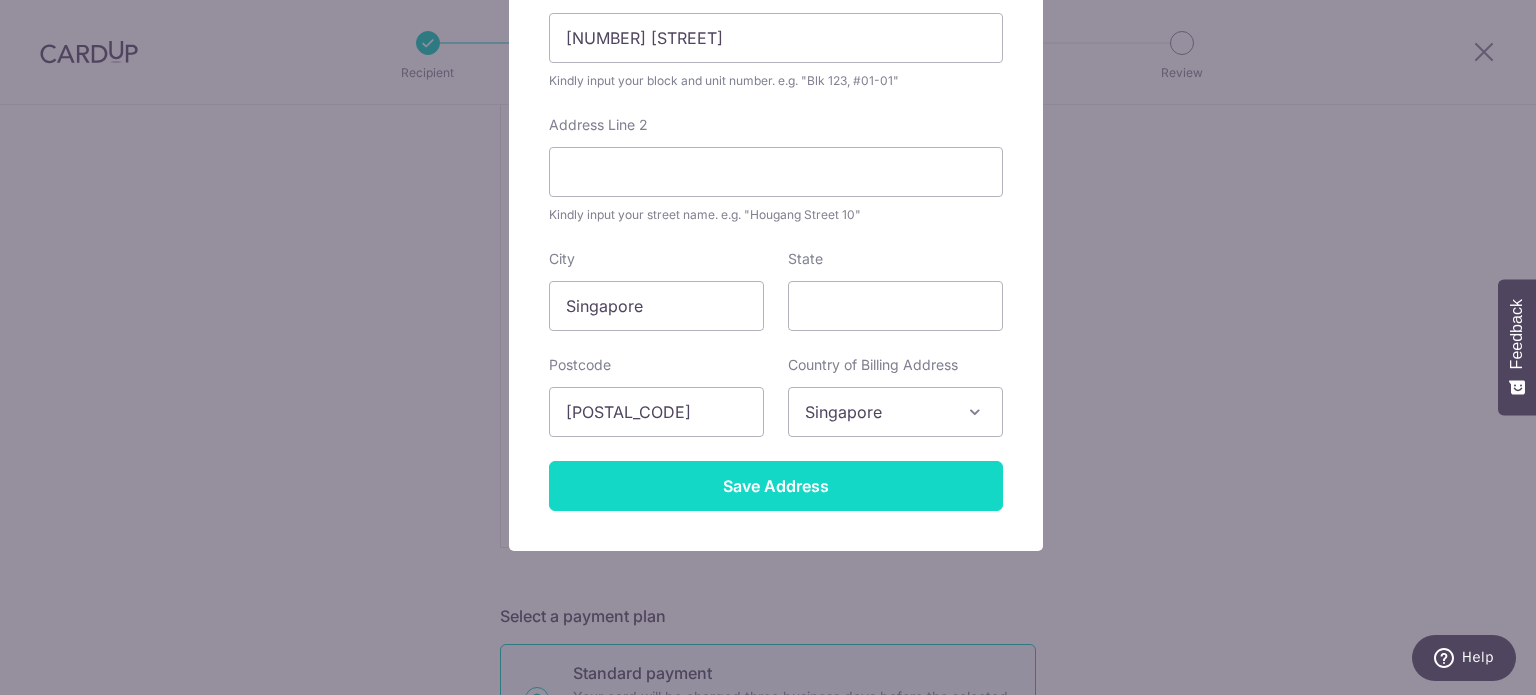 click on "Save Address" at bounding box center (776, 486) 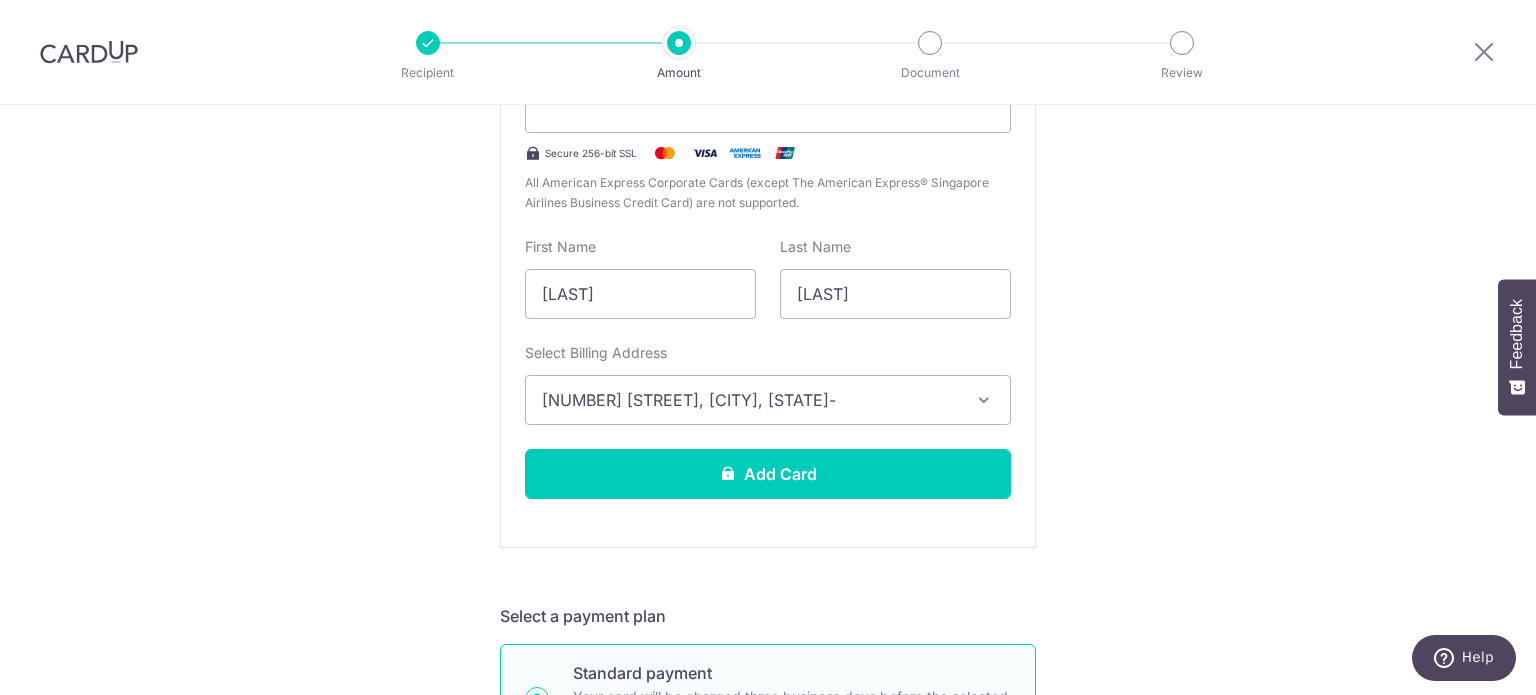 scroll, scrollTop: 800, scrollLeft: 0, axis: vertical 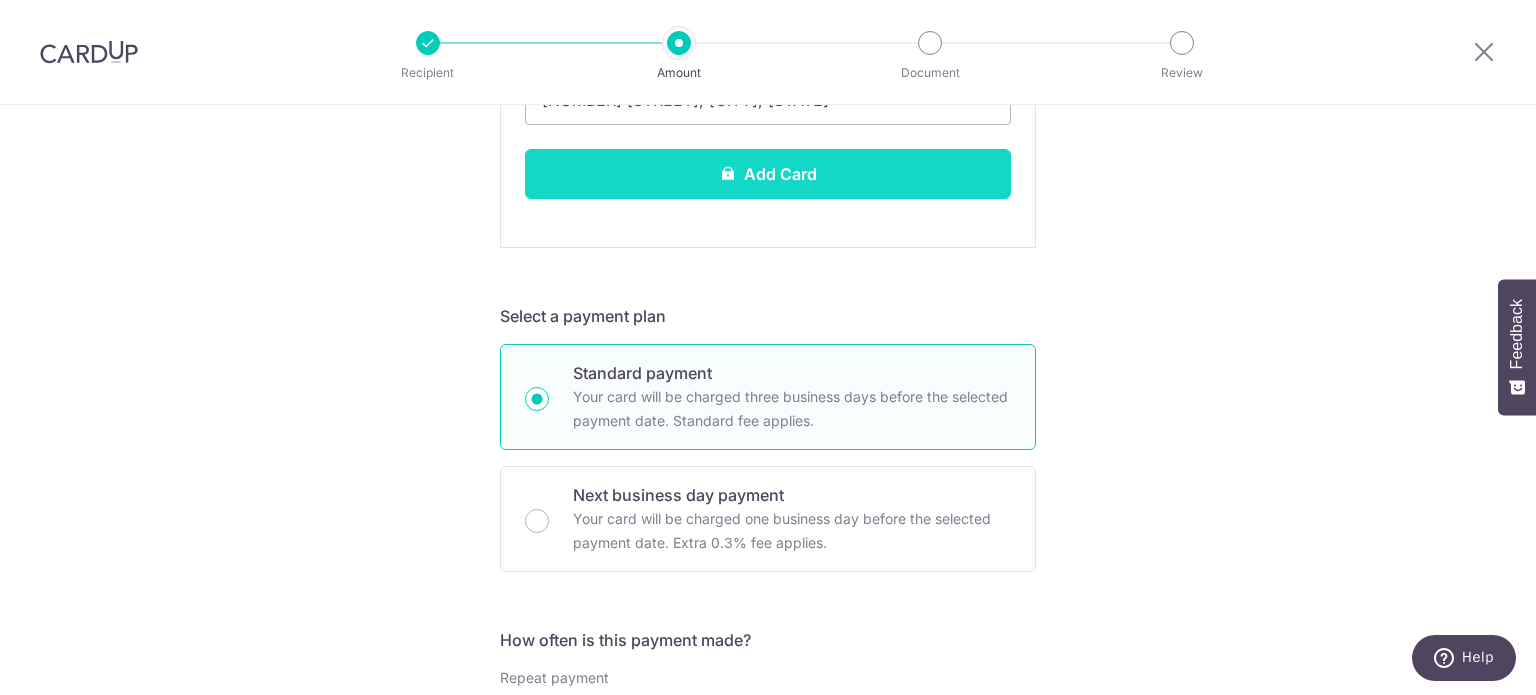 click on "Add Card" at bounding box center [768, 174] 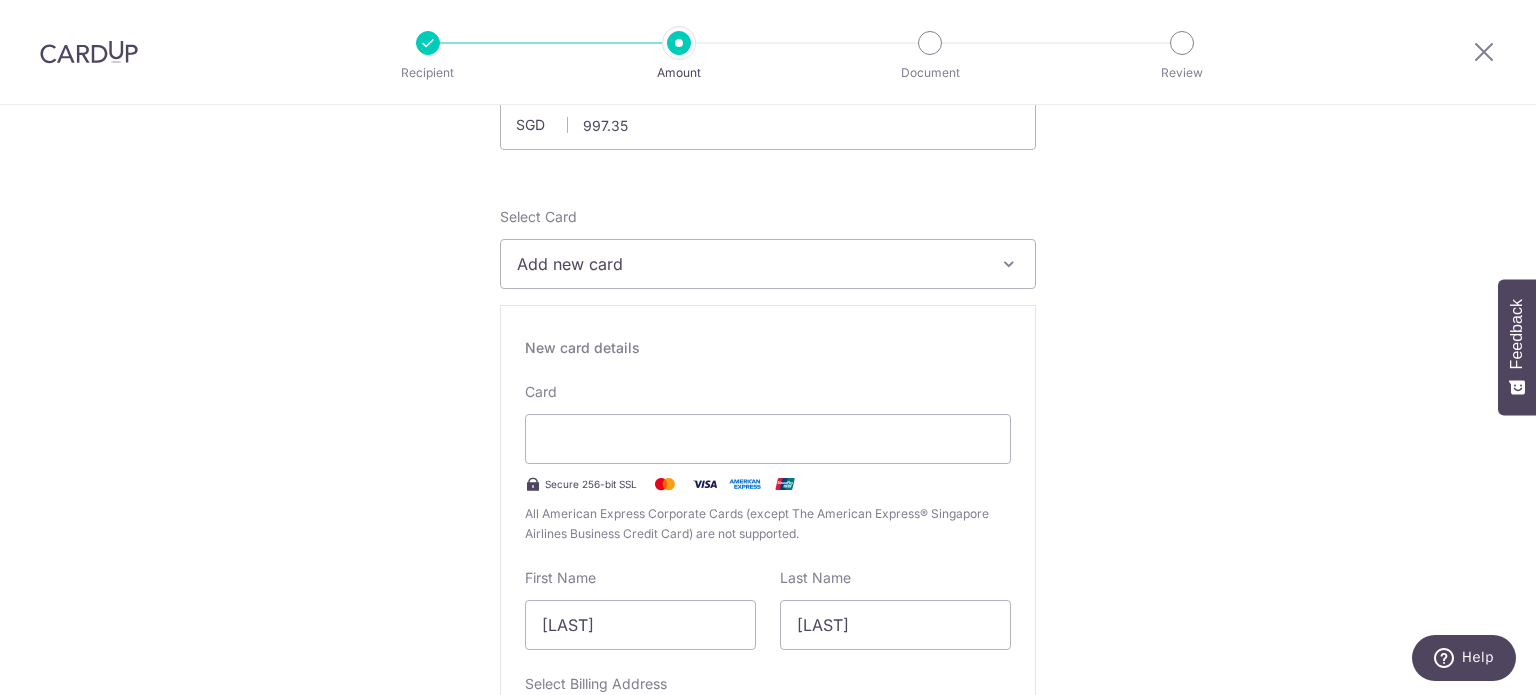 scroll, scrollTop: 100, scrollLeft: 0, axis: vertical 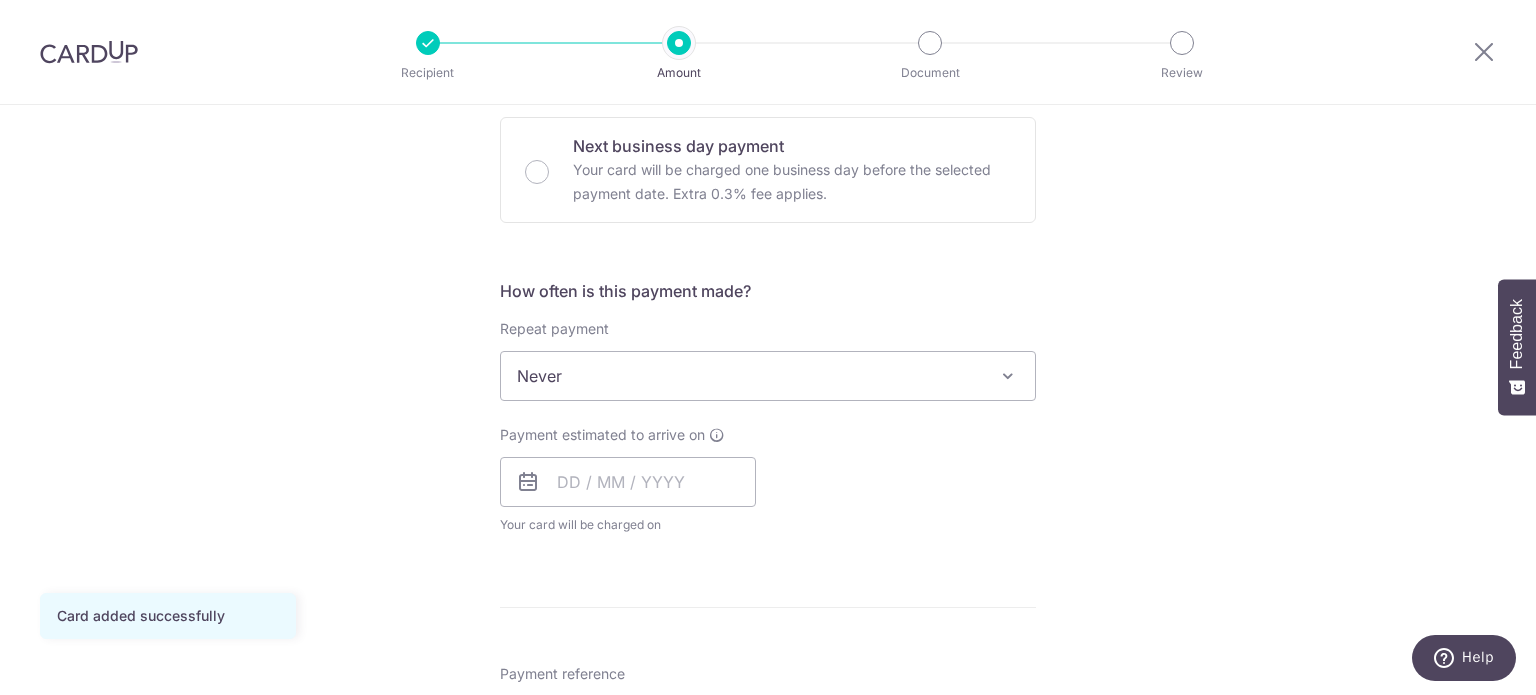 click at bounding box center [1008, 376] 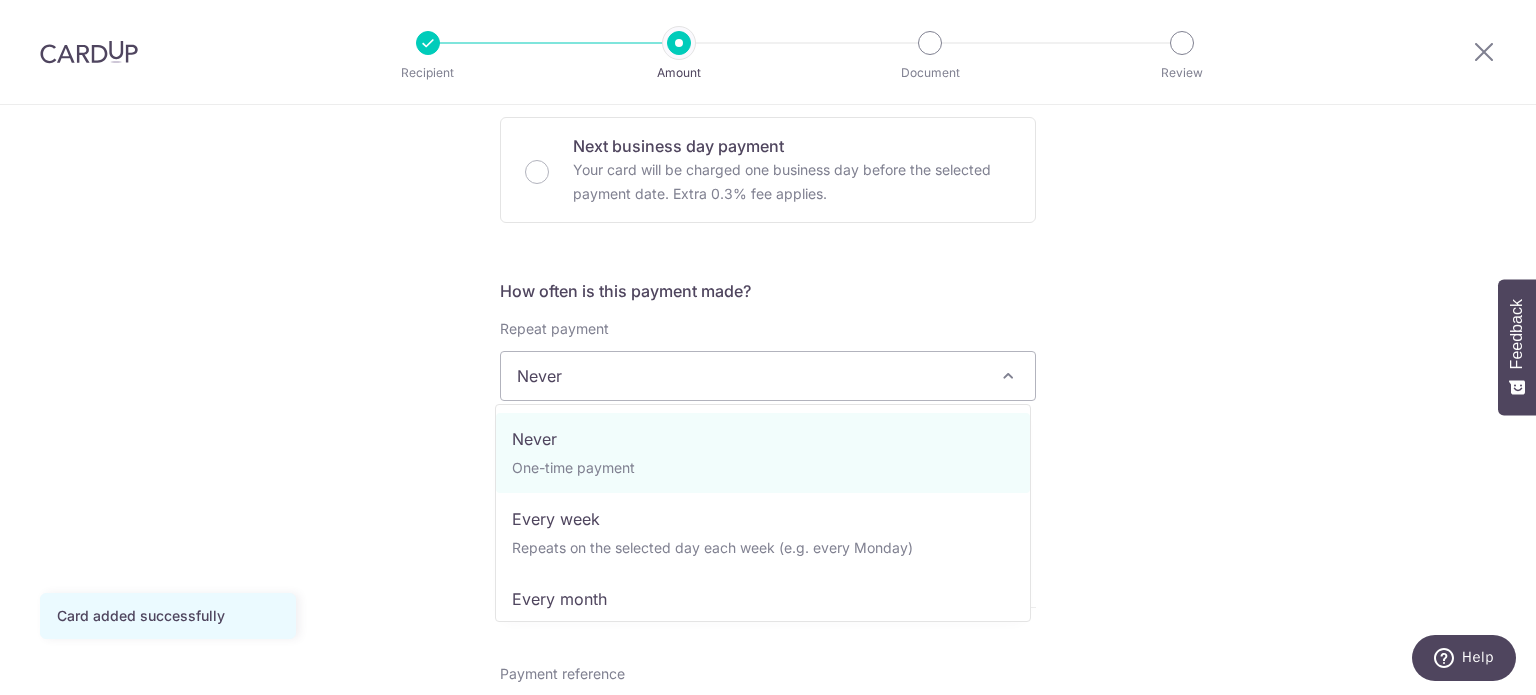 click at bounding box center [1008, 376] 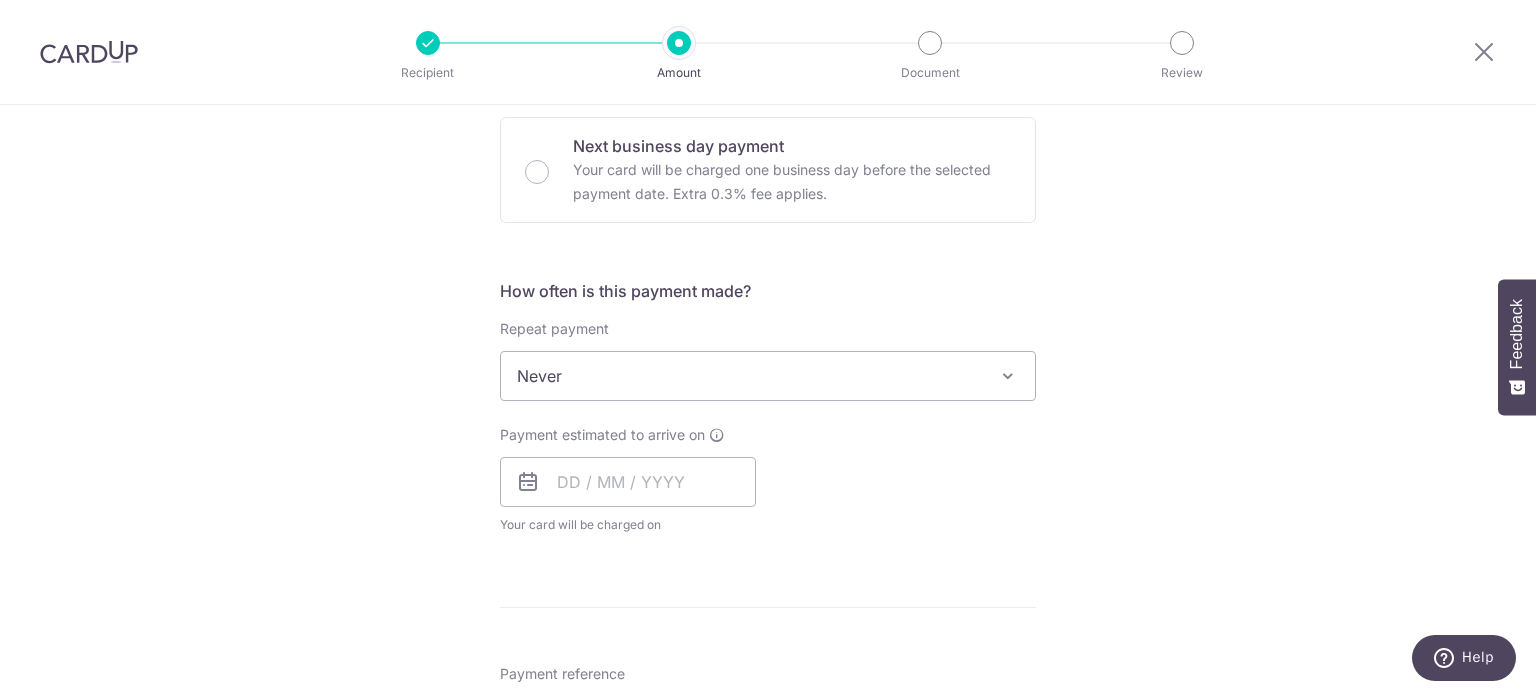 scroll, scrollTop: 800, scrollLeft: 0, axis: vertical 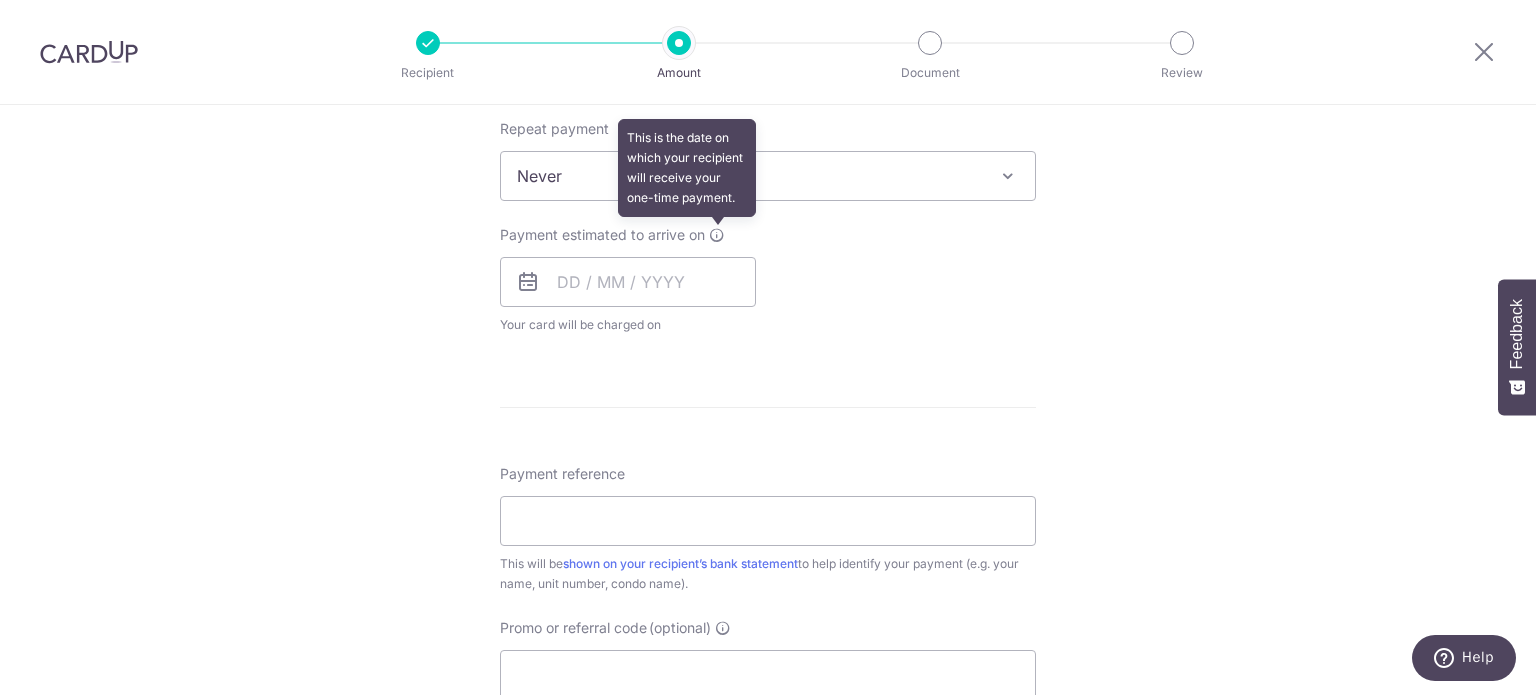 click at bounding box center (717, 235) 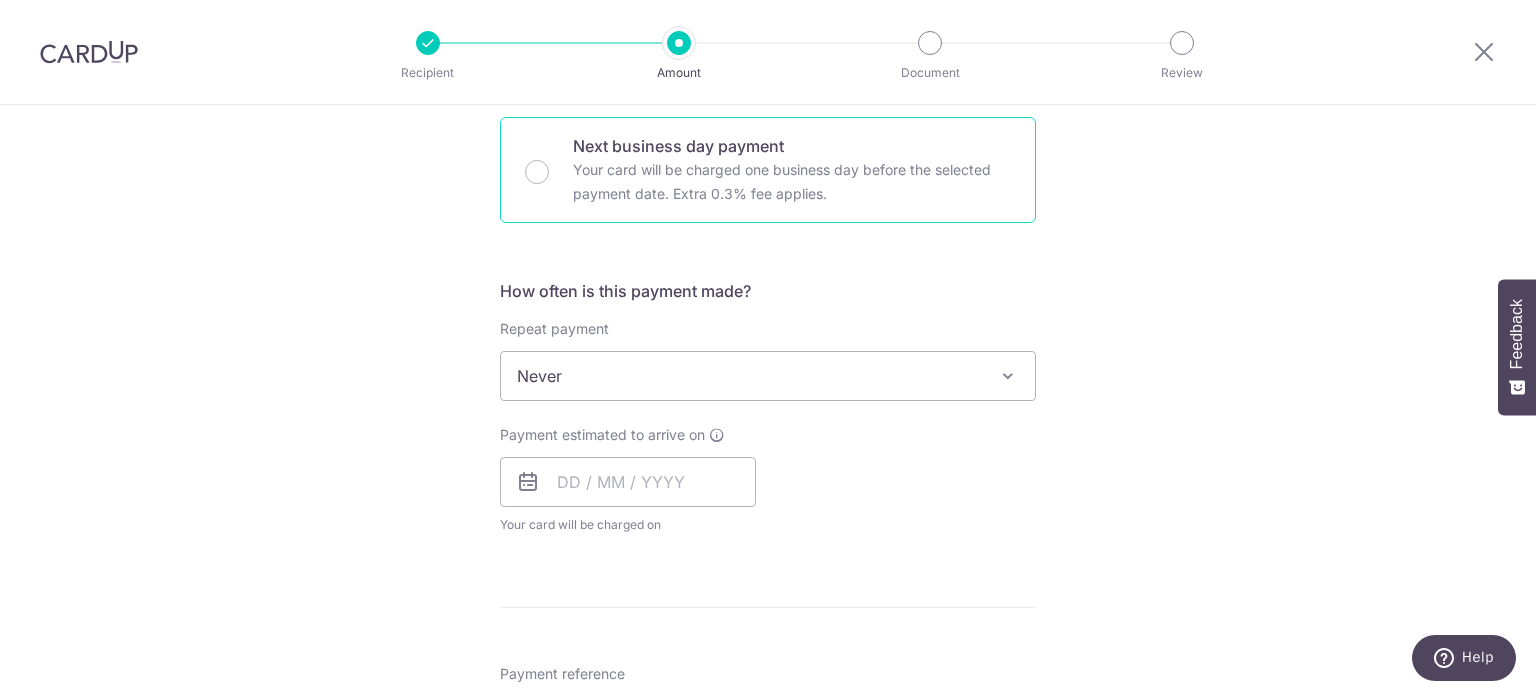 scroll, scrollTop: 500, scrollLeft: 0, axis: vertical 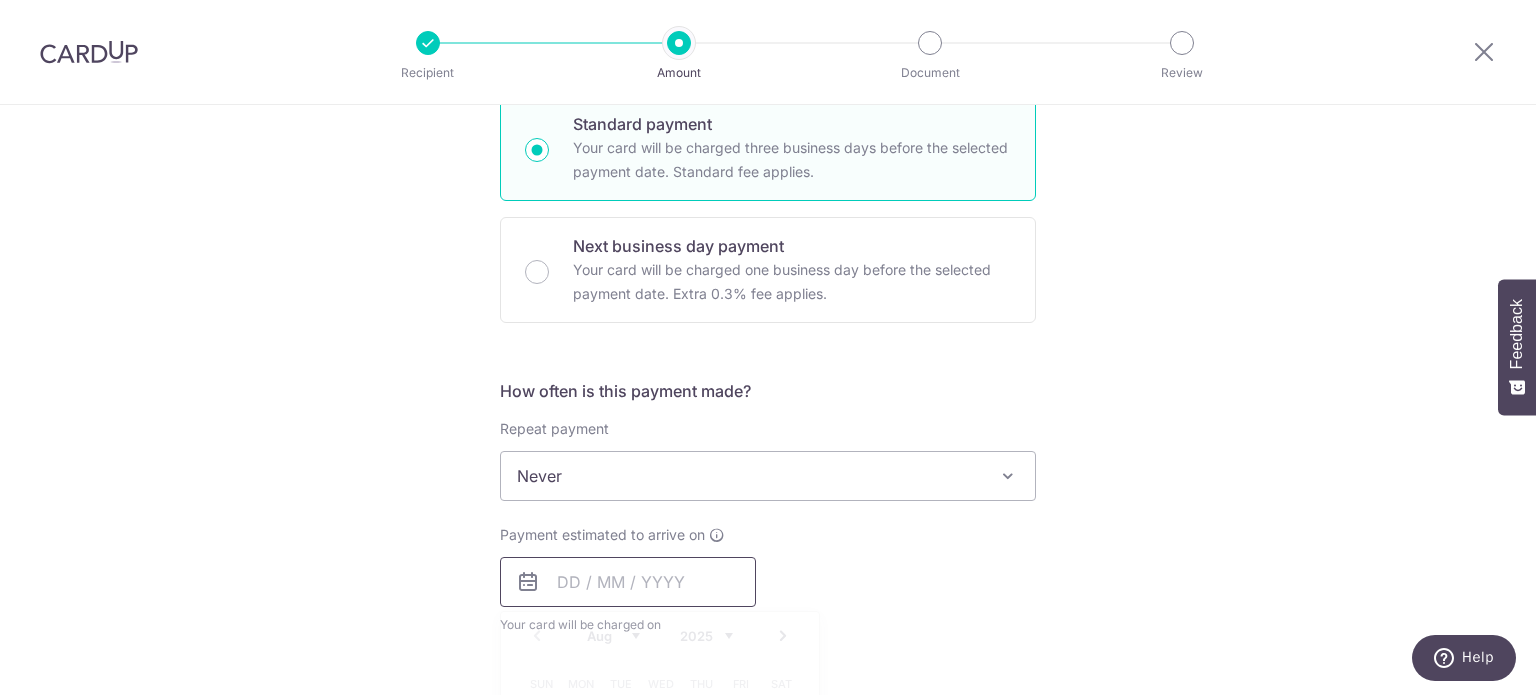 click at bounding box center (628, 582) 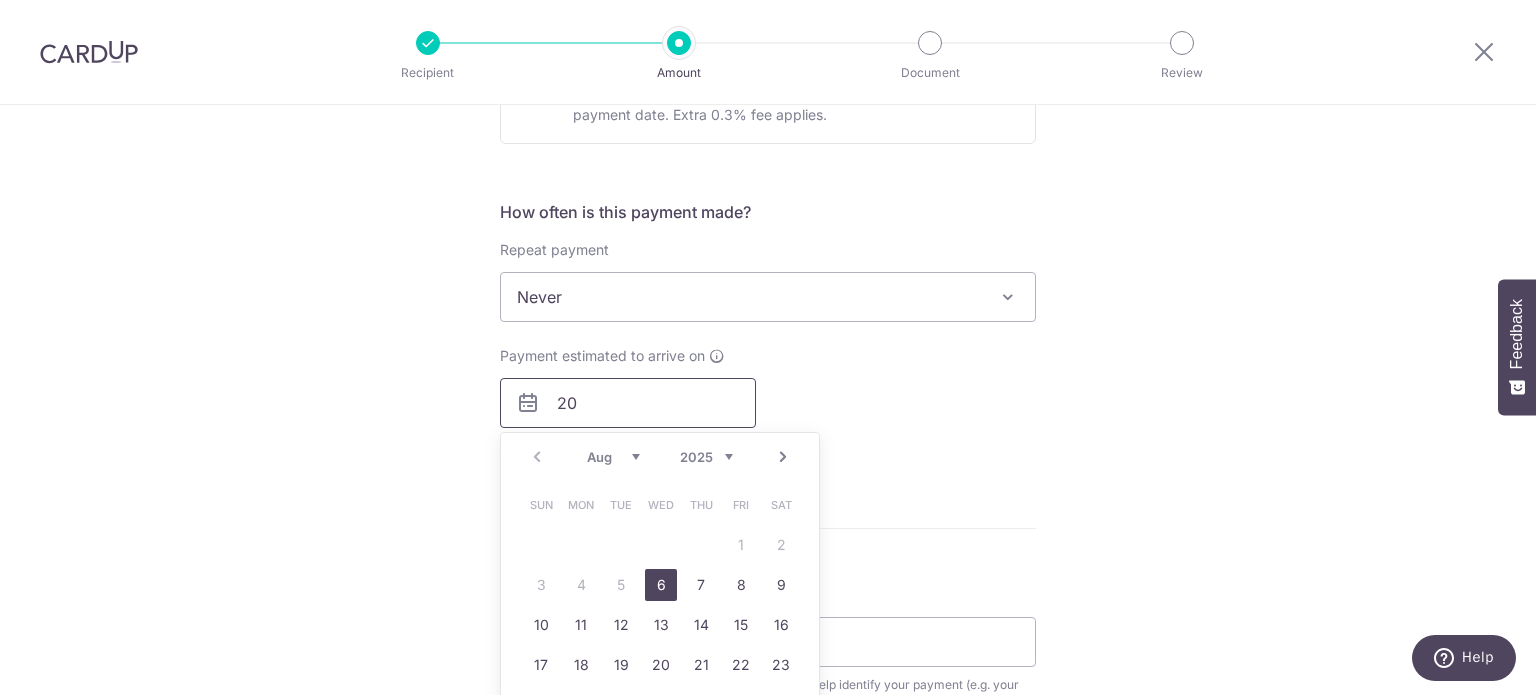 scroll, scrollTop: 700, scrollLeft: 0, axis: vertical 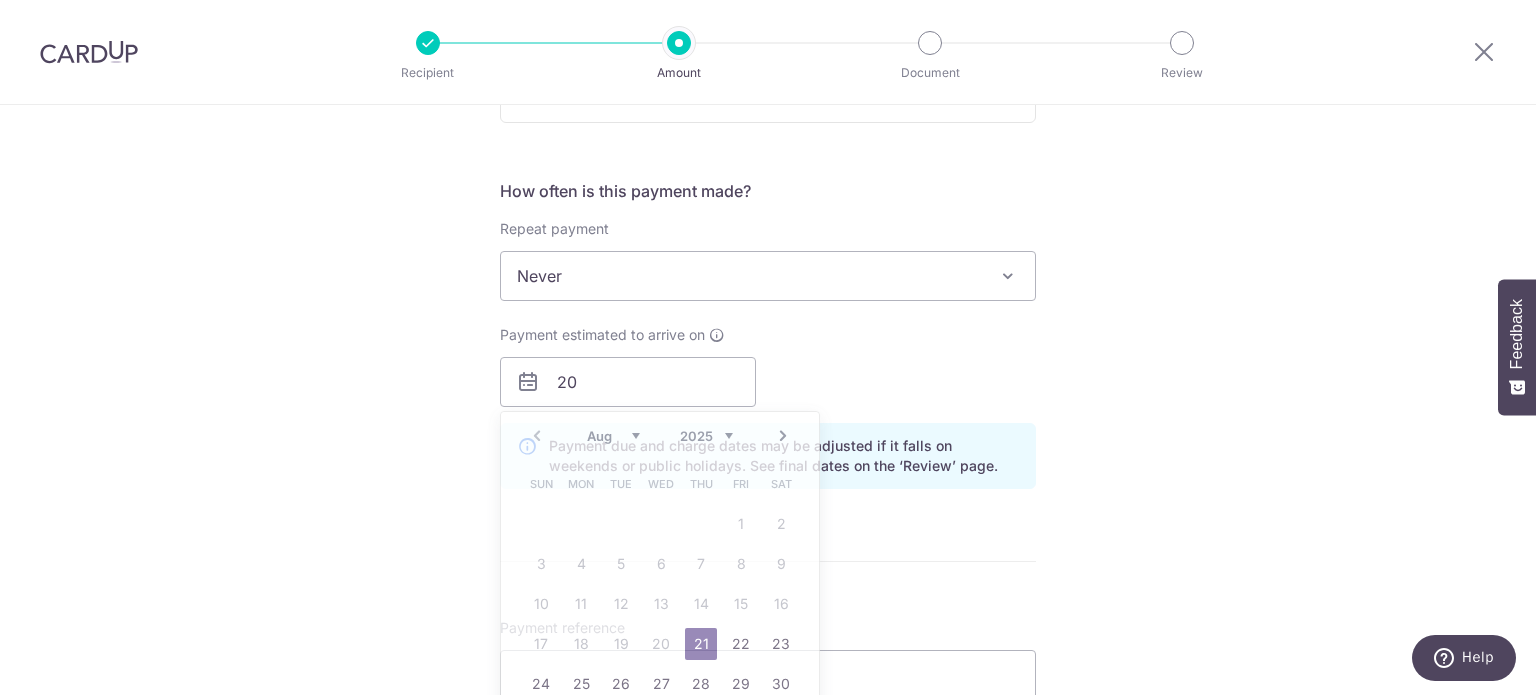 click on "SGD [AMOUNT]" at bounding box center (768, 336) 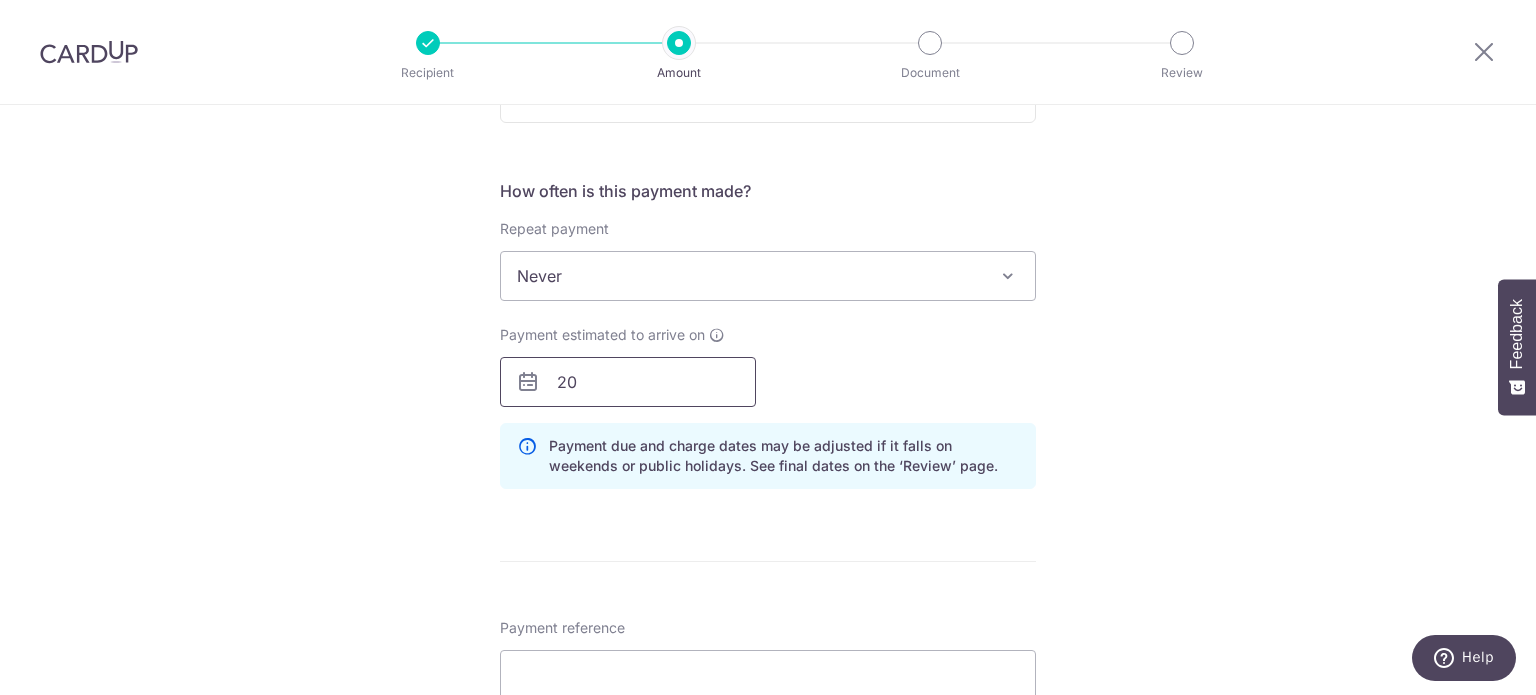 click on "20" at bounding box center [628, 382] 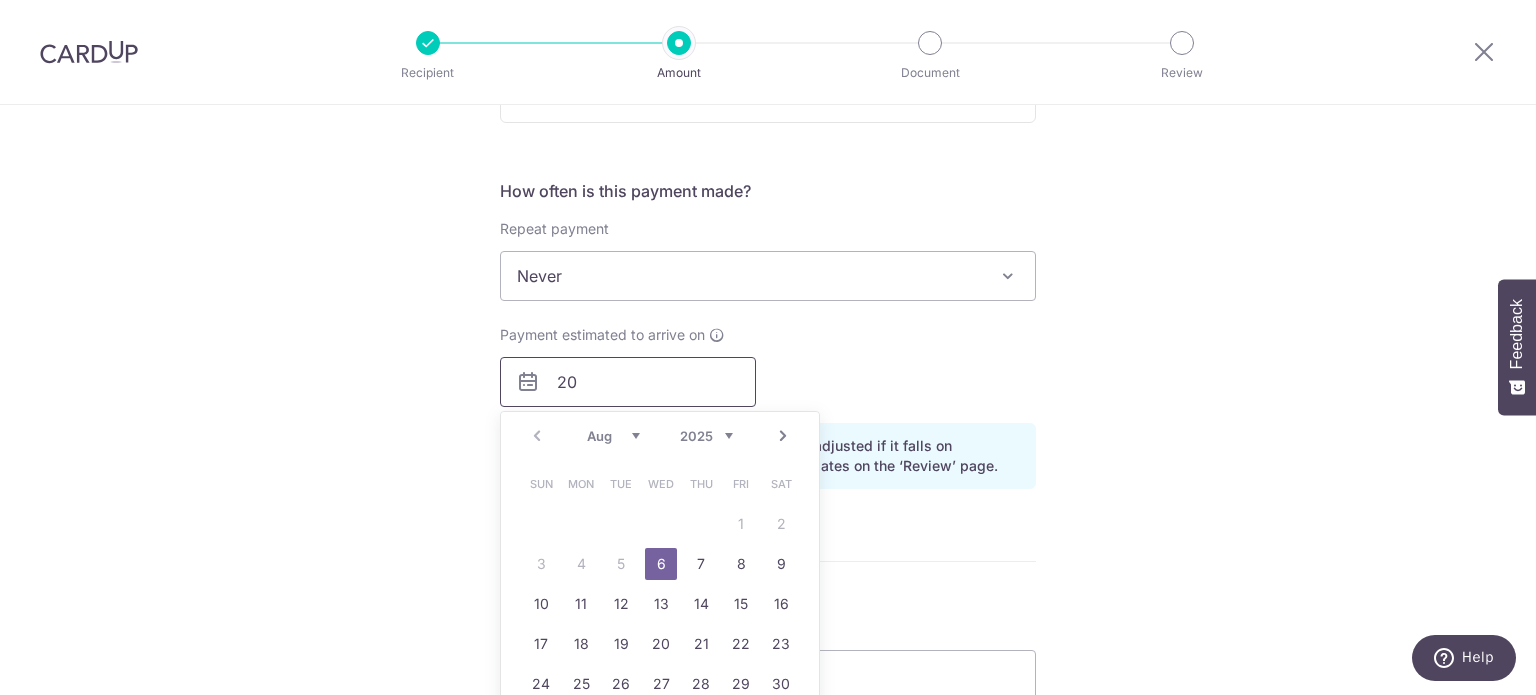 type on "2" 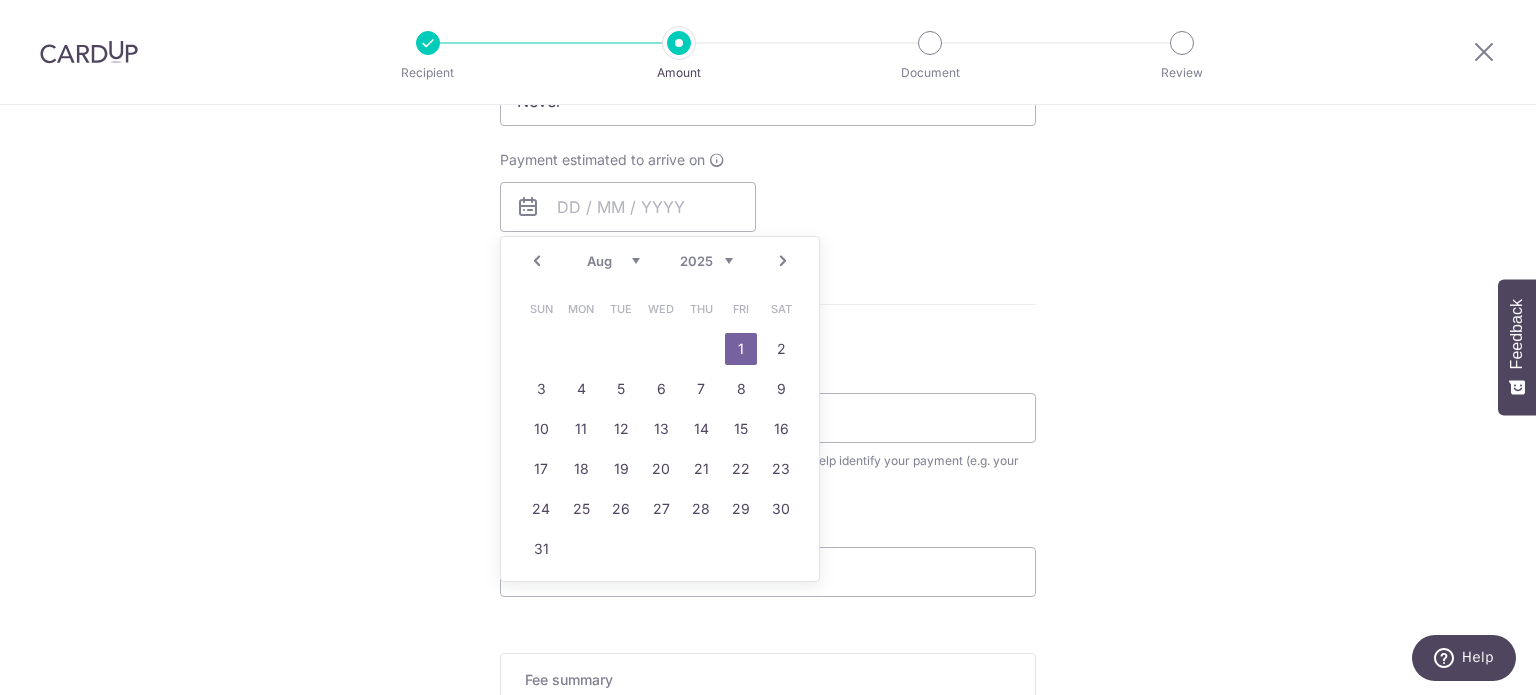 scroll, scrollTop: 900, scrollLeft: 0, axis: vertical 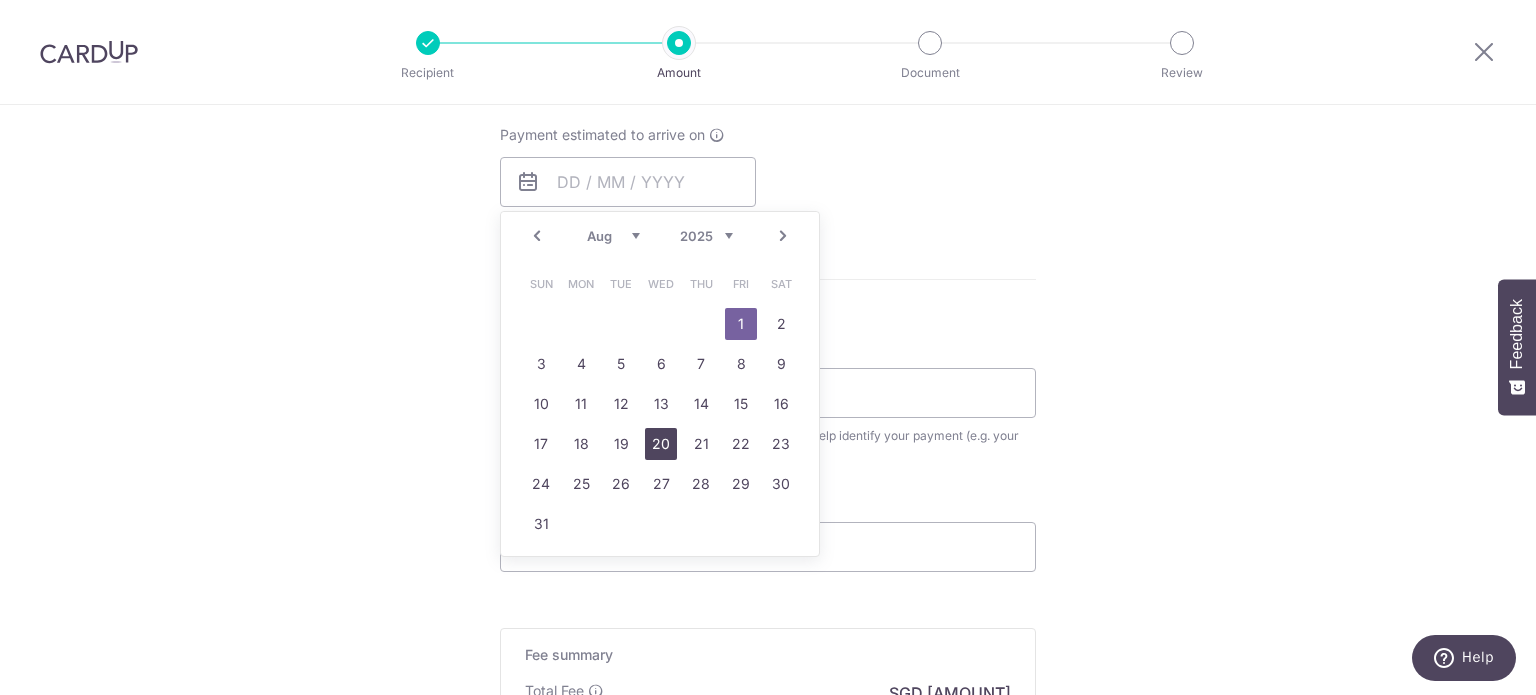 click on "20" at bounding box center (661, 444) 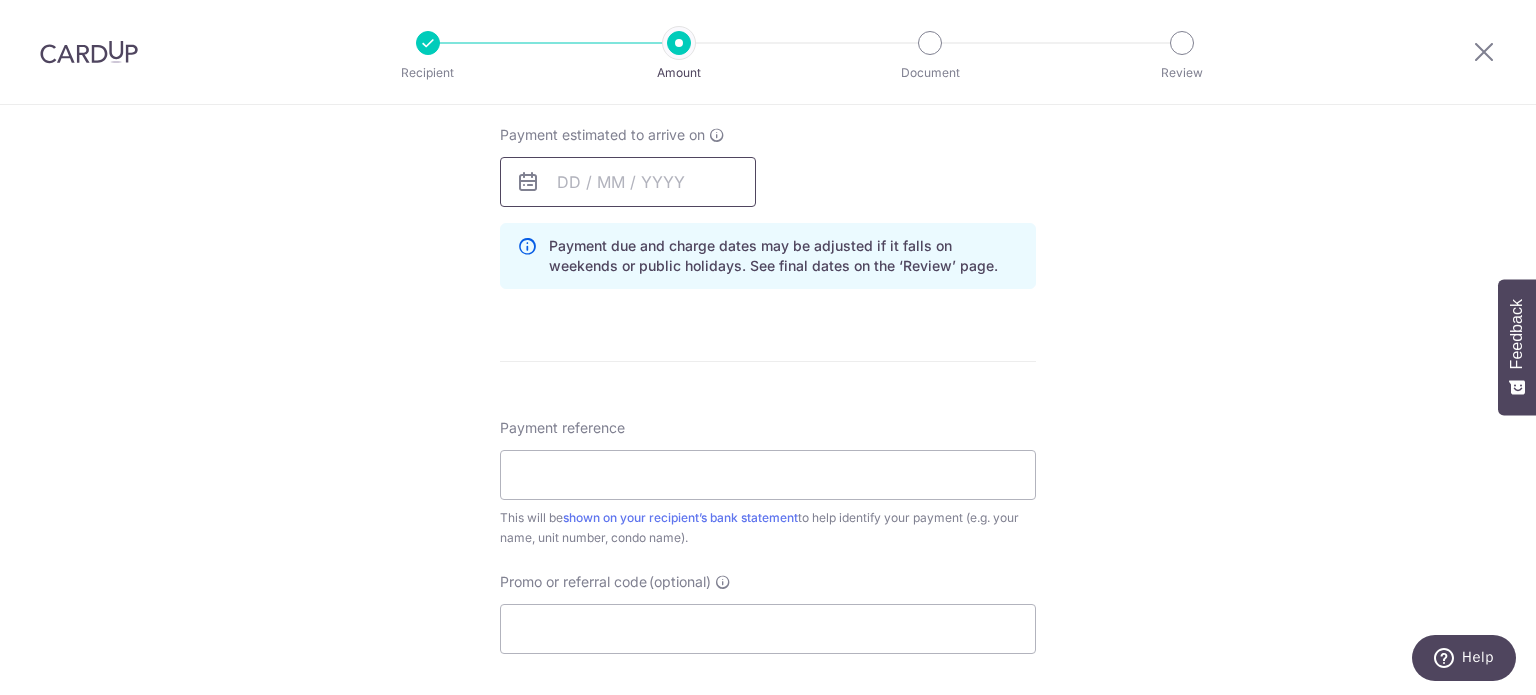 click at bounding box center [628, 182] 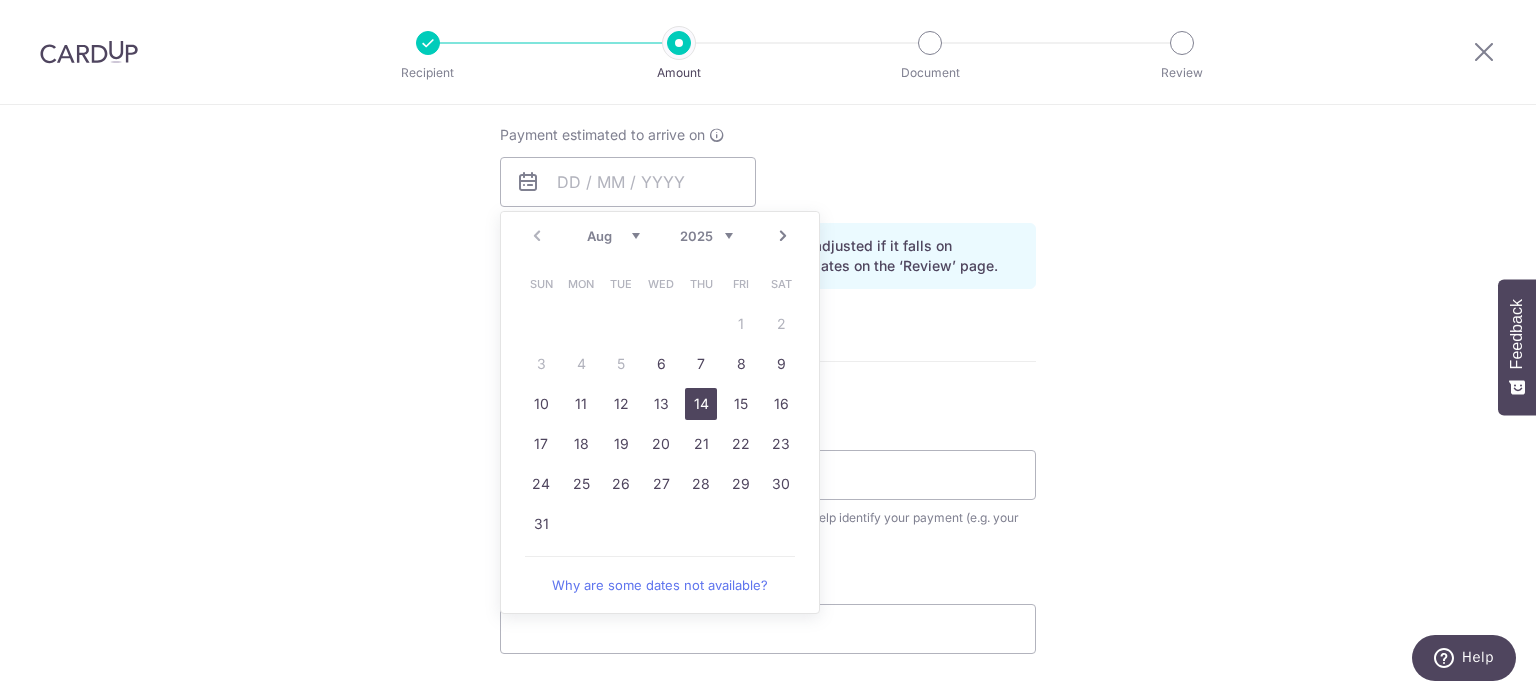 click on "14" at bounding box center (701, 404) 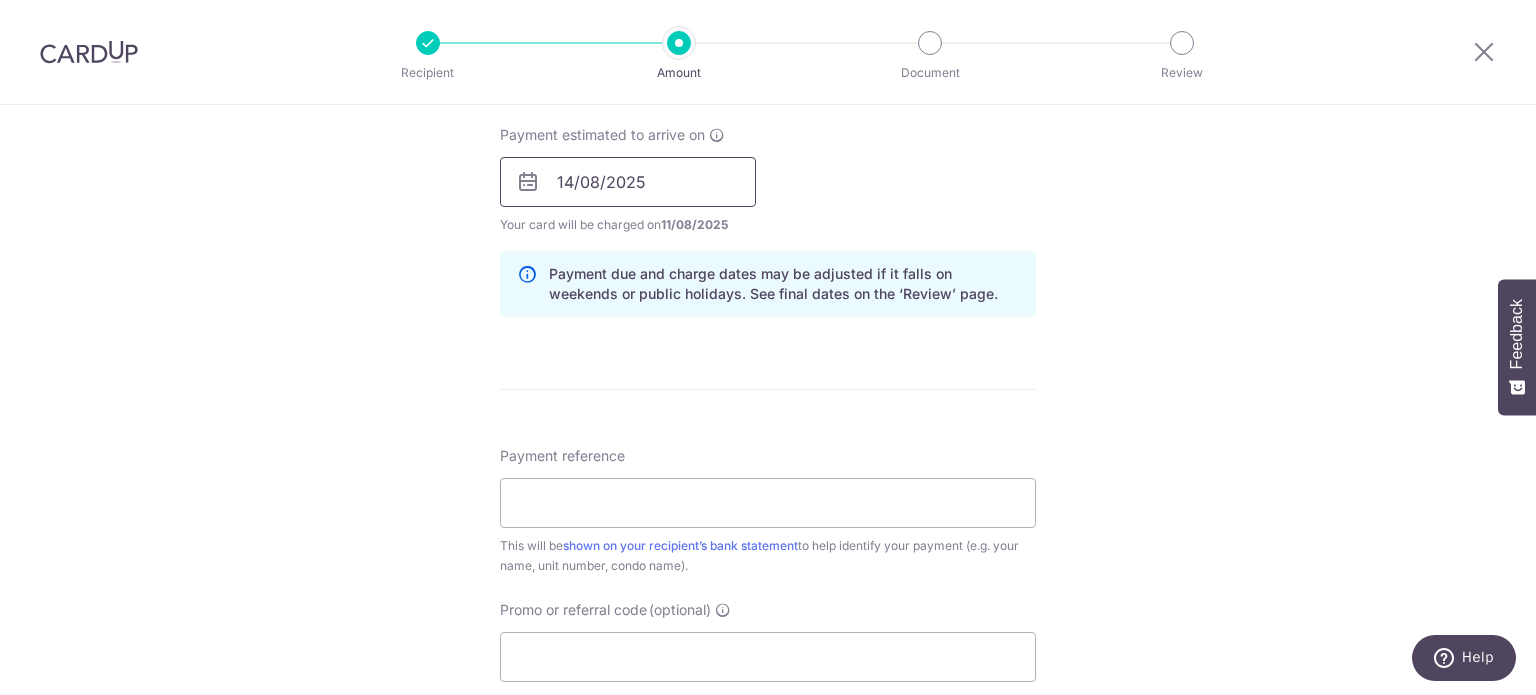 click on "14/08/2025" at bounding box center [628, 182] 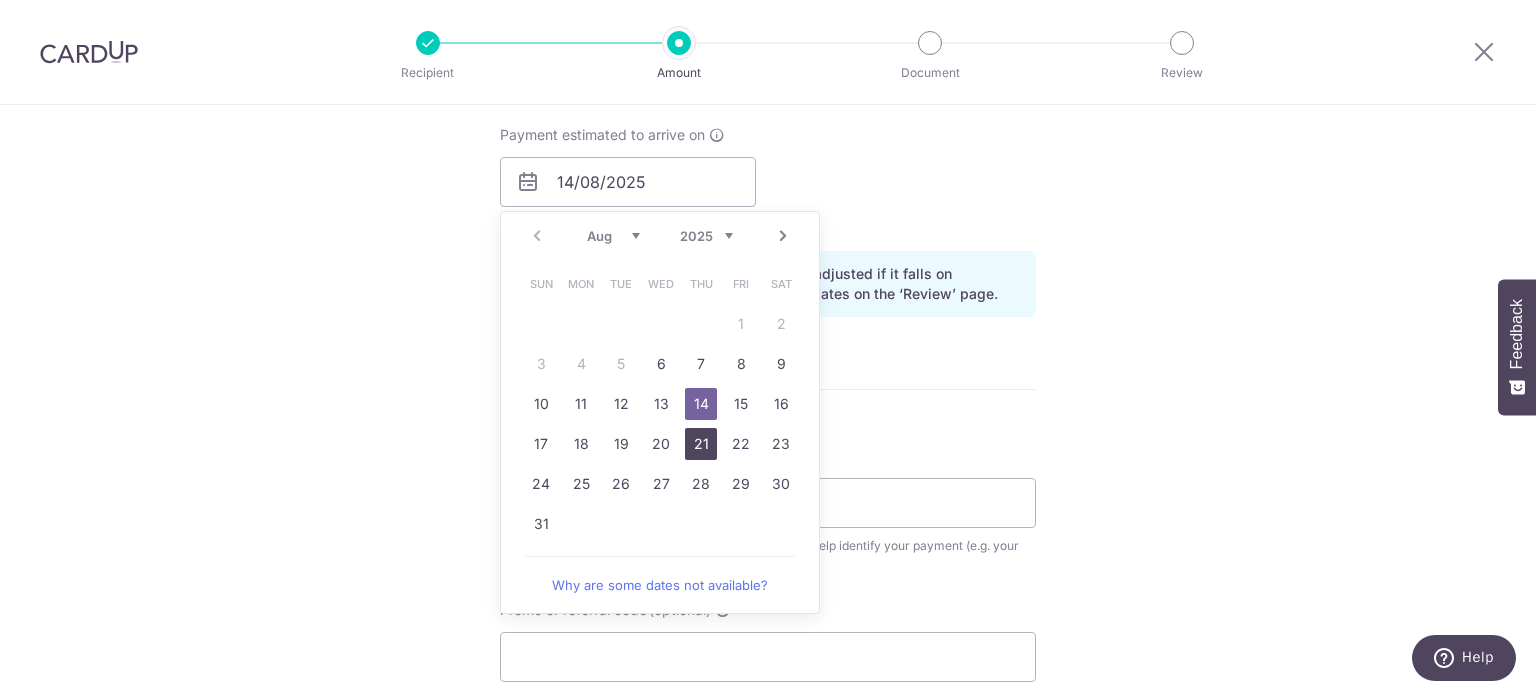 click on "21" at bounding box center (701, 444) 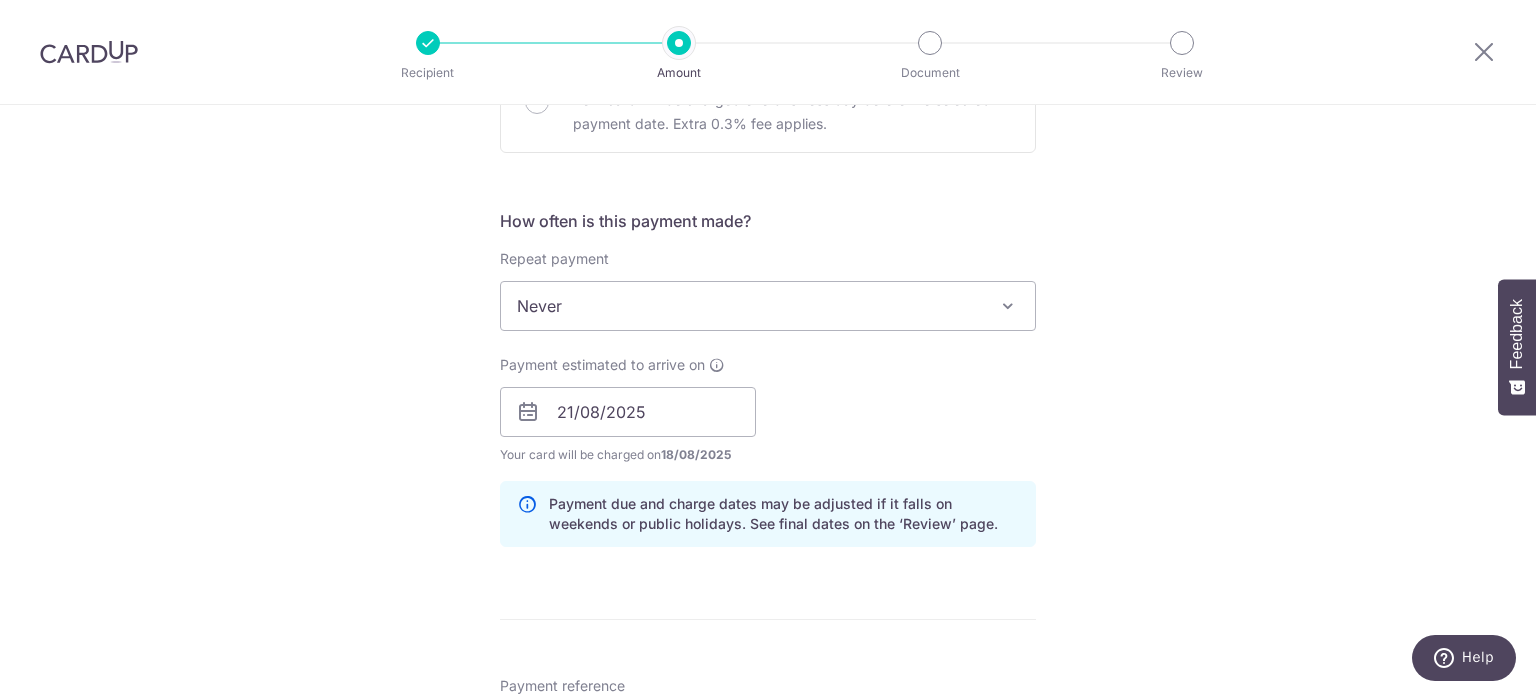 scroll, scrollTop: 598, scrollLeft: 0, axis: vertical 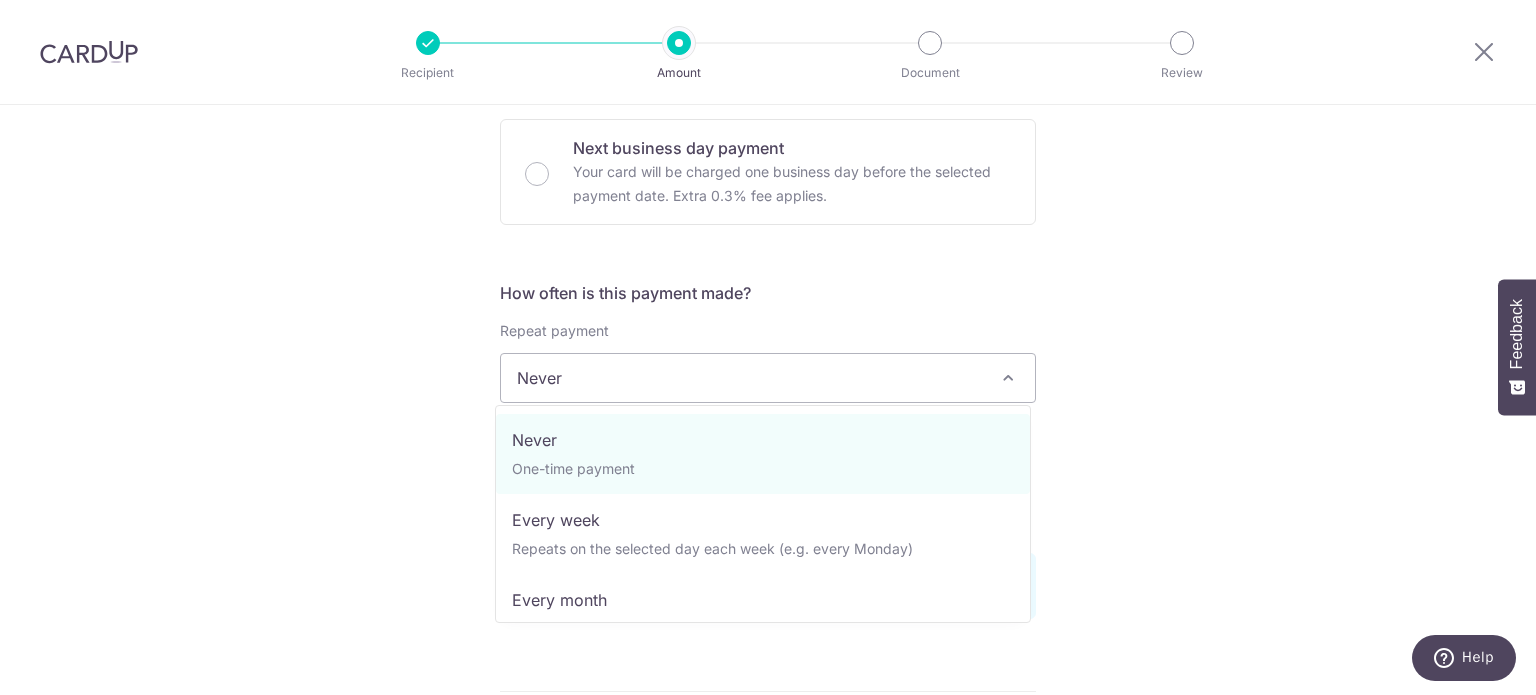 click at bounding box center (1008, 378) 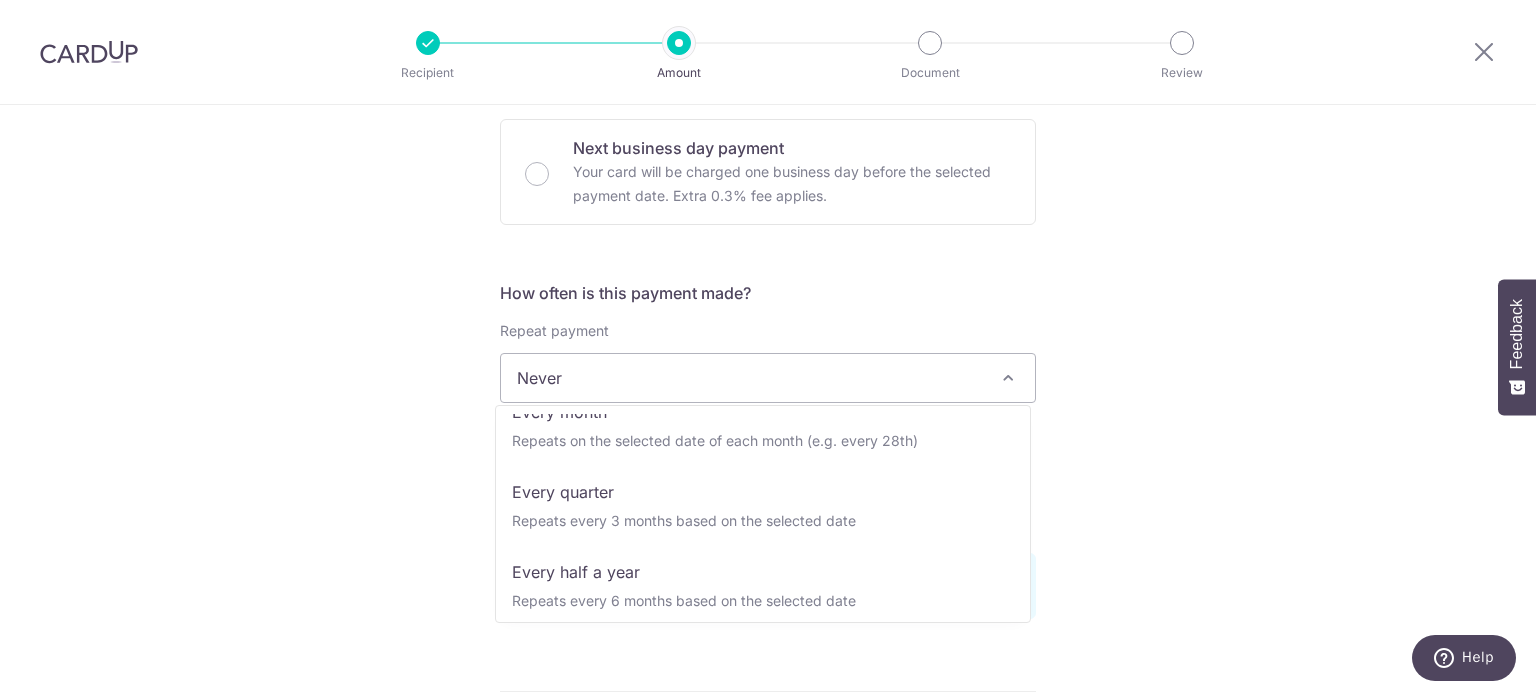 scroll, scrollTop: 200, scrollLeft: 0, axis: vertical 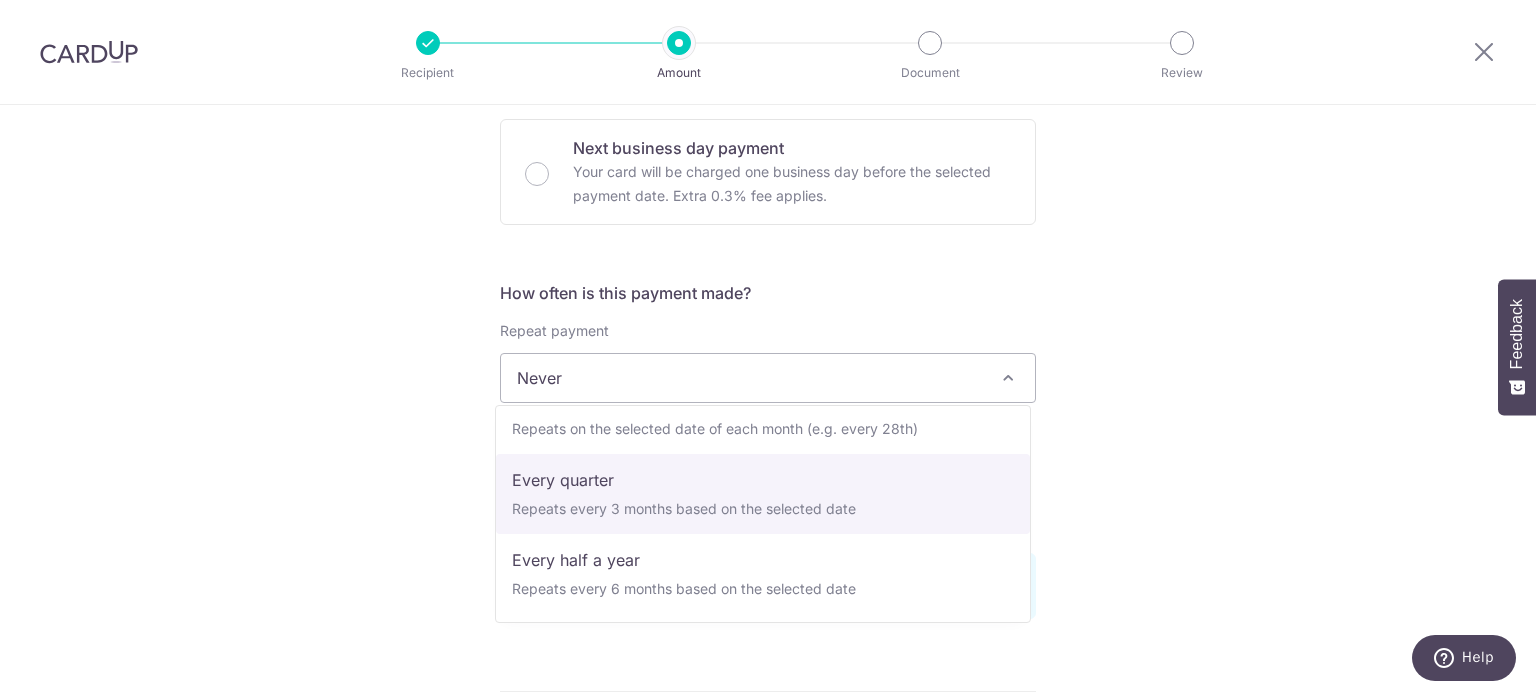select on "4" 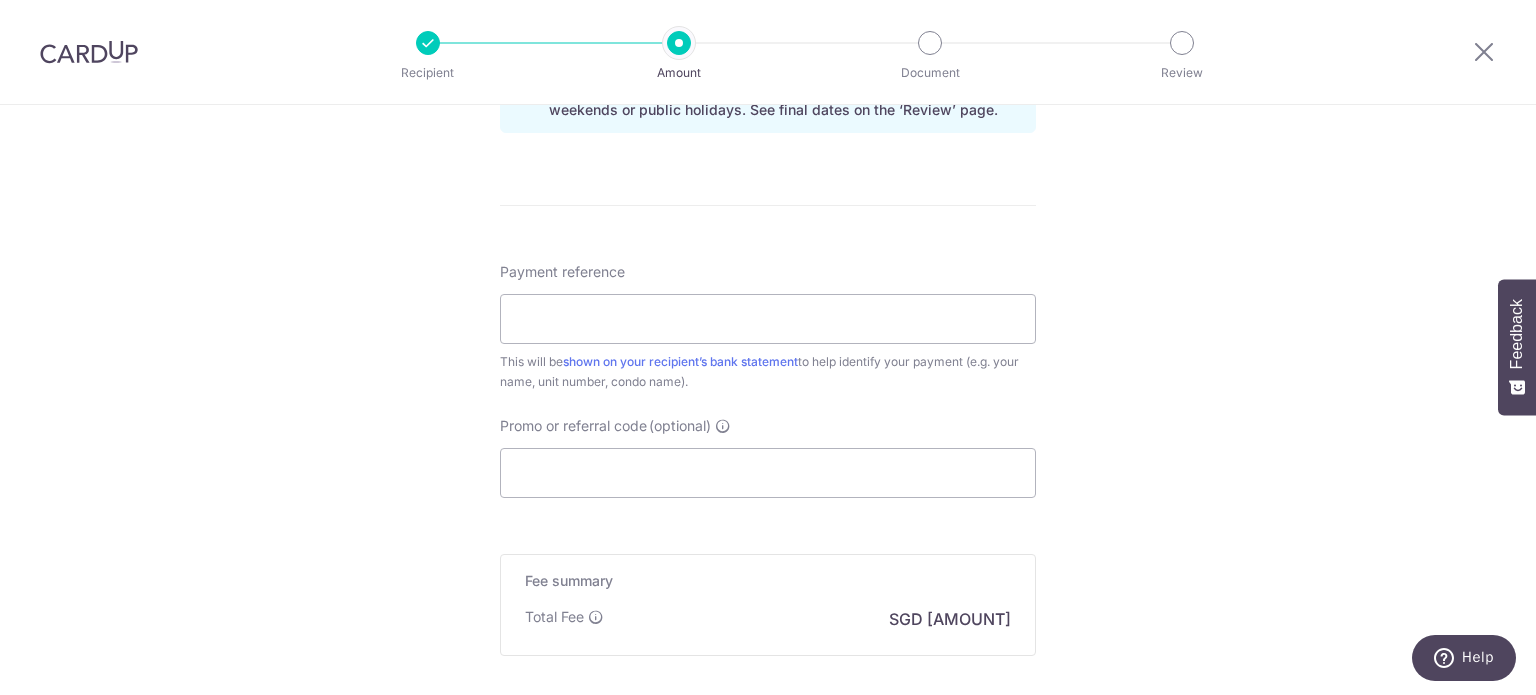 scroll, scrollTop: 1298, scrollLeft: 0, axis: vertical 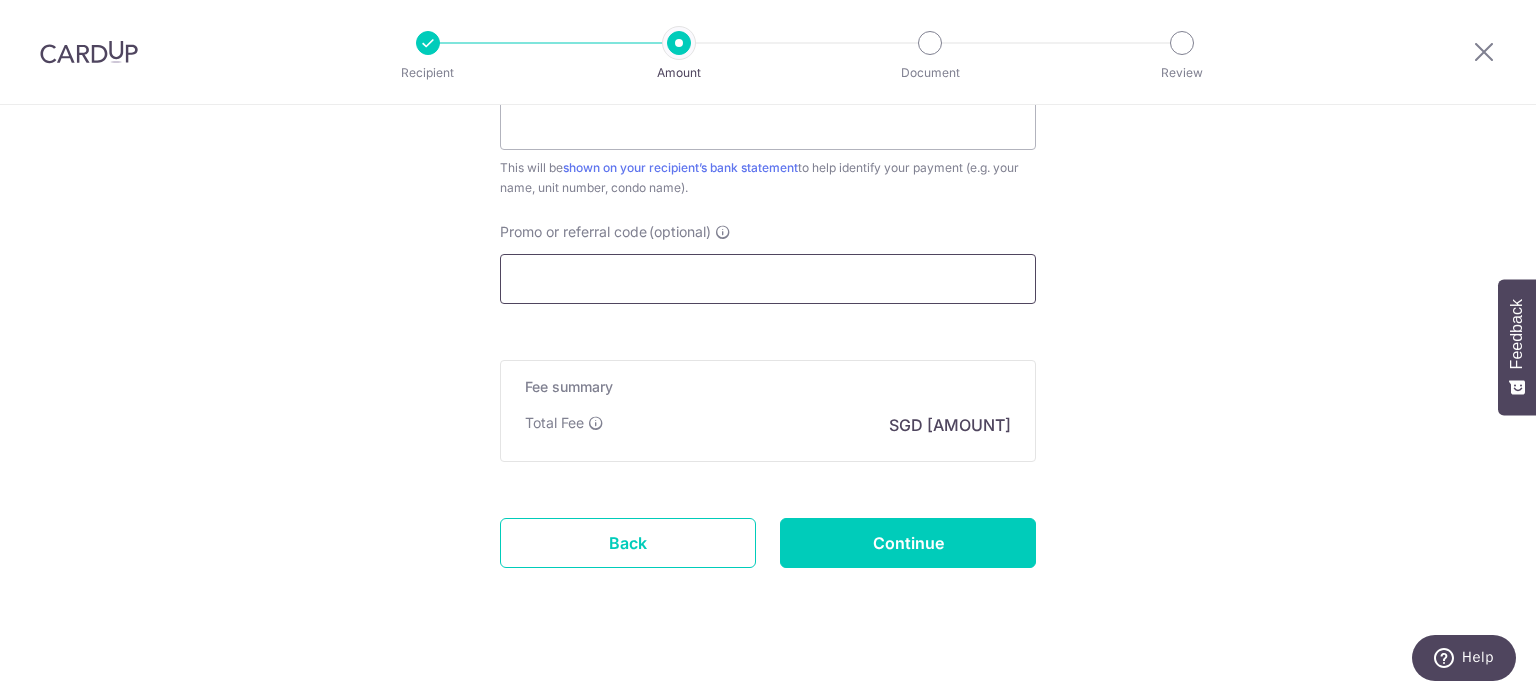 click on "Promo or referral code
(optional)" at bounding box center (768, 279) 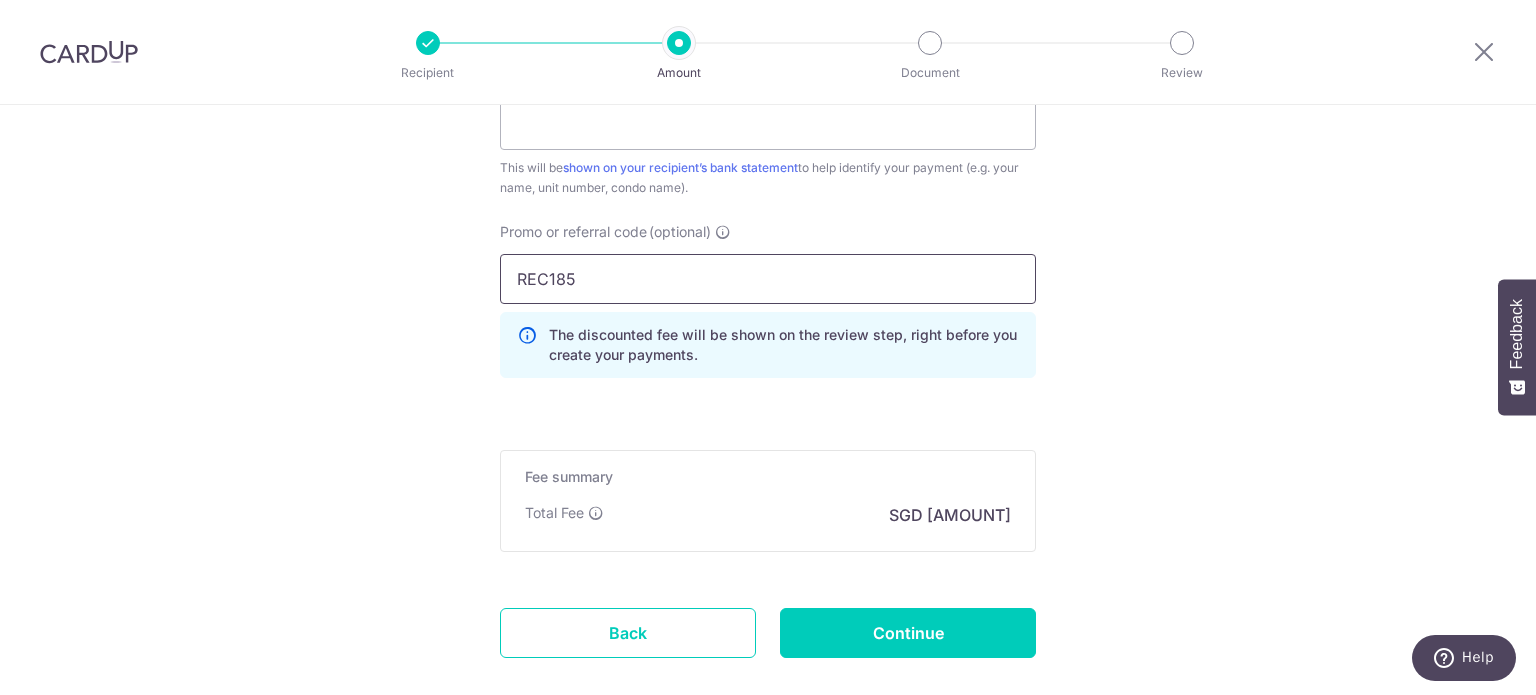 type on "REC185" 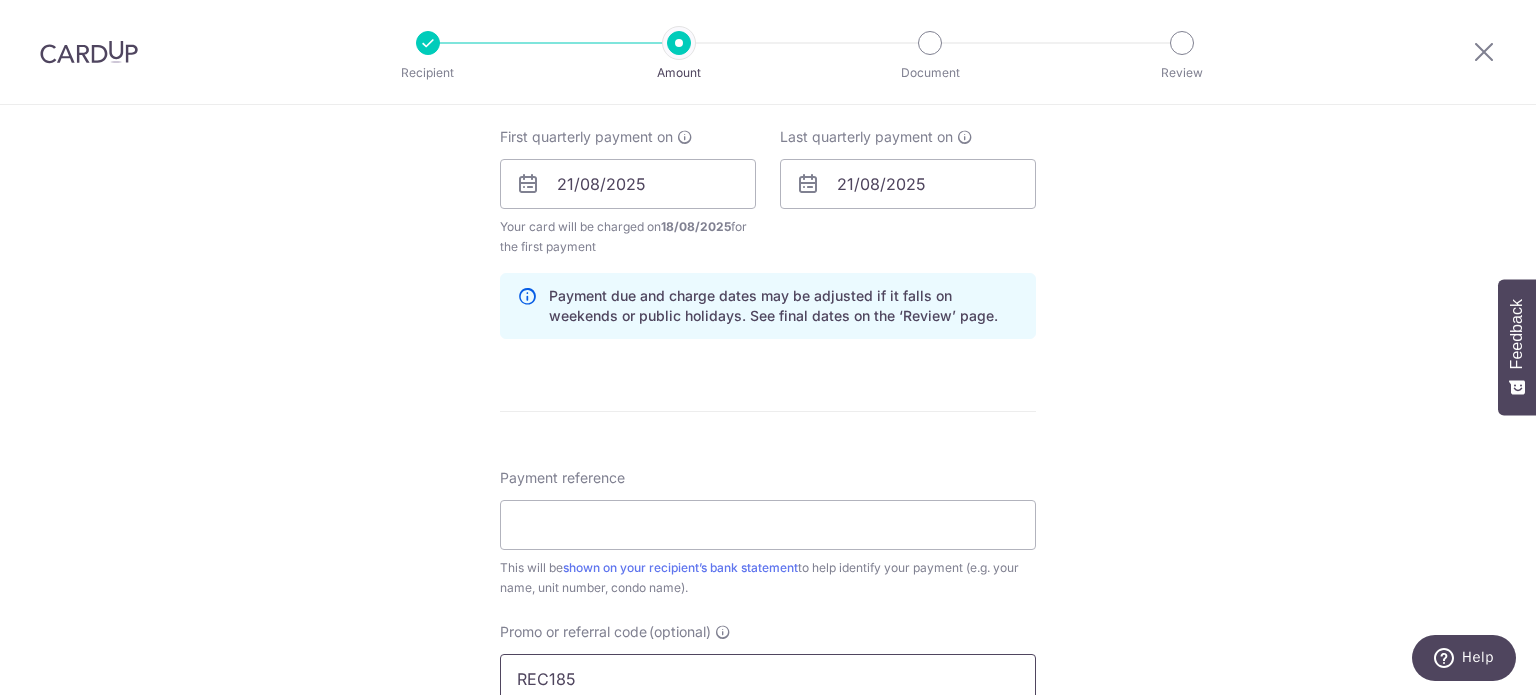scroll, scrollTop: 1098, scrollLeft: 0, axis: vertical 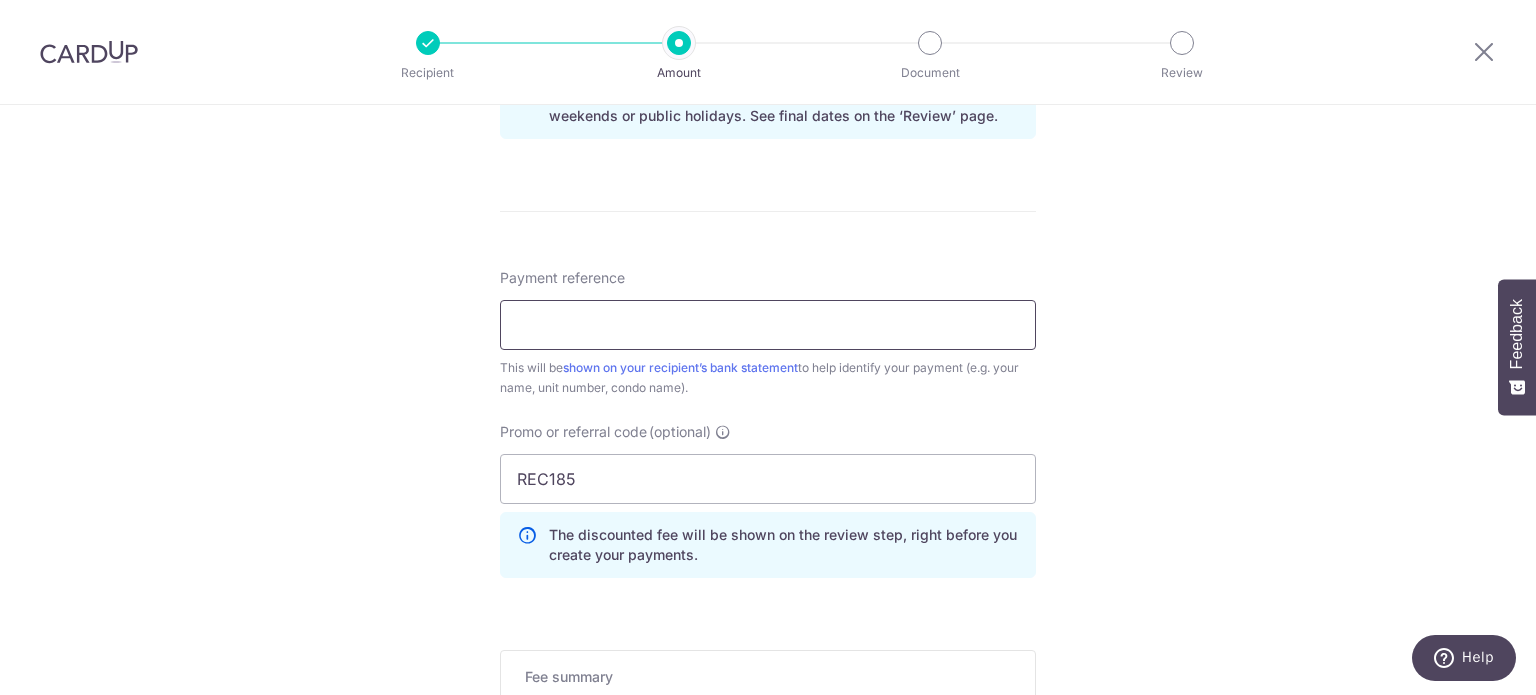 click on "Payment reference" at bounding box center (768, 325) 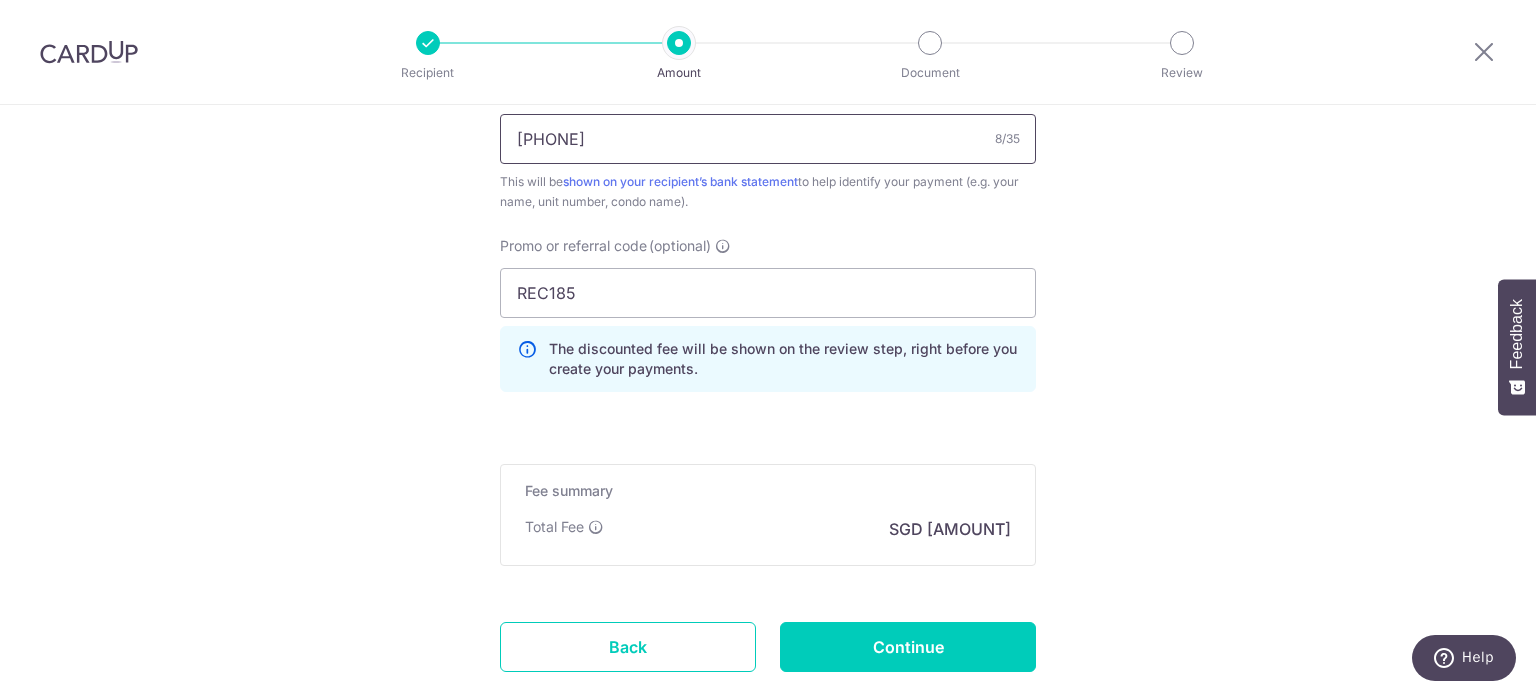 scroll, scrollTop: 1098, scrollLeft: 0, axis: vertical 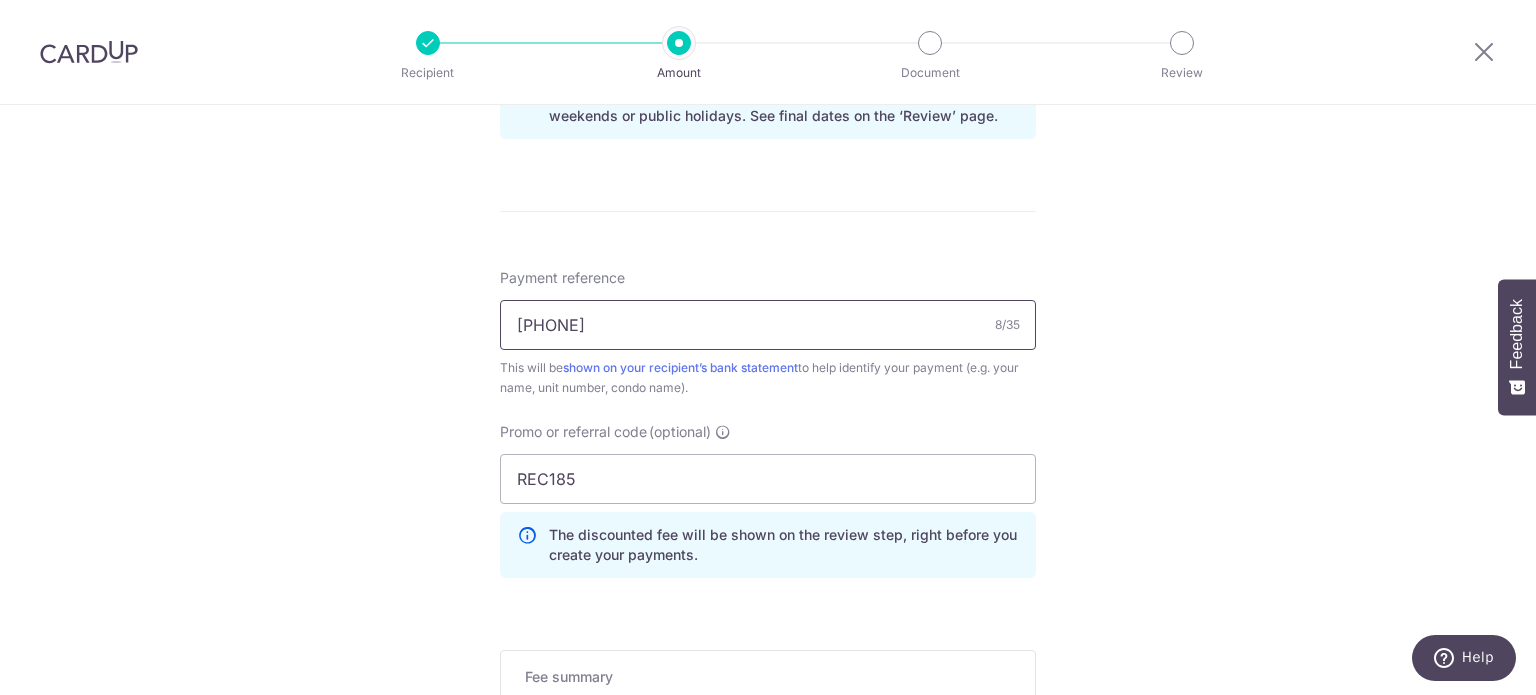 type on "31#04-54" 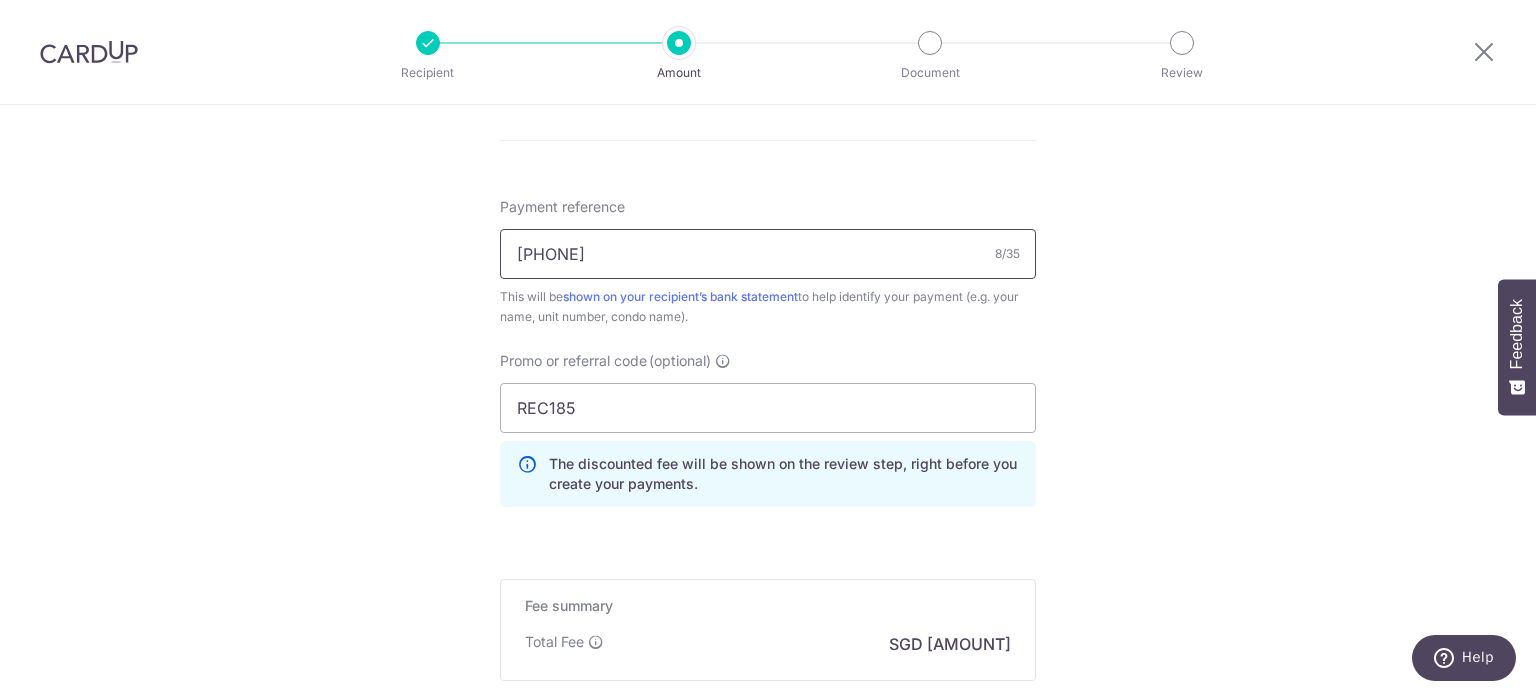 scroll, scrollTop: 1098, scrollLeft: 0, axis: vertical 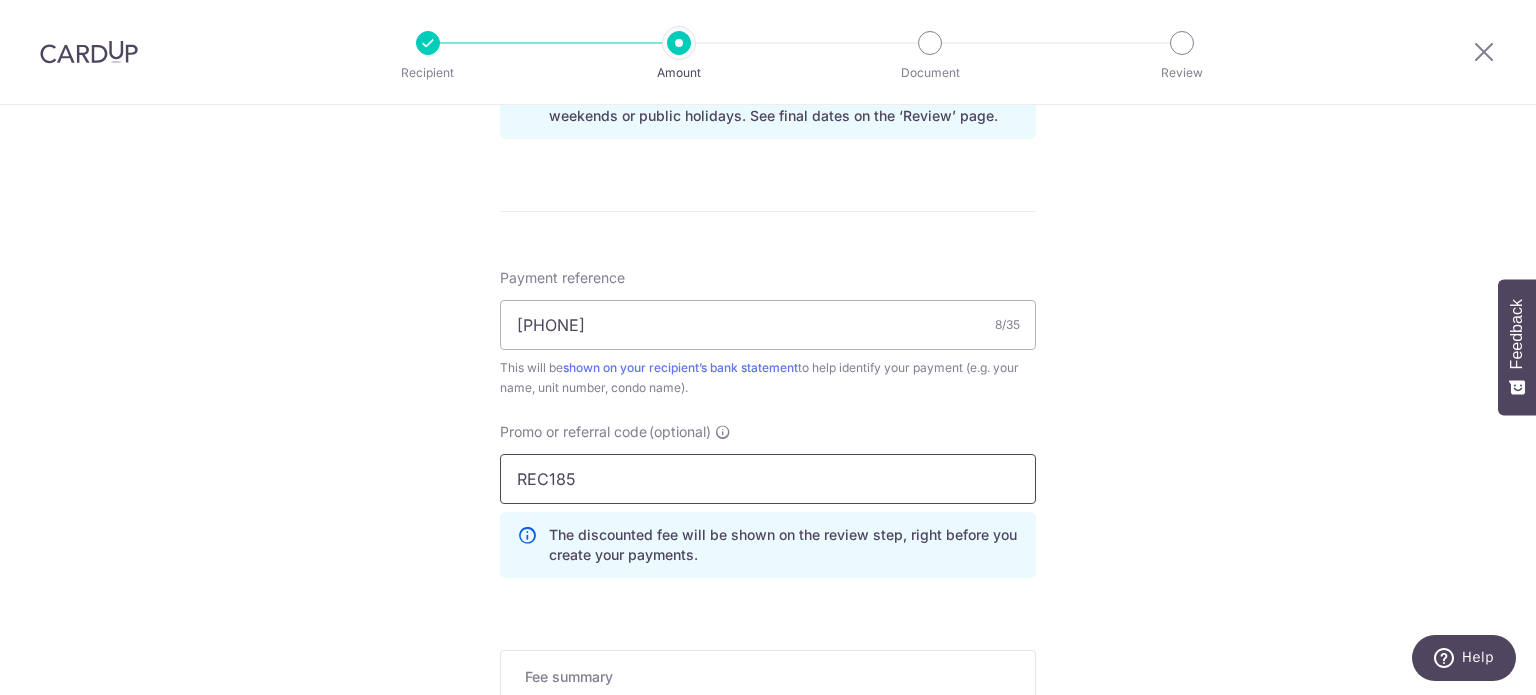 click on "REC185" at bounding box center (768, 479) 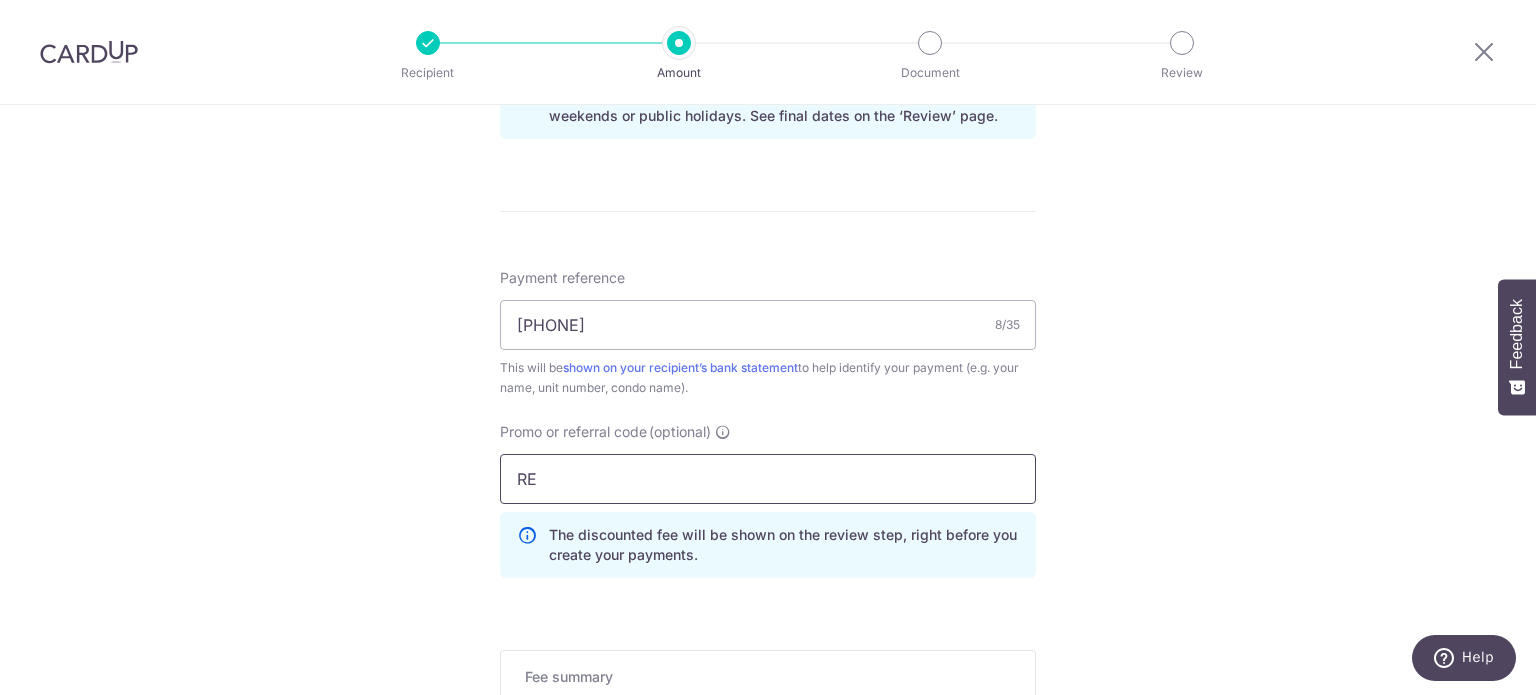 type on "R" 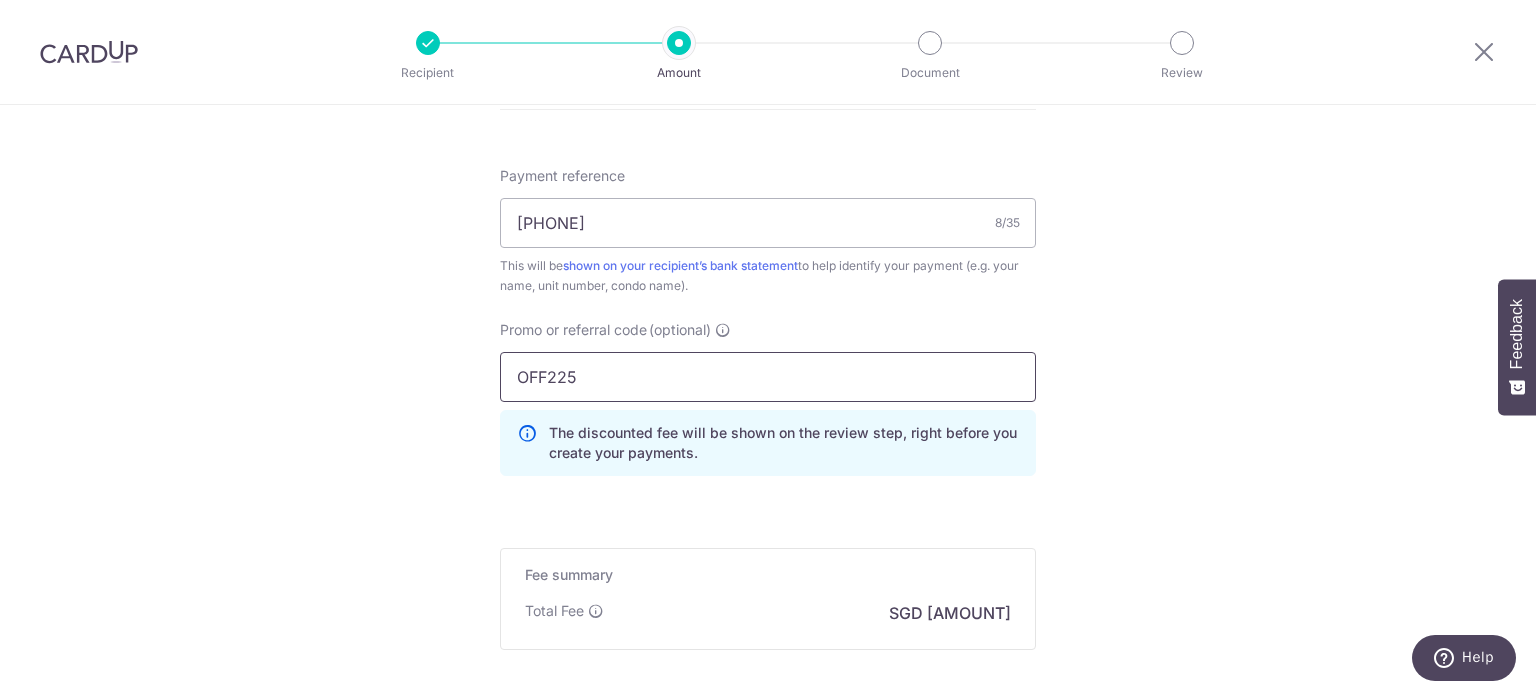 scroll, scrollTop: 1398, scrollLeft: 0, axis: vertical 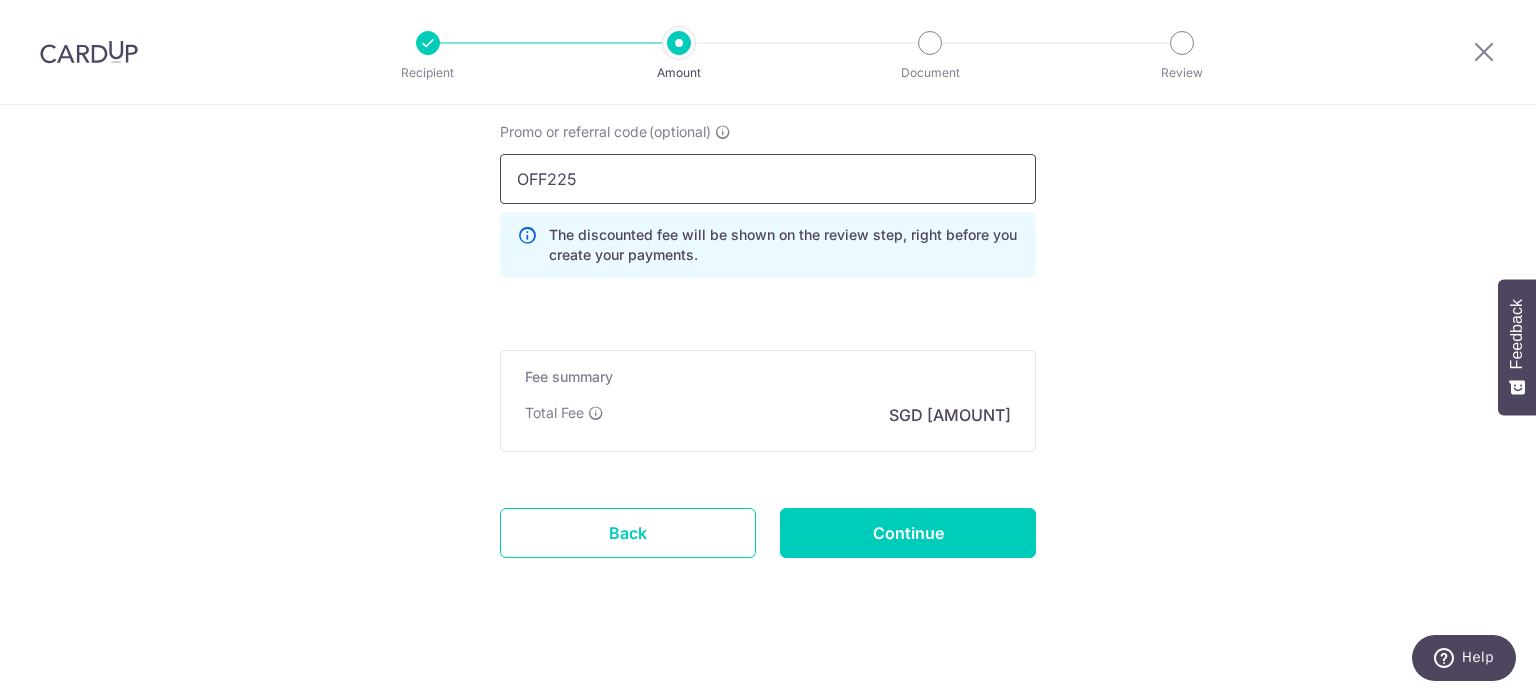 type on "OFF225" 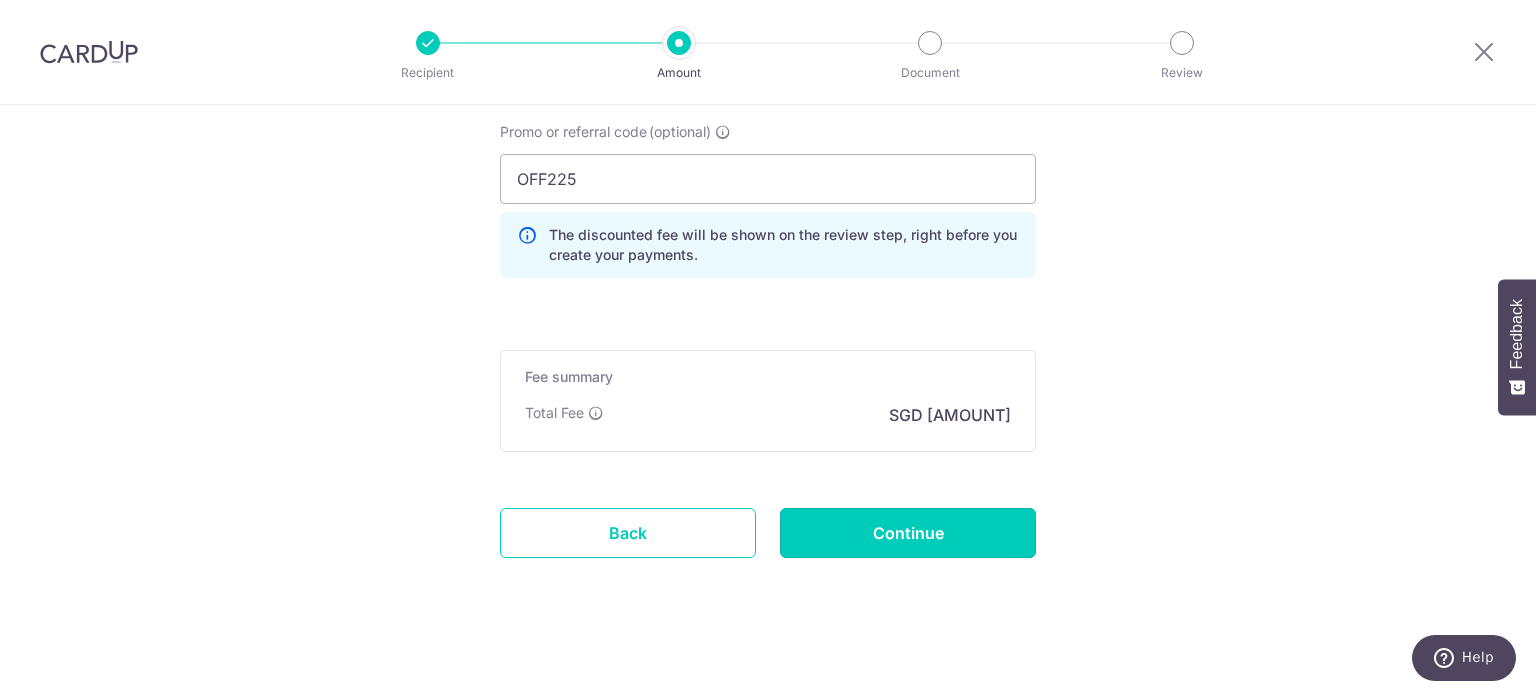 click on "Continue" at bounding box center [908, 533] 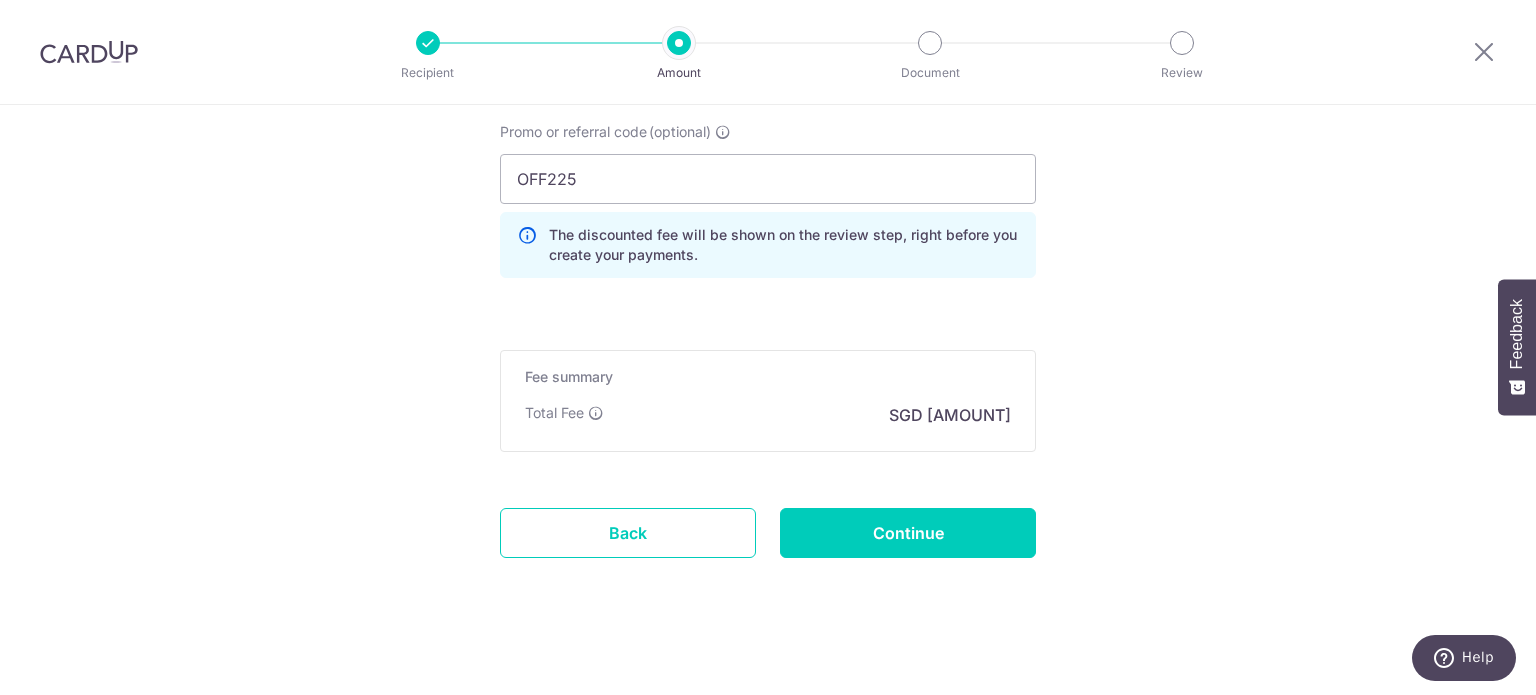 type on "Create Schedule" 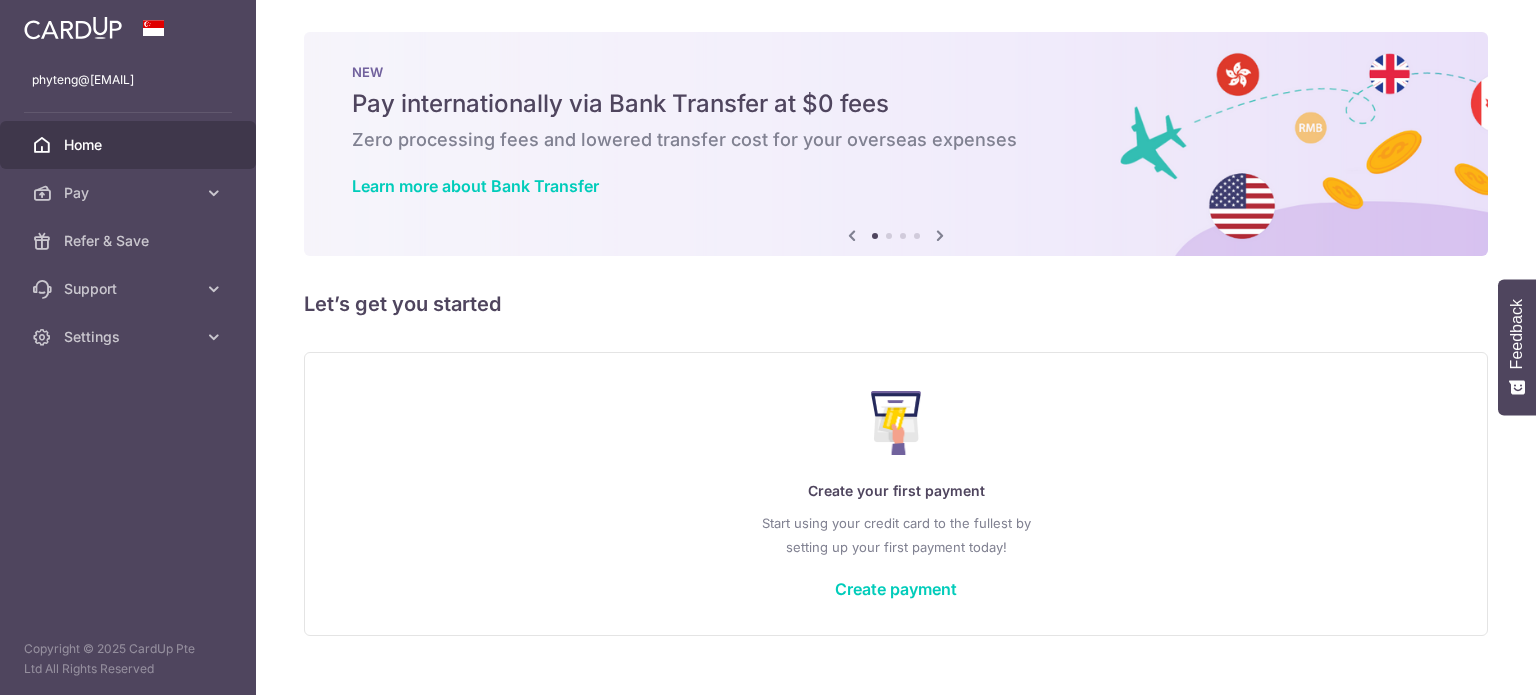 scroll, scrollTop: 0, scrollLeft: 0, axis: both 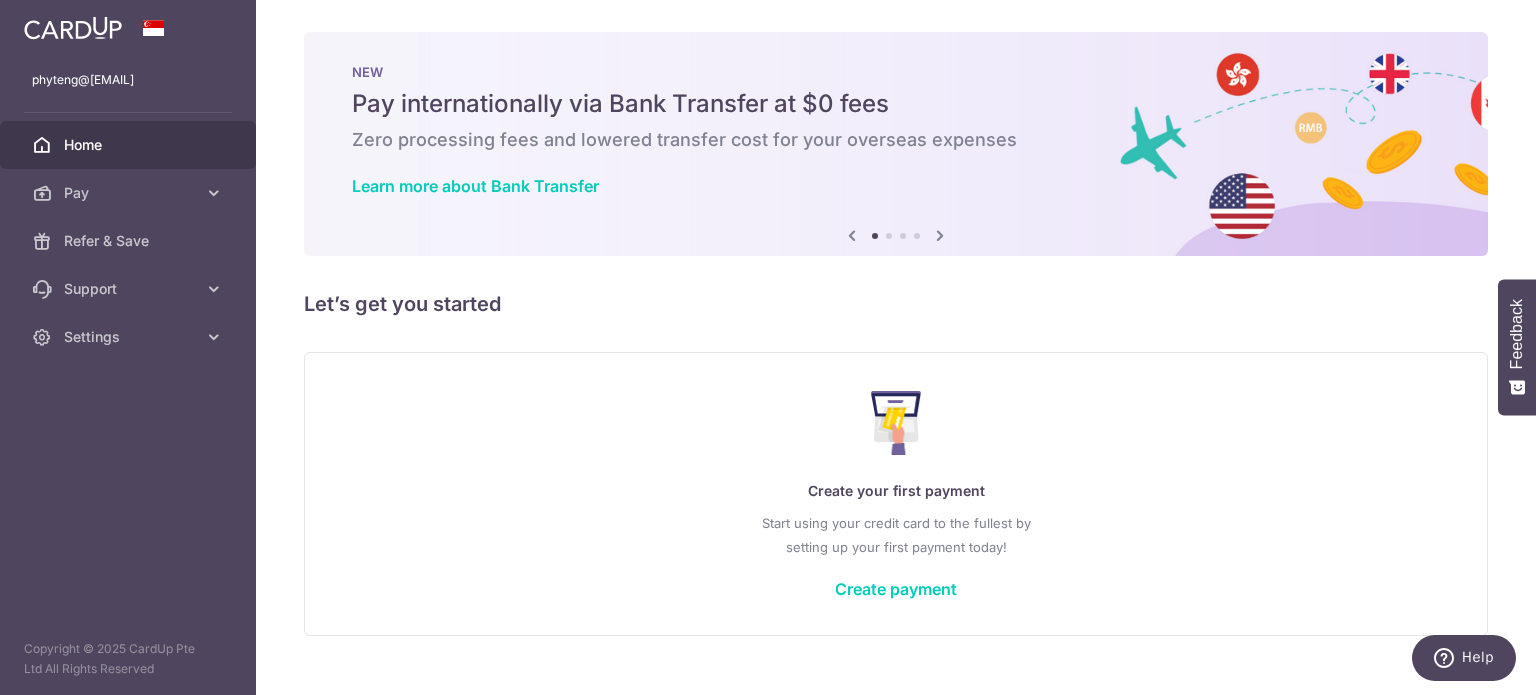 click at bounding box center (73, 28) 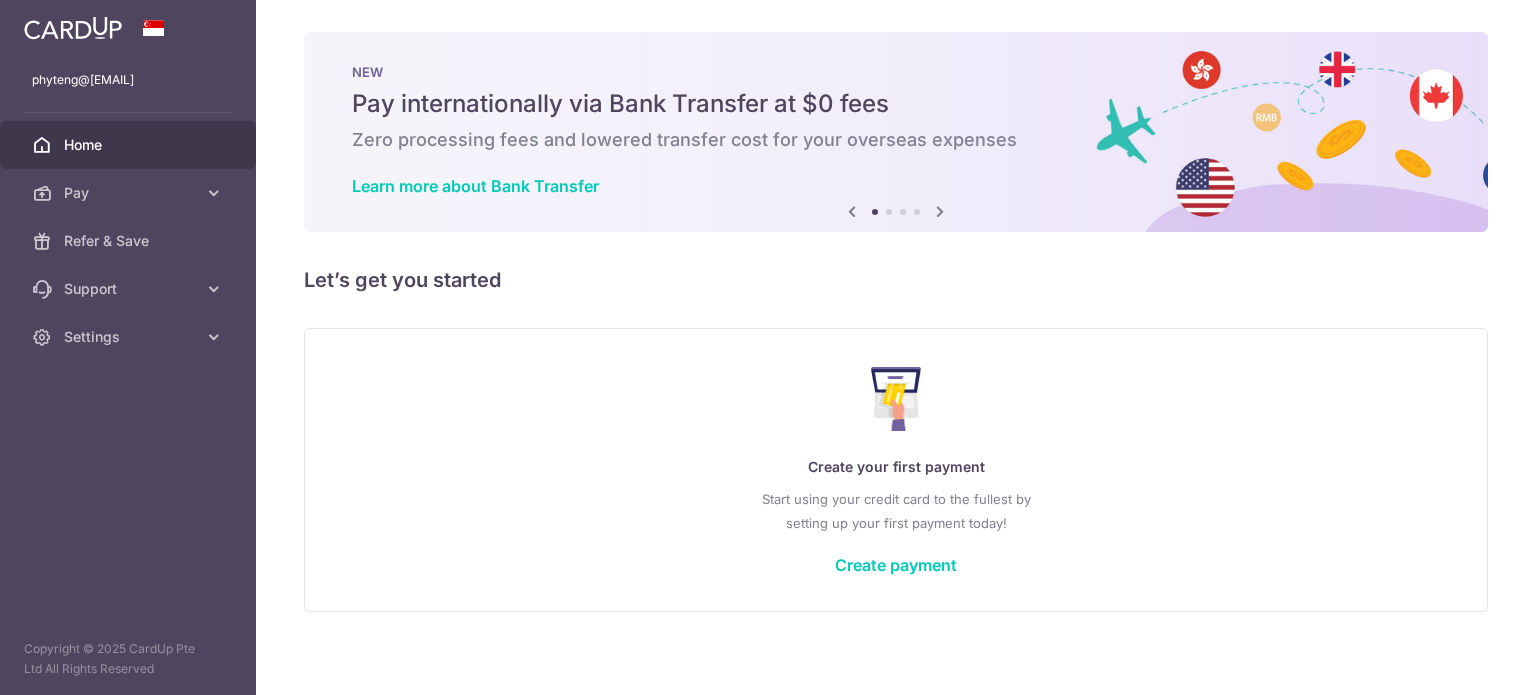 scroll, scrollTop: 0, scrollLeft: 0, axis: both 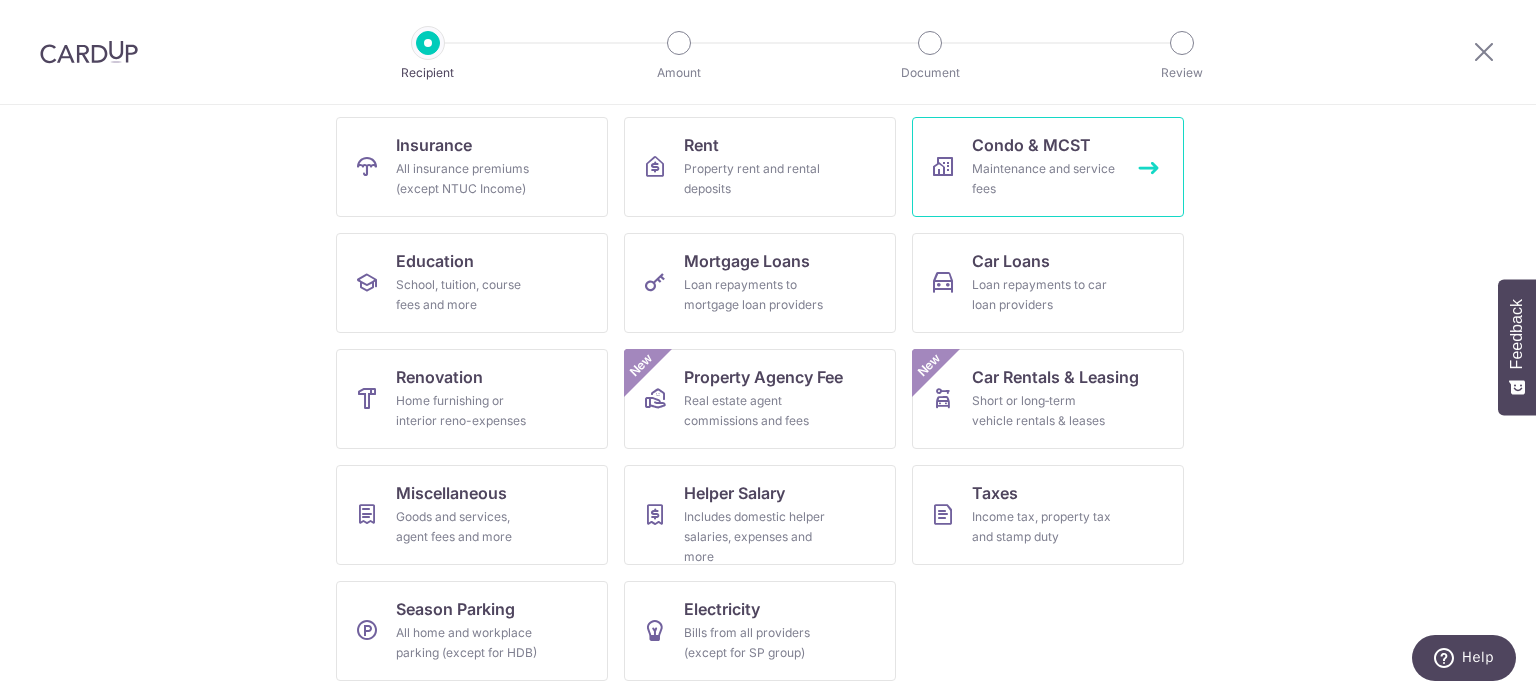 click on "Maintenance and service fees" at bounding box center (1044, 179) 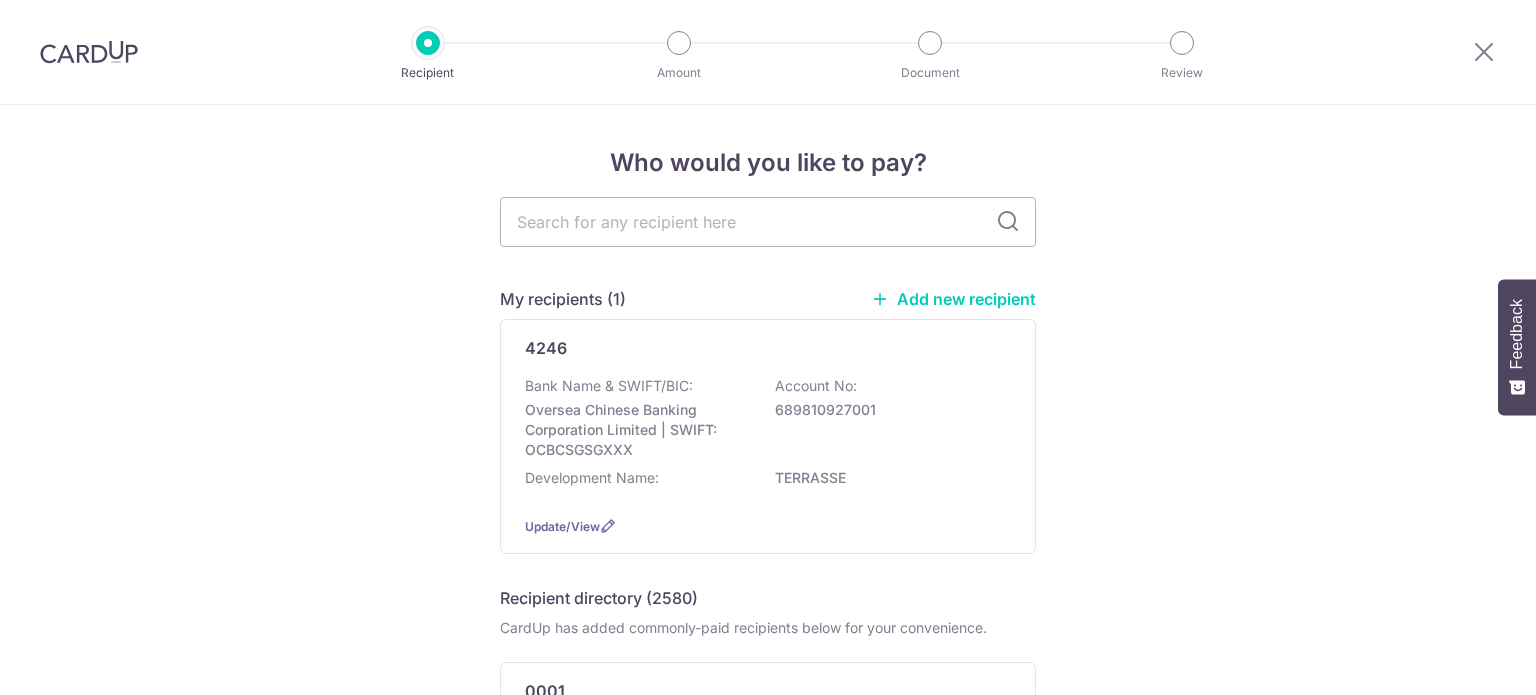 scroll, scrollTop: 0, scrollLeft: 0, axis: both 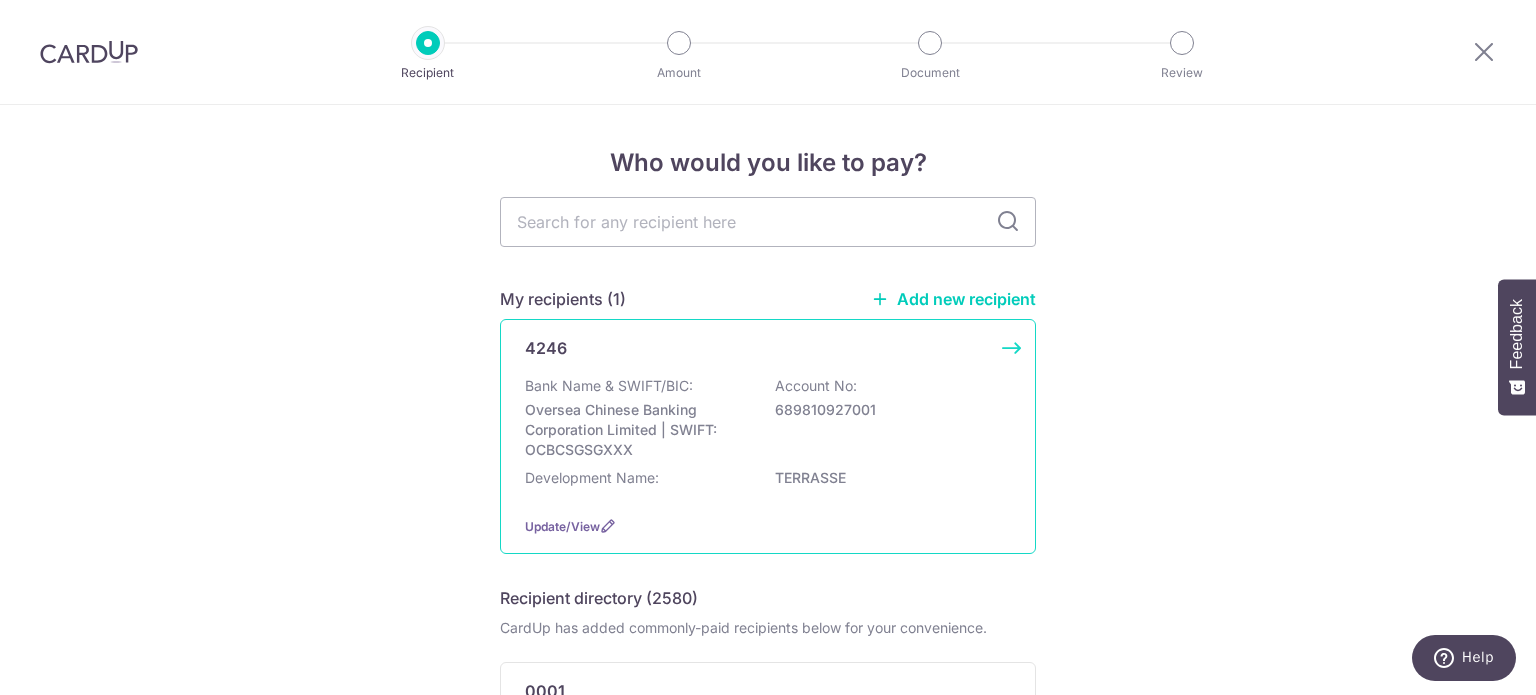 click on "Development Name:
TERRASSE" at bounding box center [768, 484] 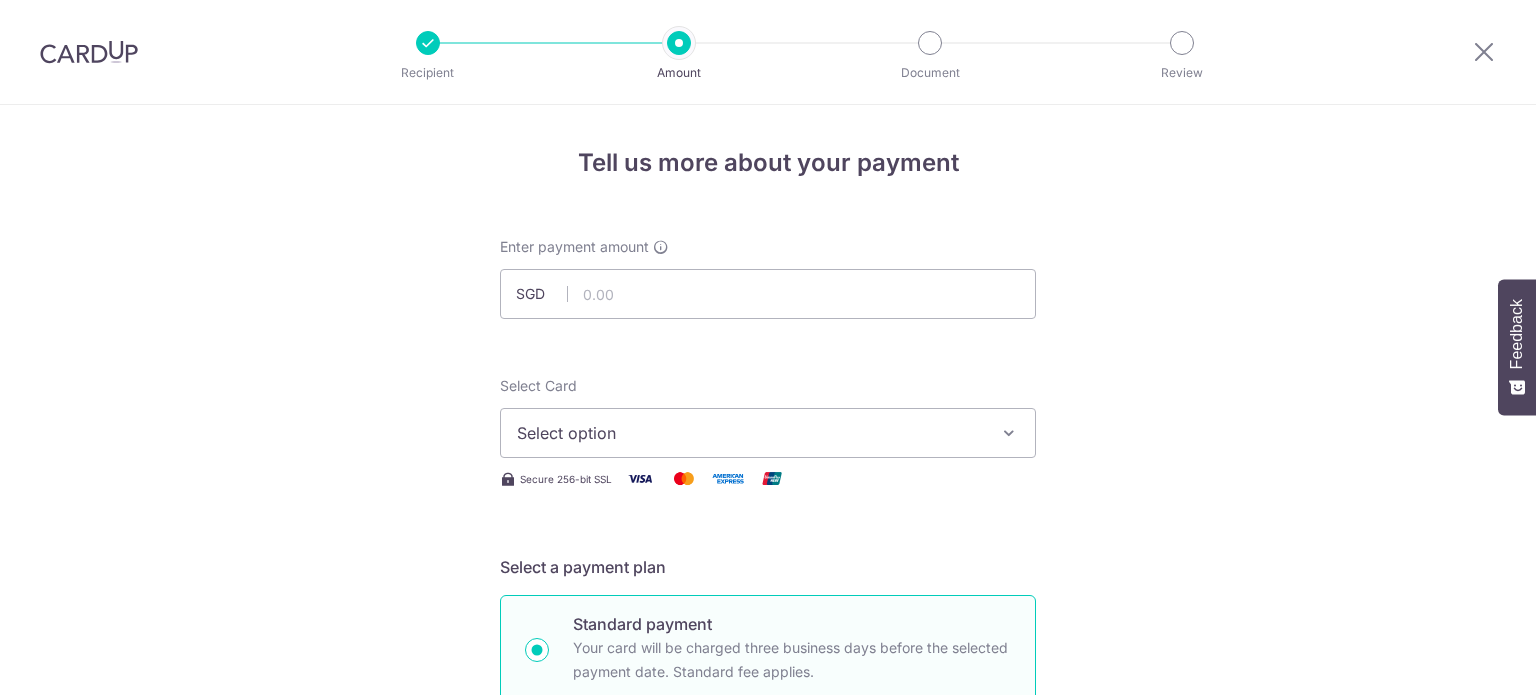 scroll, scrollTop: 0, scrollLeft: 0, axis: both 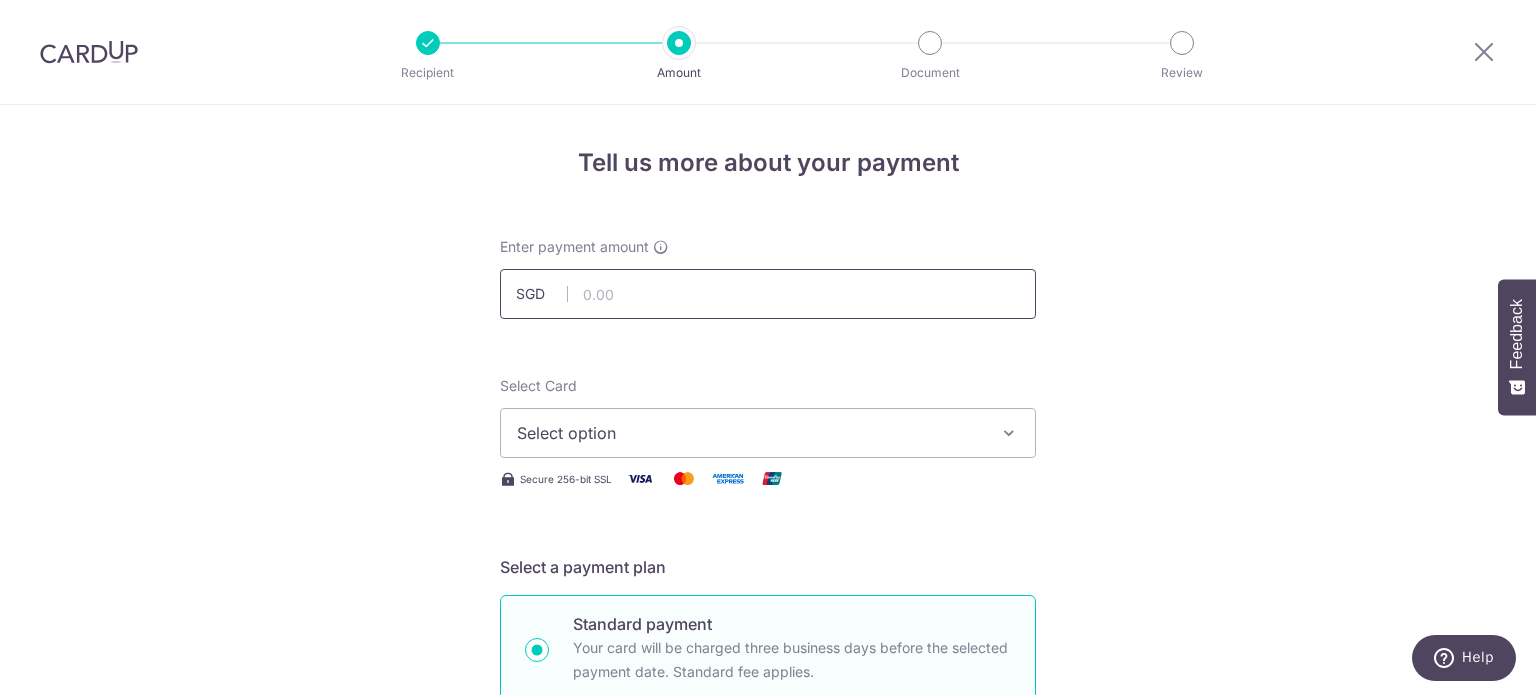 click at bounding box center (768, 294) 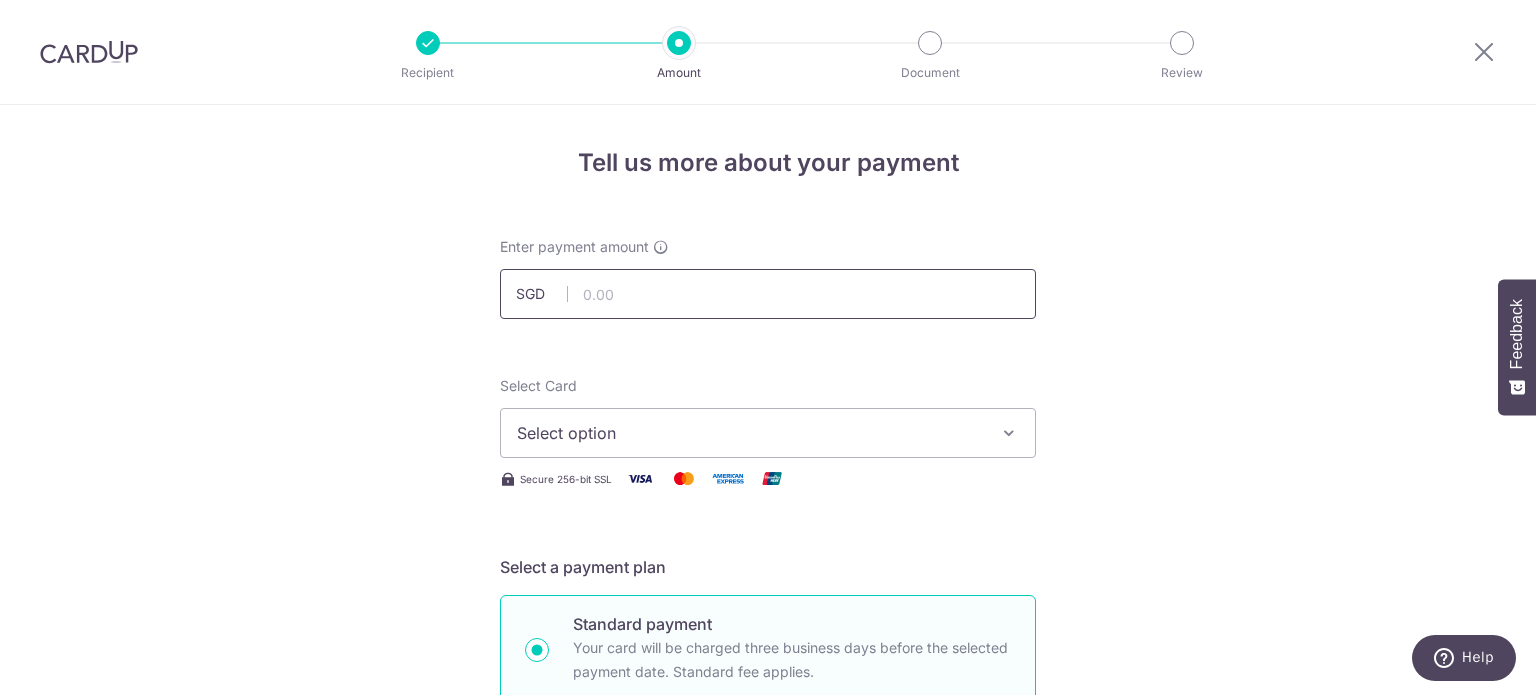 type on "997.35" 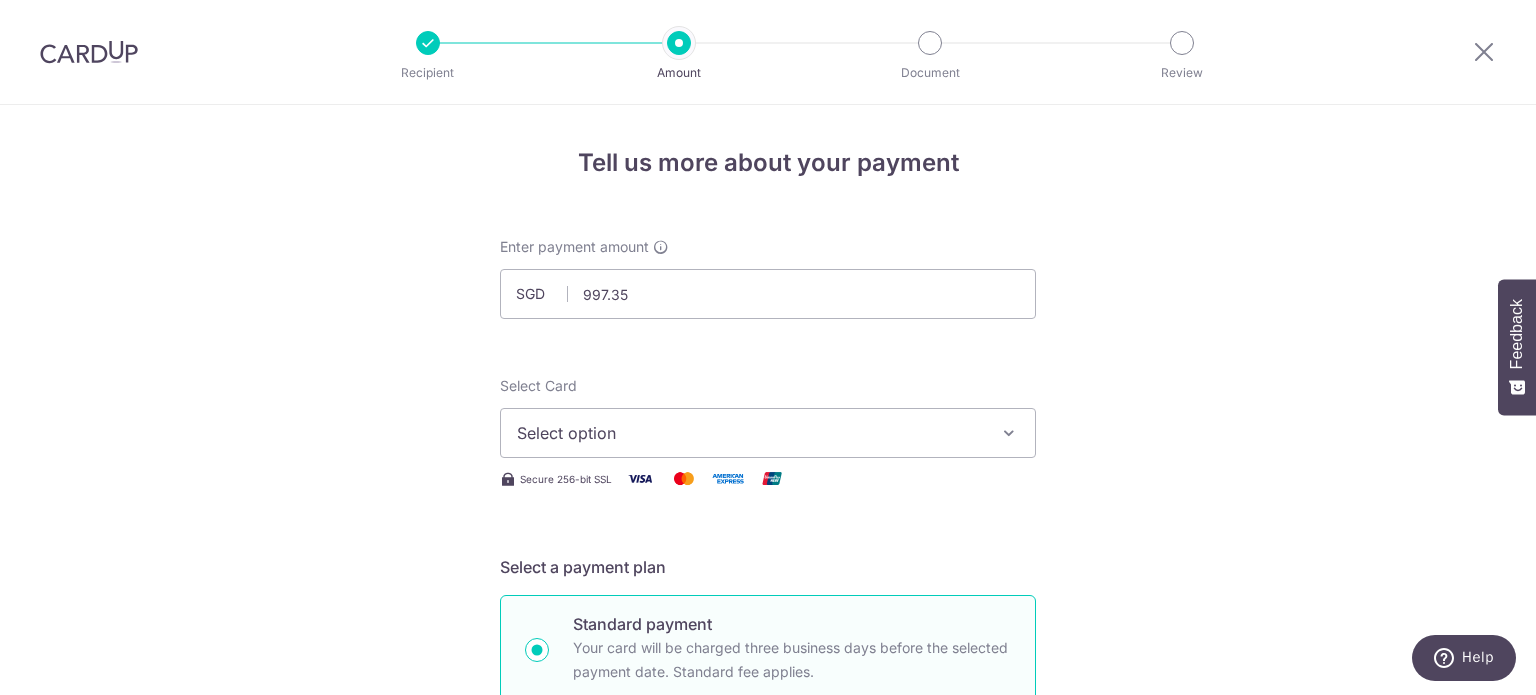 click on "Select option" at bounding box center (750, 433) 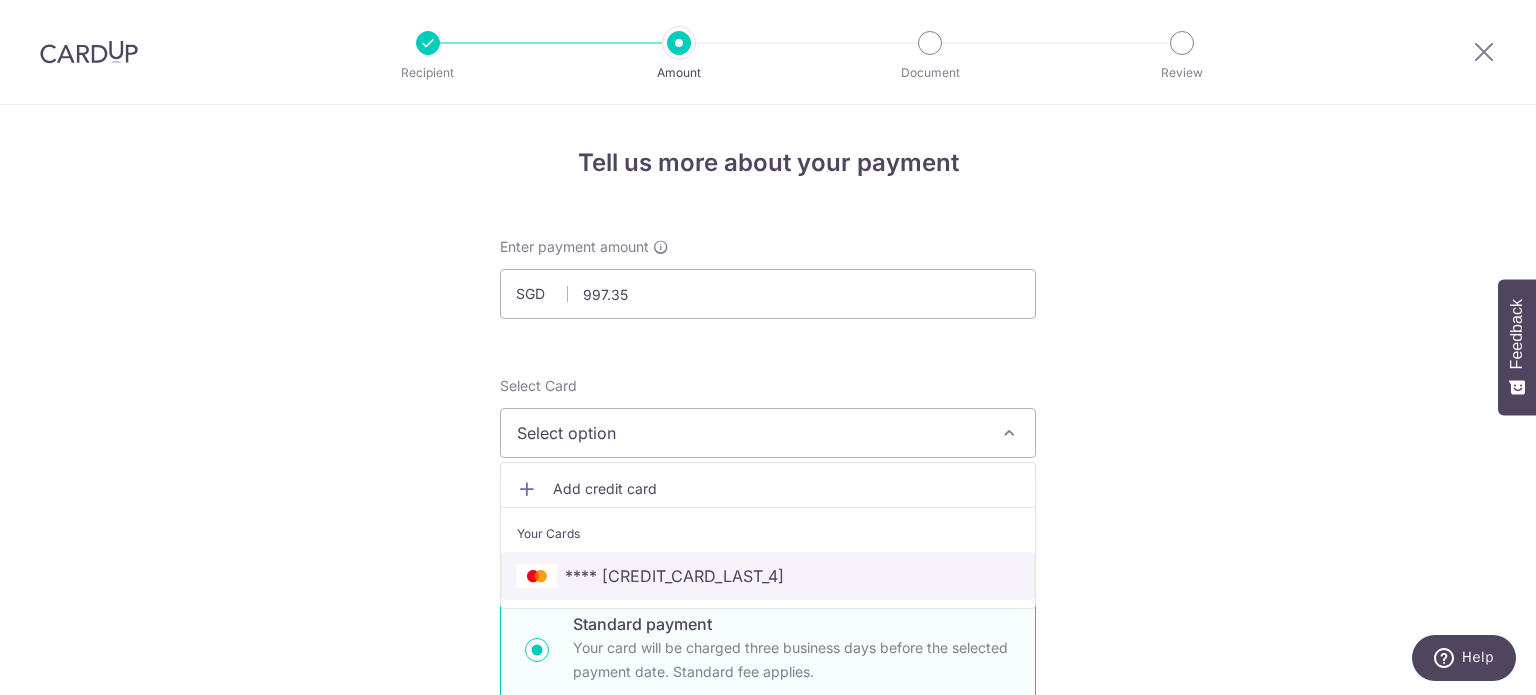 click on "**** 4445" at bounding box center (768, 576) 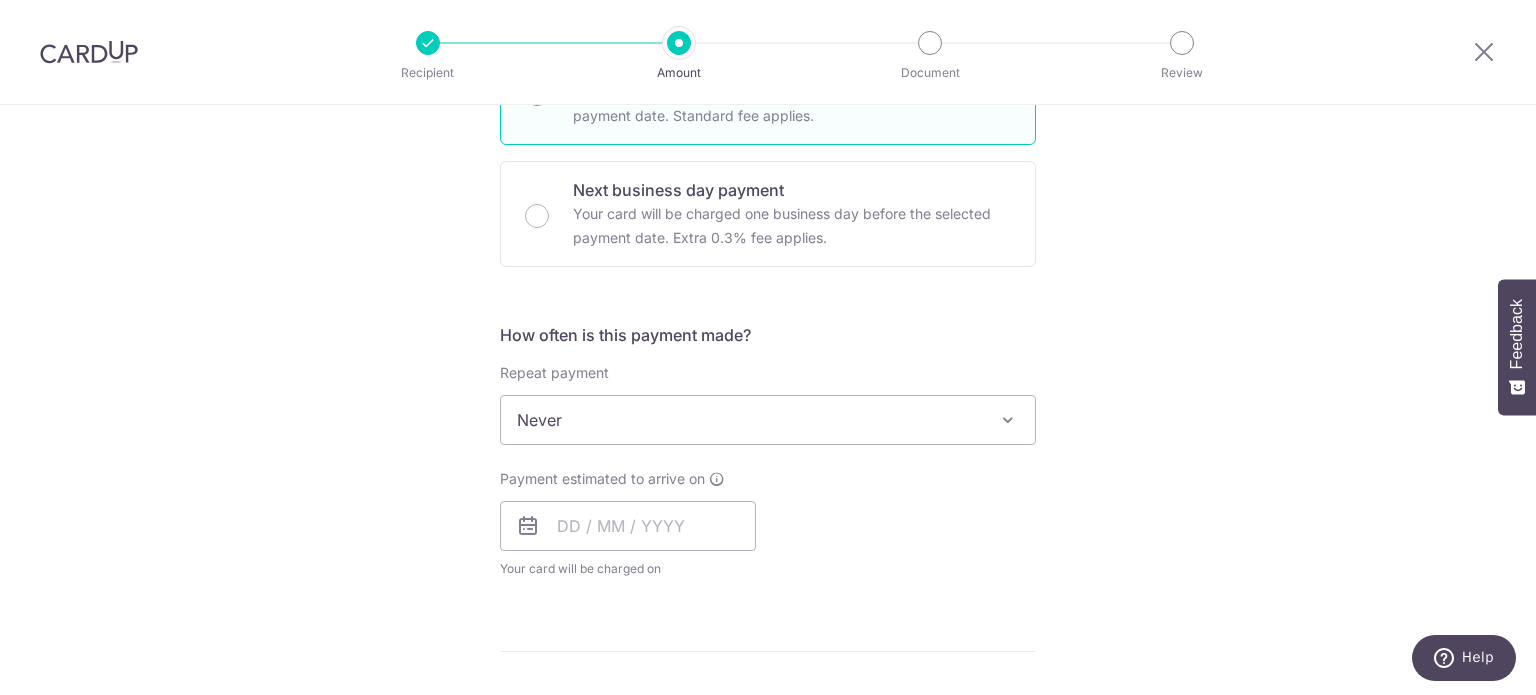 scroll, scrollTop: 600, scrollLeft: 0, axis: vertical 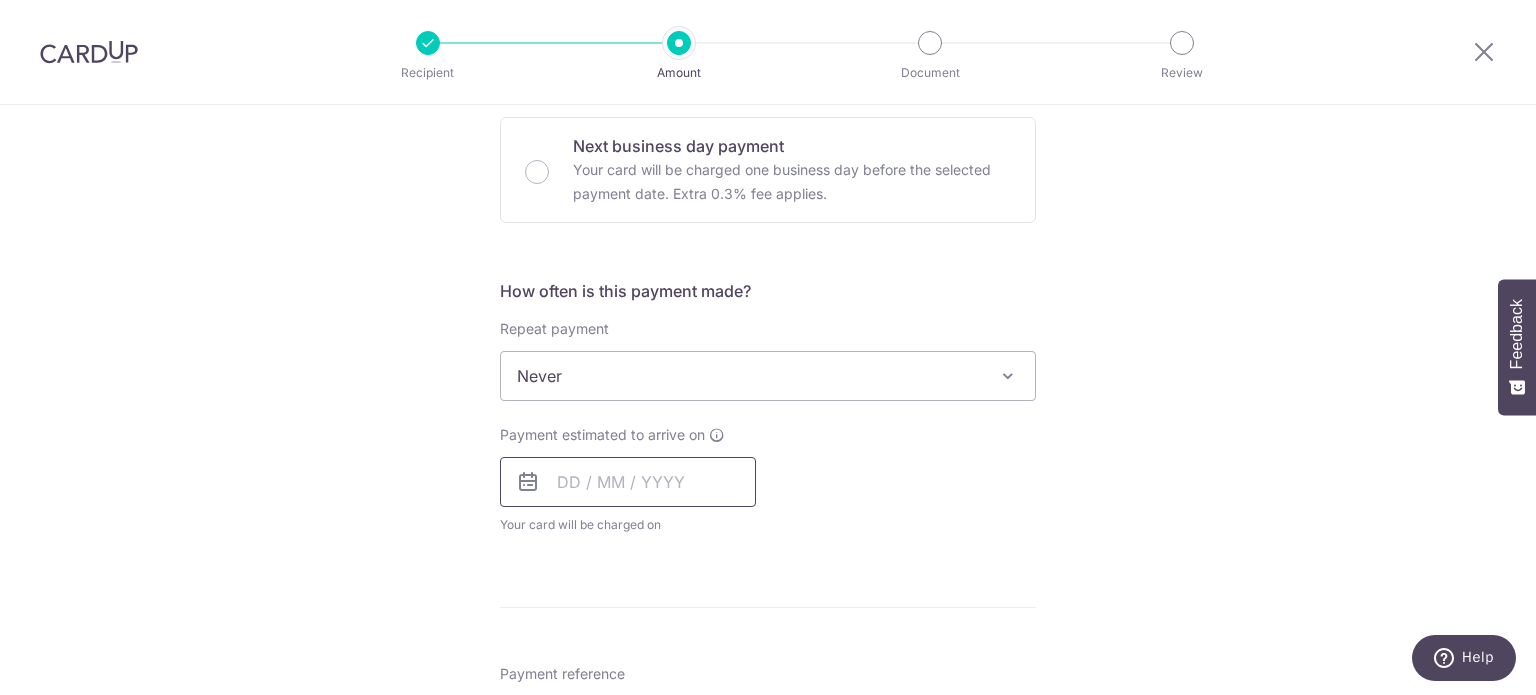 click at bounding box center (628, 482) 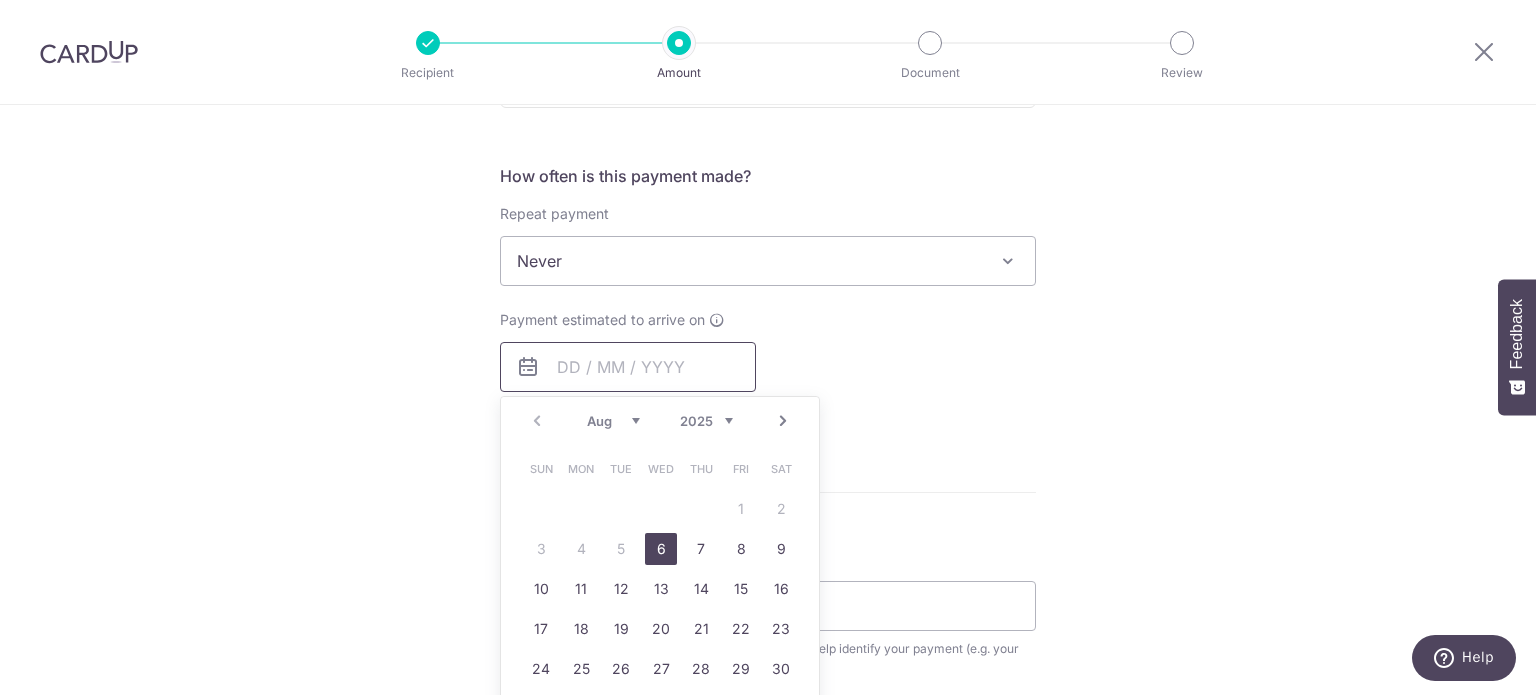 scroll, scrollTop: 800, scrollLeft: 0, axis: vertical 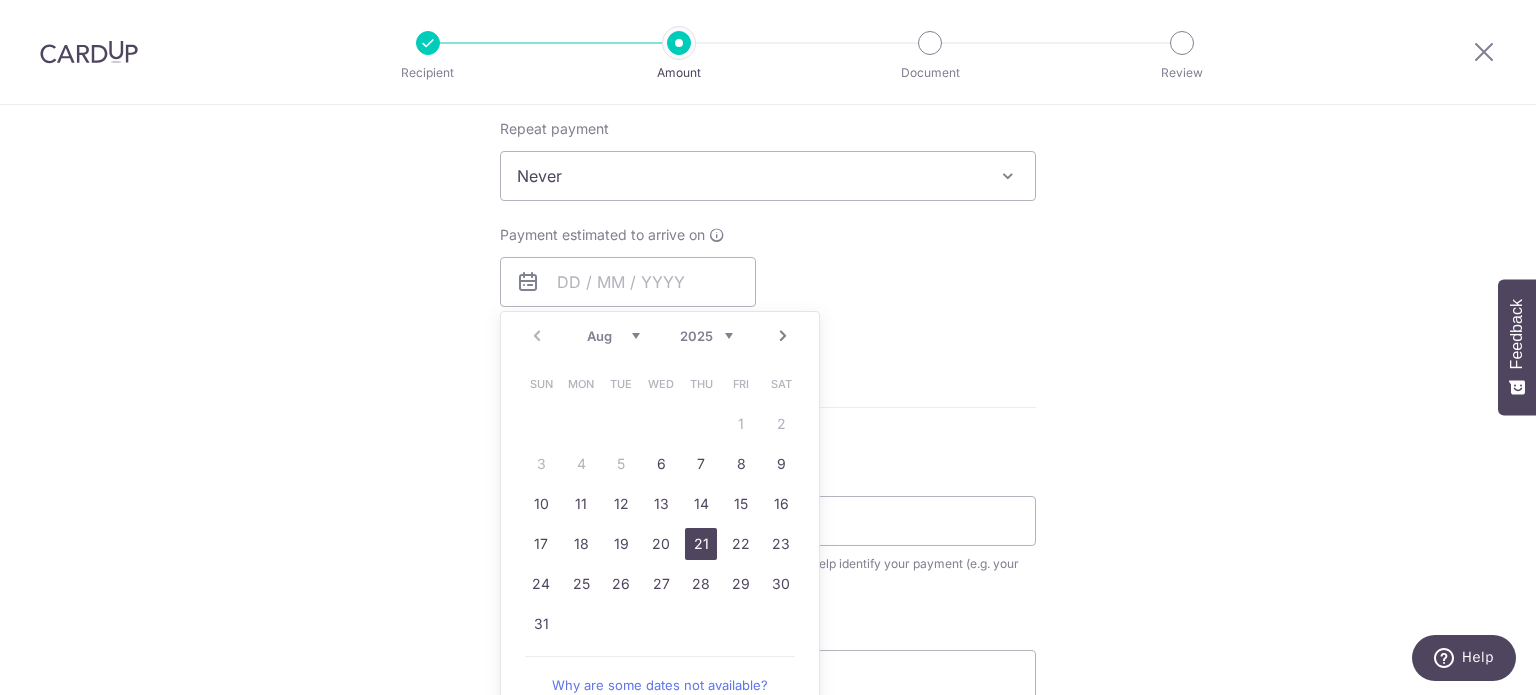 click on "21" at bounding box center [701, 544] 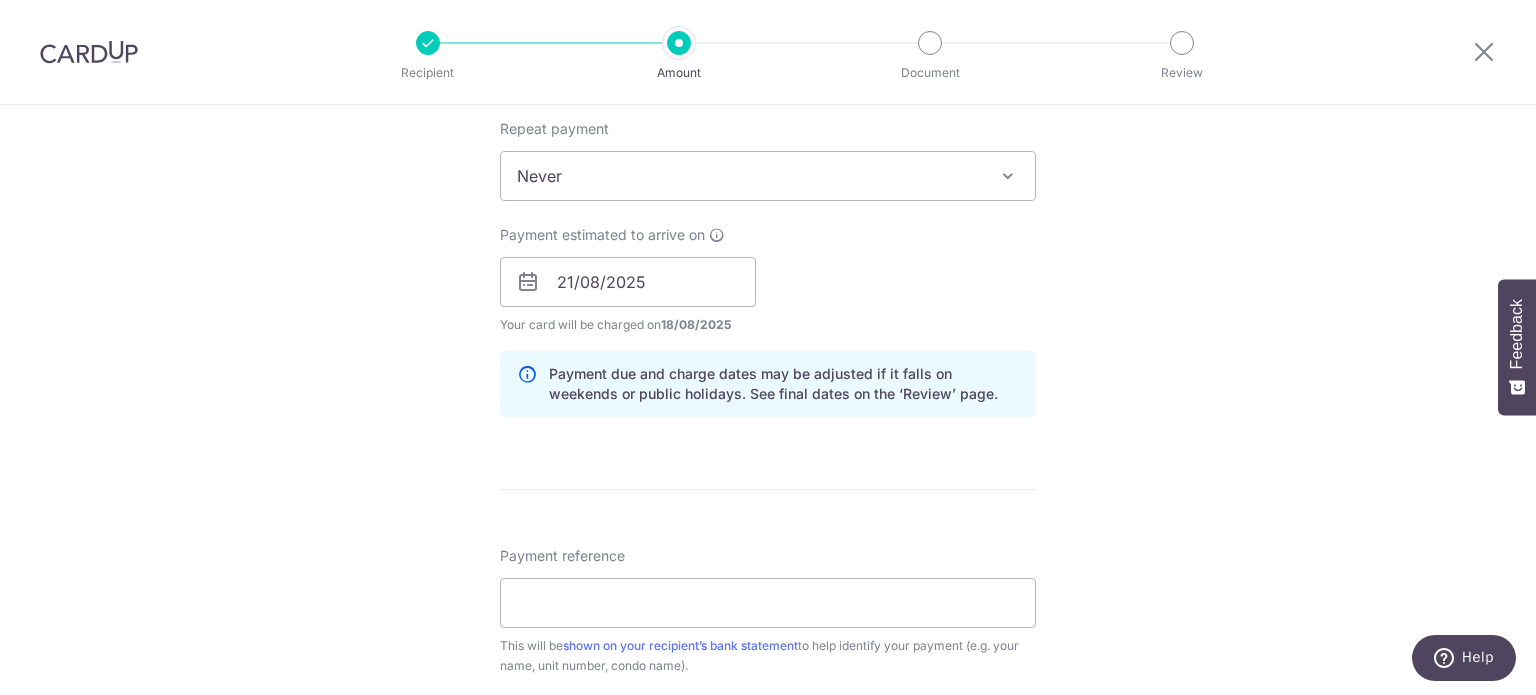 scroll, scrollTop: 1100, scrollLeft: 0, axis: vertical 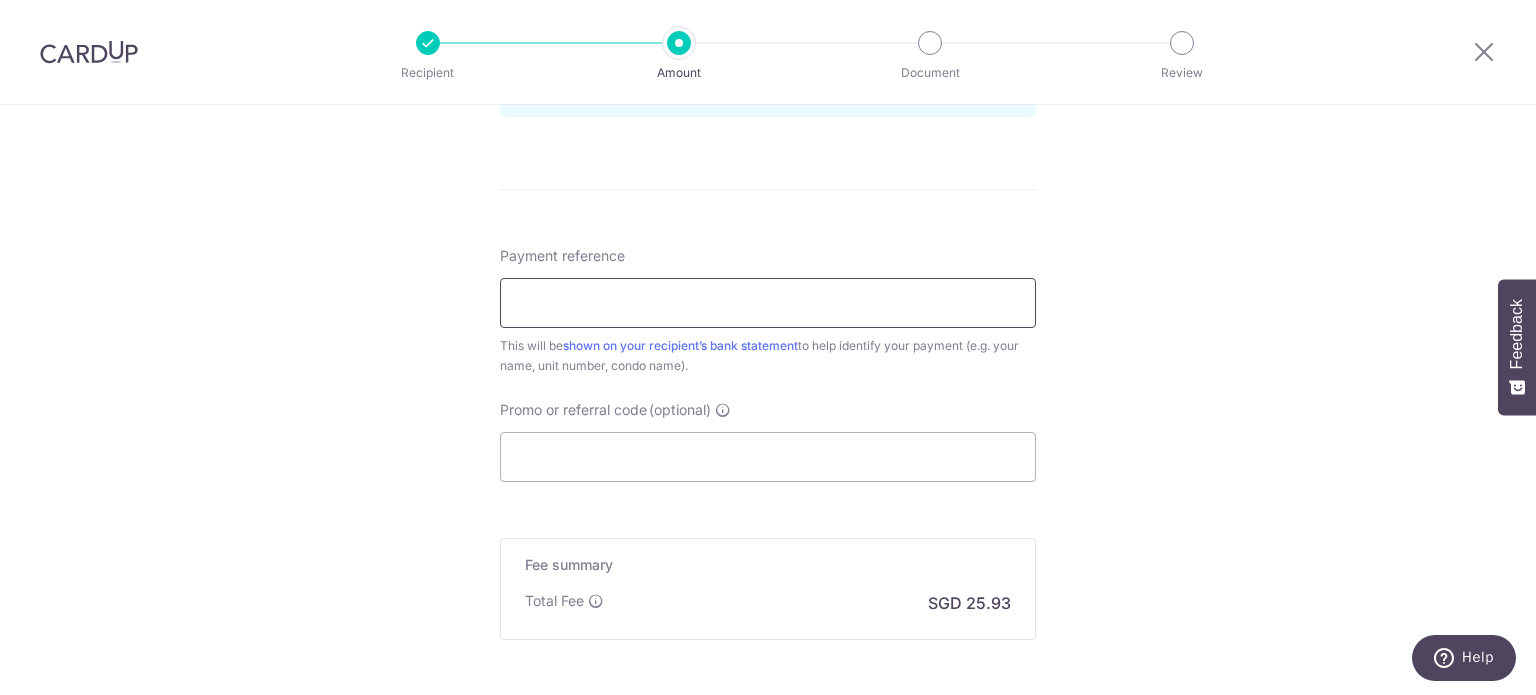 click on "Payment reference" at bounding box center (768, 303) 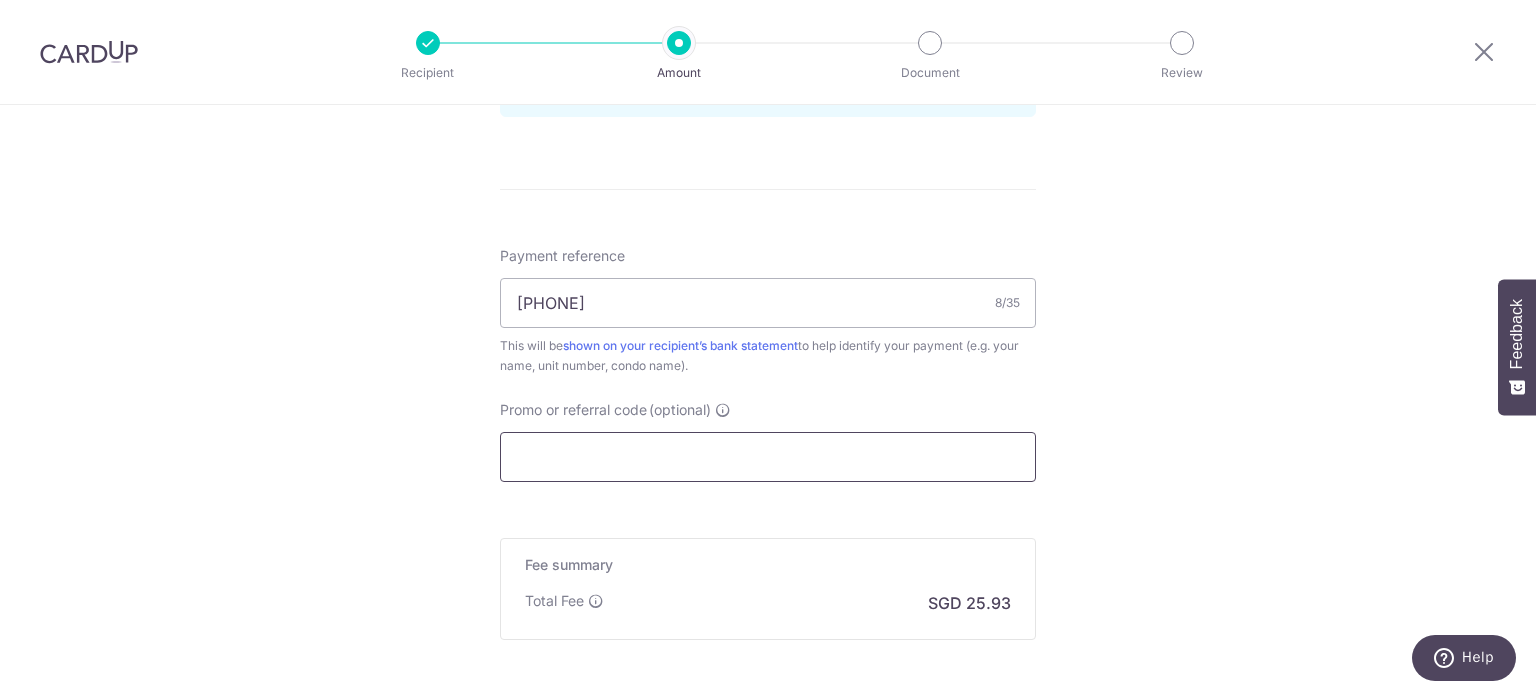 click on "Promo or referral code
(optional)" at bounding box center [768, 457] 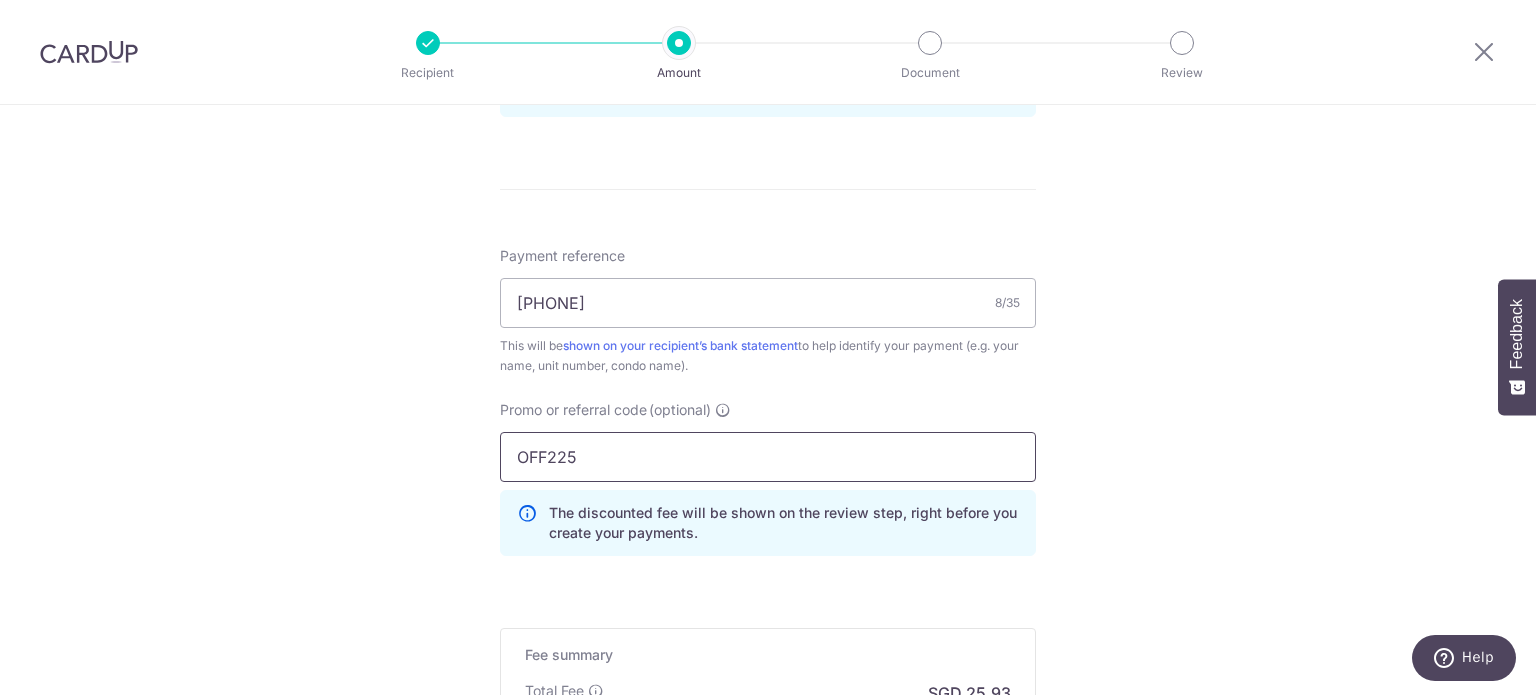type on "OFF225" 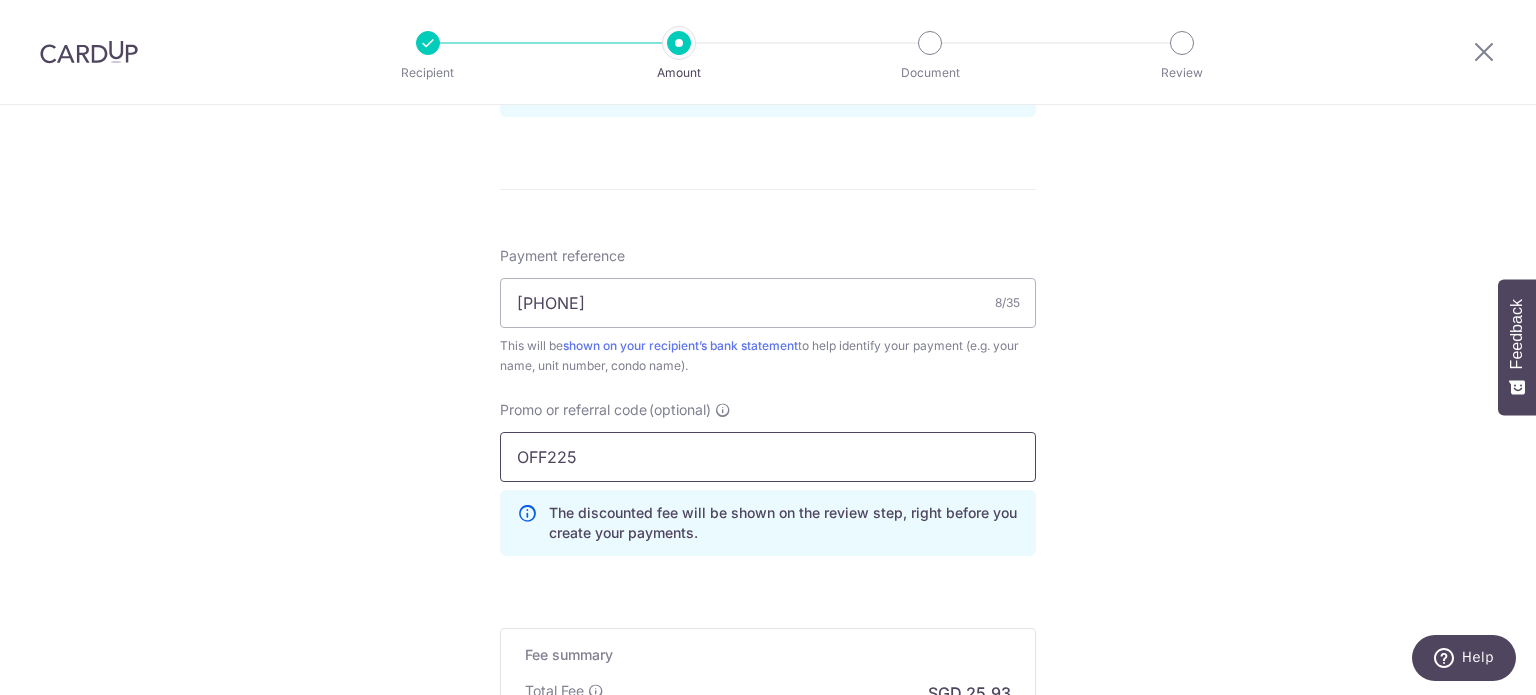 scroll, scrollTop: 1388, scrollLeft: 0, axis: vertical 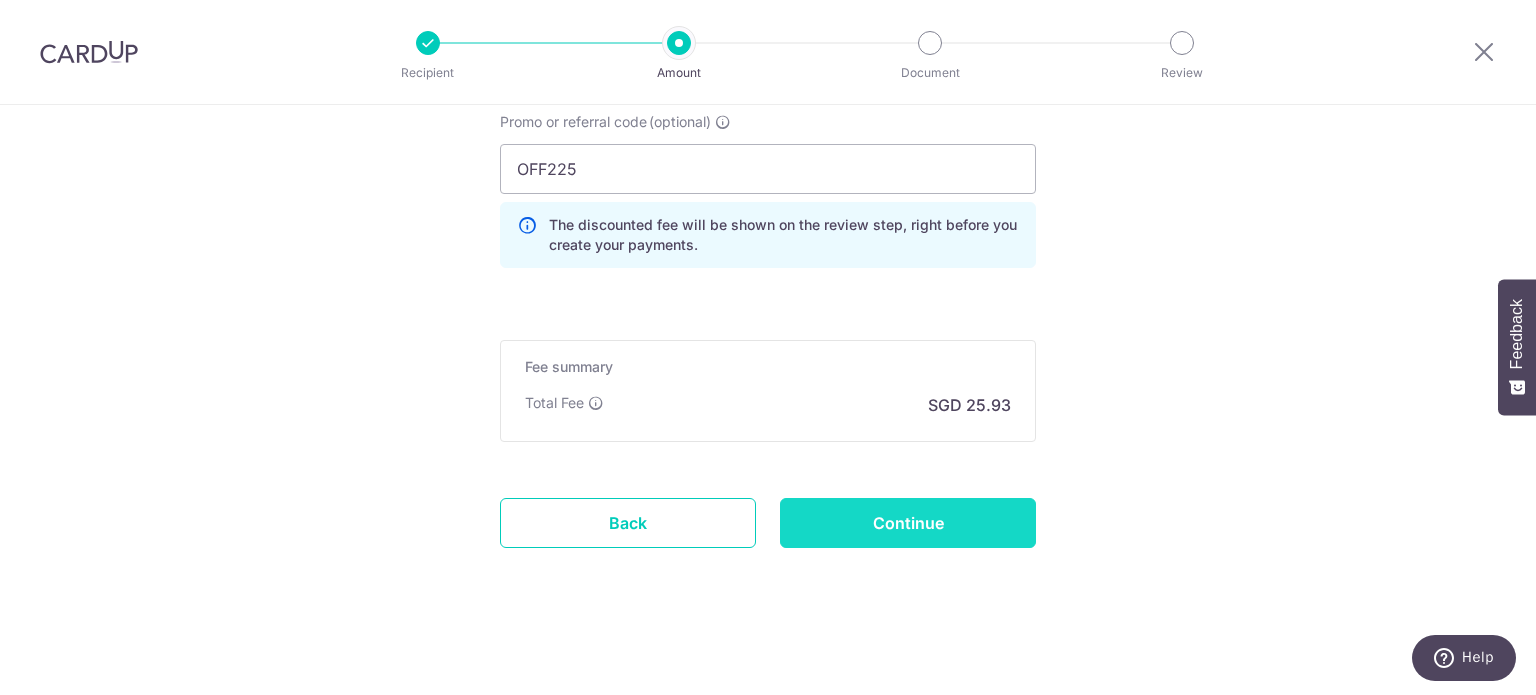 click on "Continue" at bounding box center [908, 523] 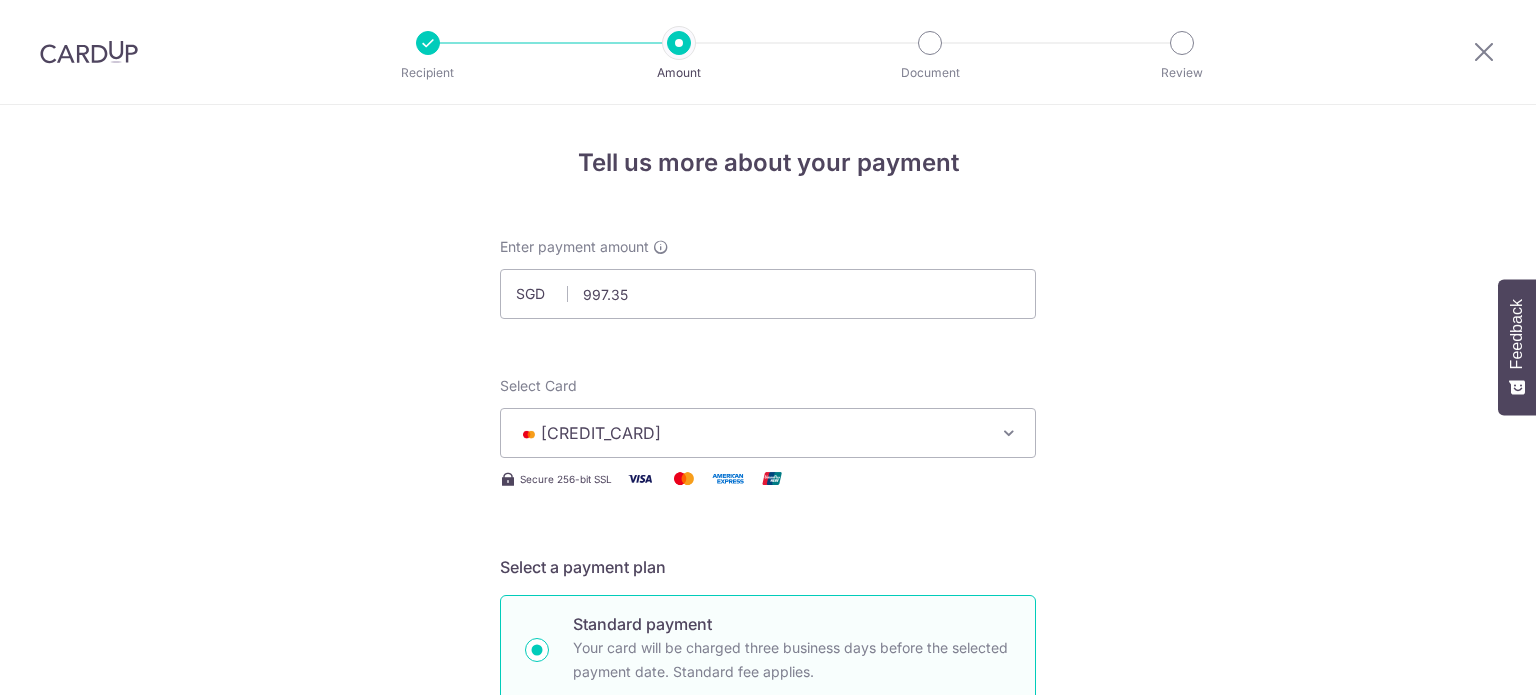 scroll, scrollTop: 0, scrollLeft: 0, axis: both 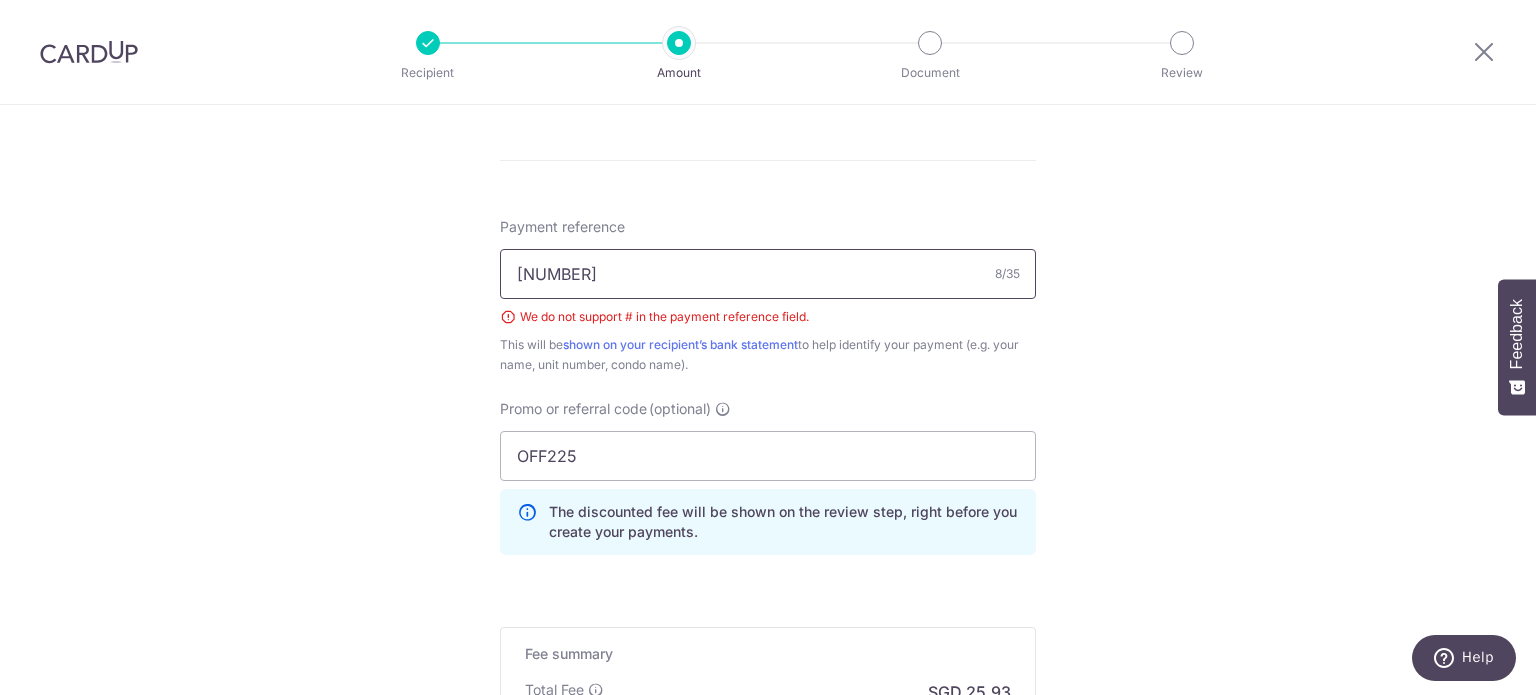 click on "[NUMBER]" at bounding box center (768, 274) 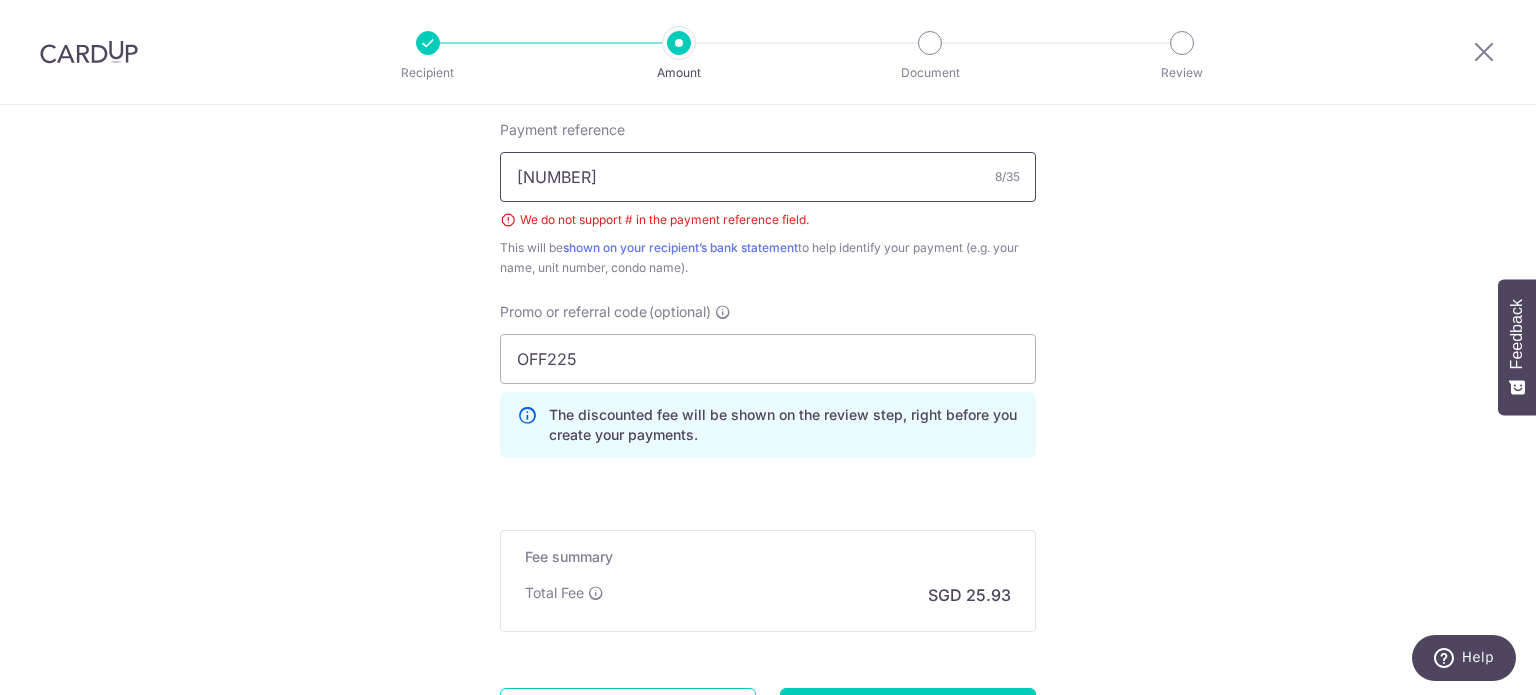 scroll, scrollTop: 1329, scrollLeft: 0, axis: vertical 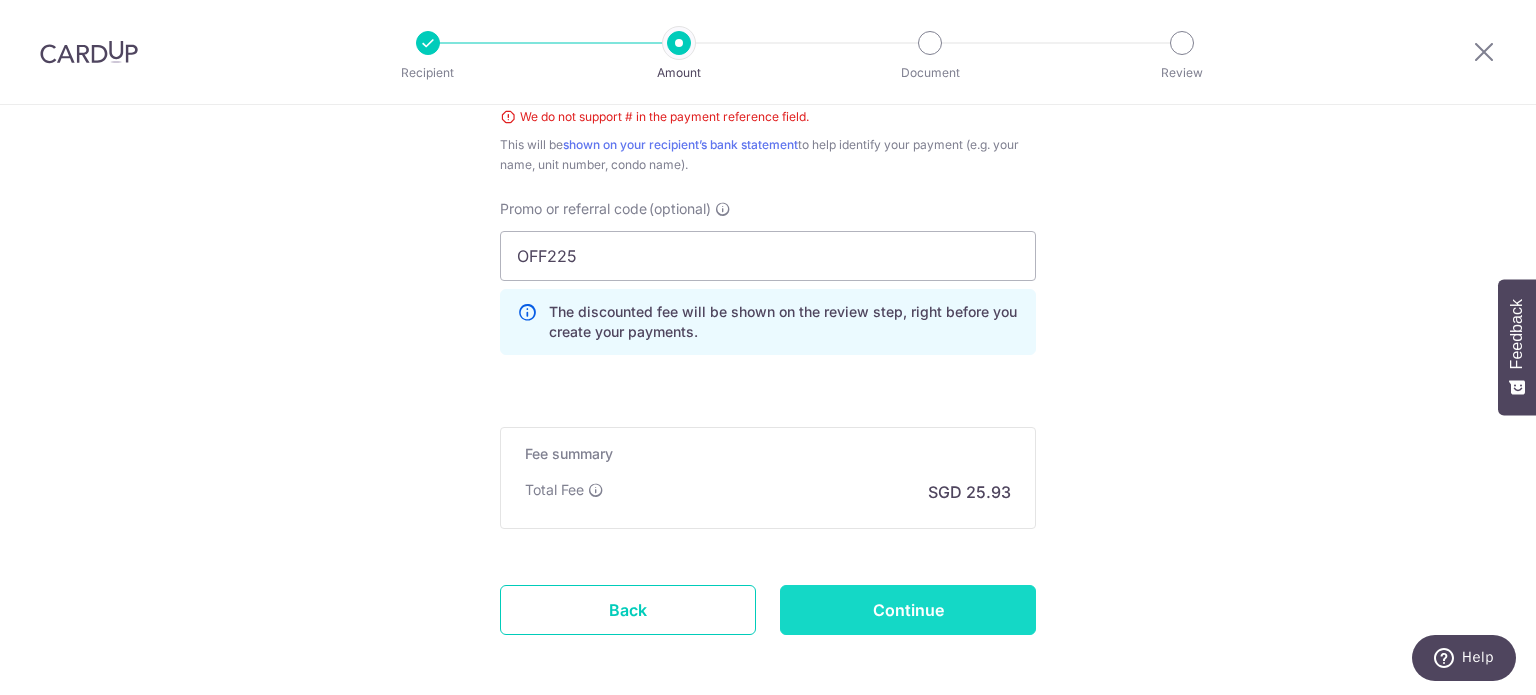 type on "[NUMBER]" 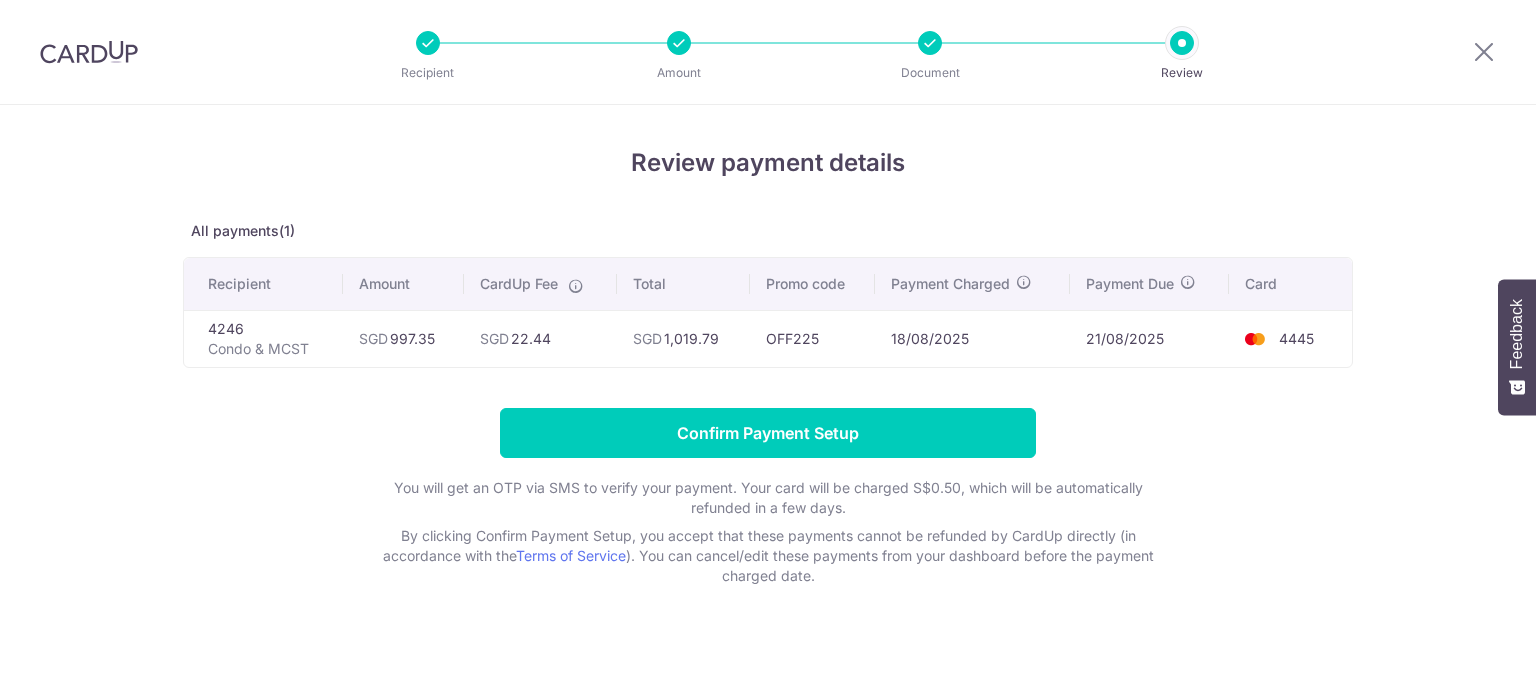 scroll, scrollTop: 0, scrollLeft: 0, axis: both 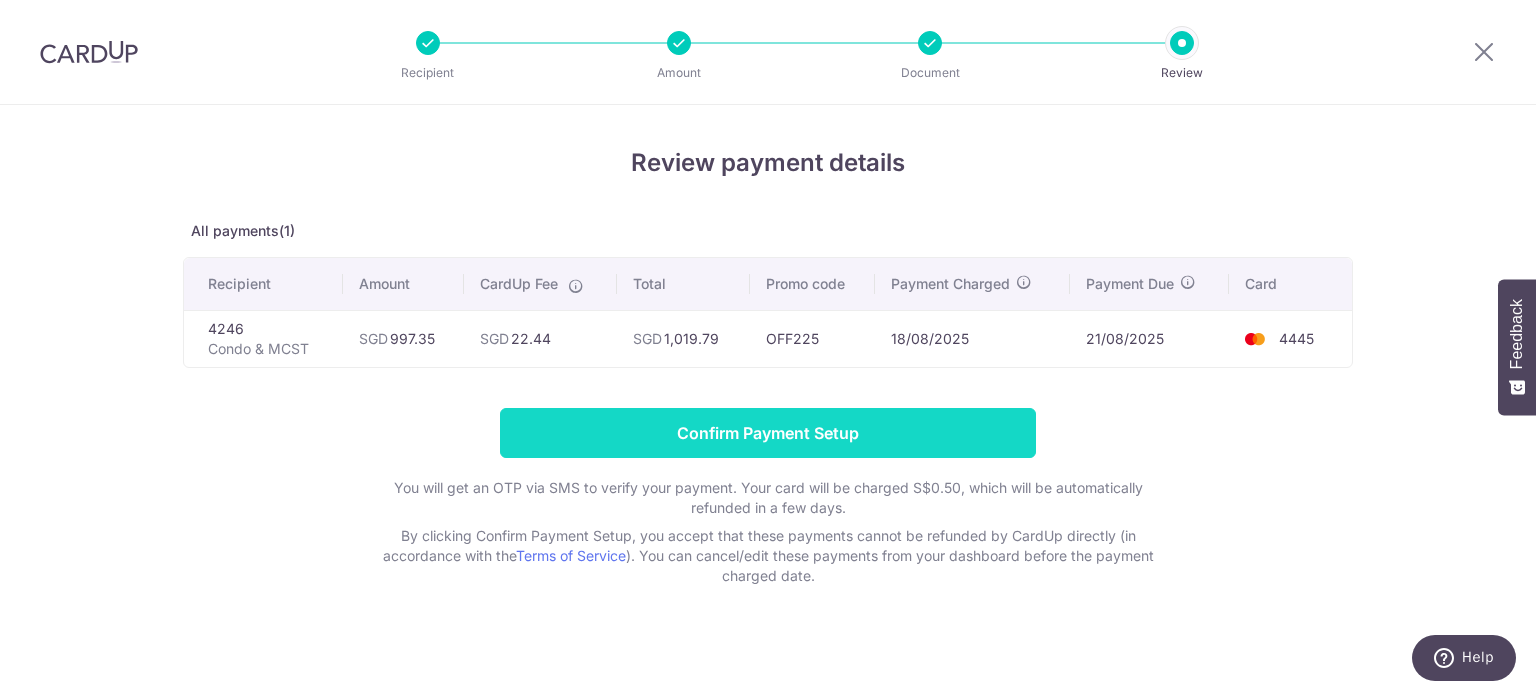 click on "Confirm Payment Setup" at bounding box center [768, 433] 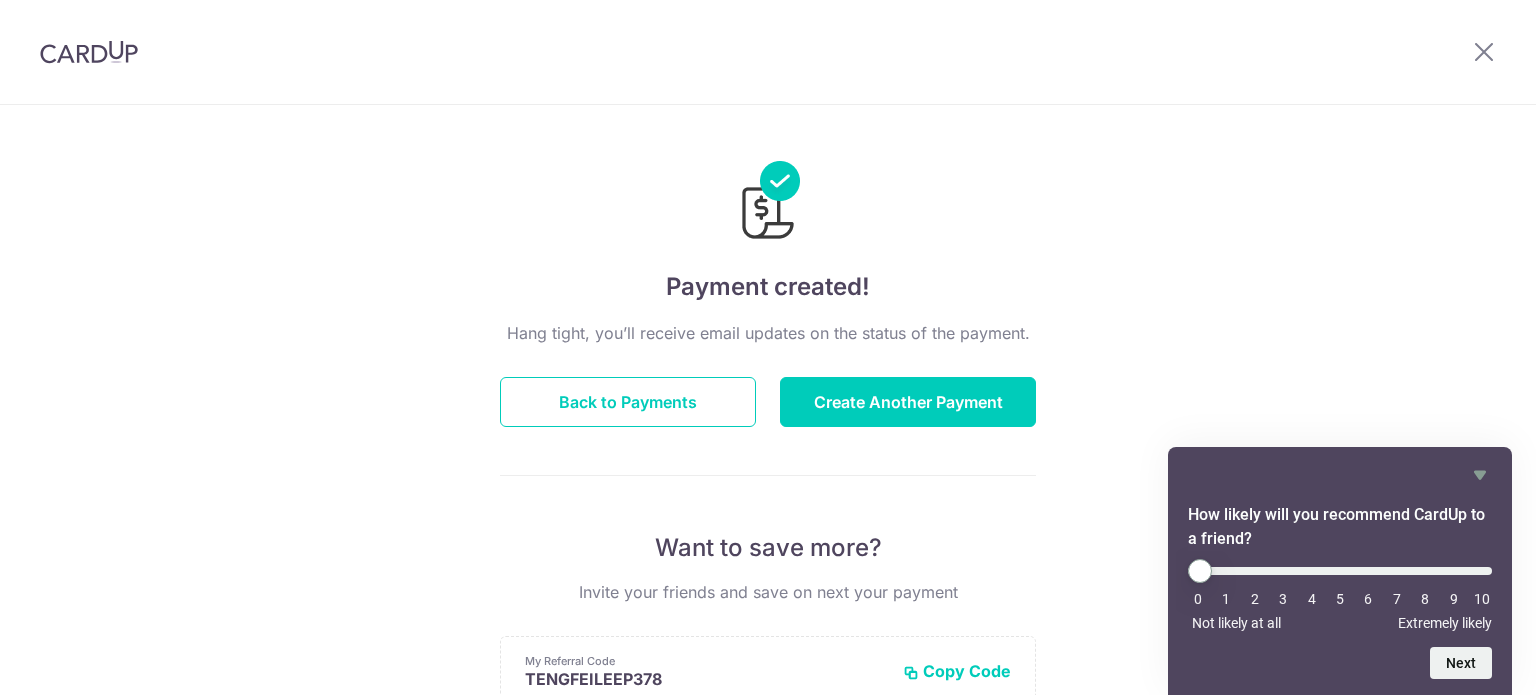 scroll, scrollTop: 0, scrollLeft: 0, axis: both 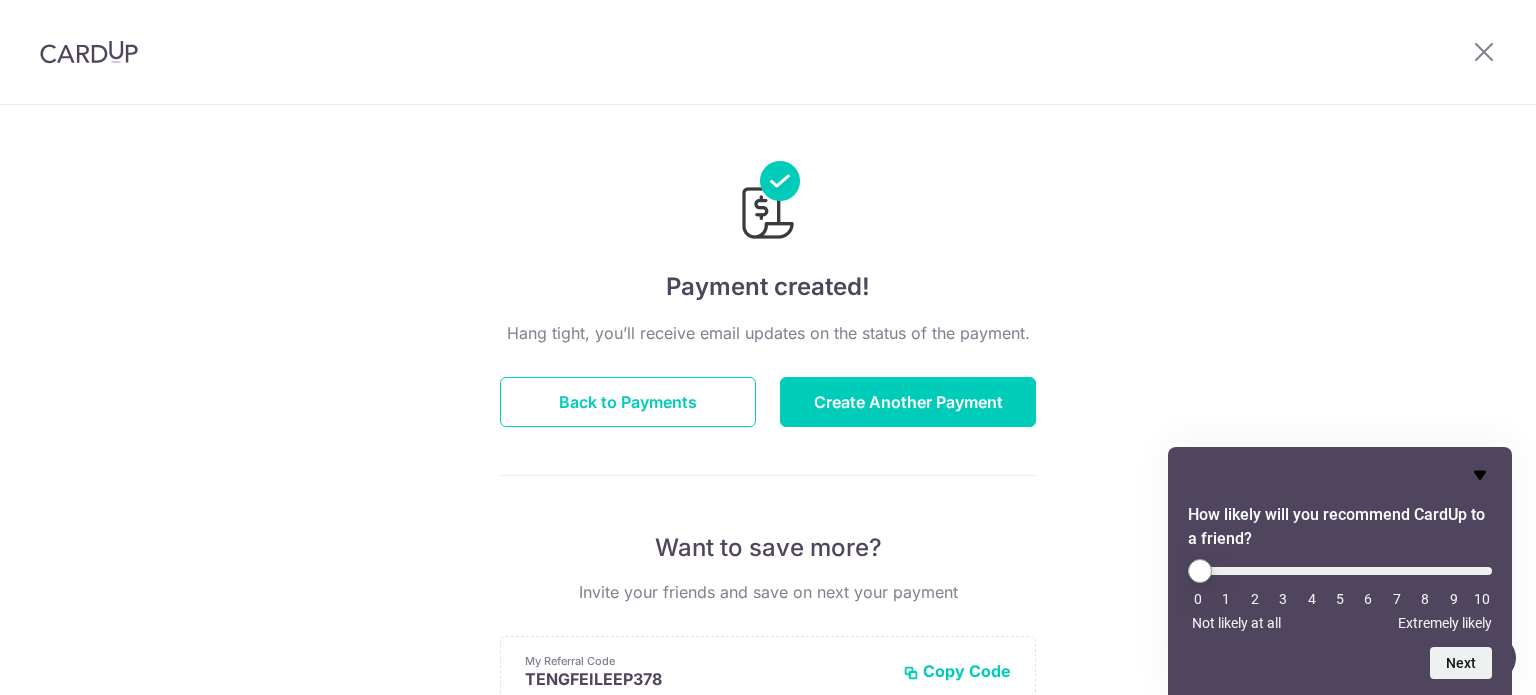 click 